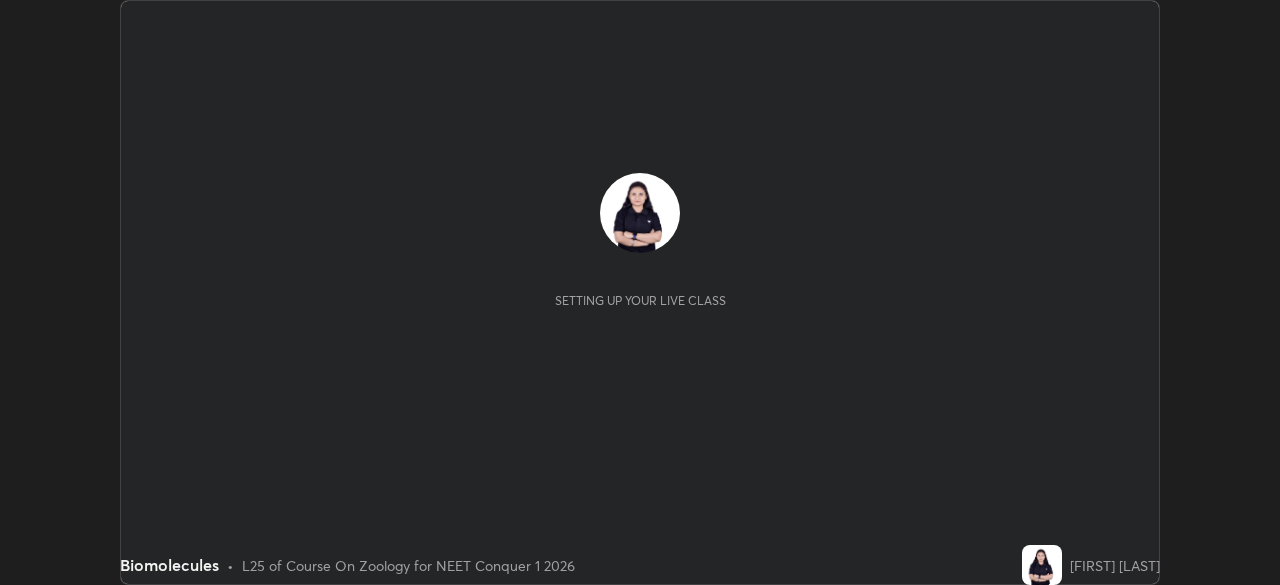 scroll, scrollTop: 0, scrollLeft: 0, axis: both 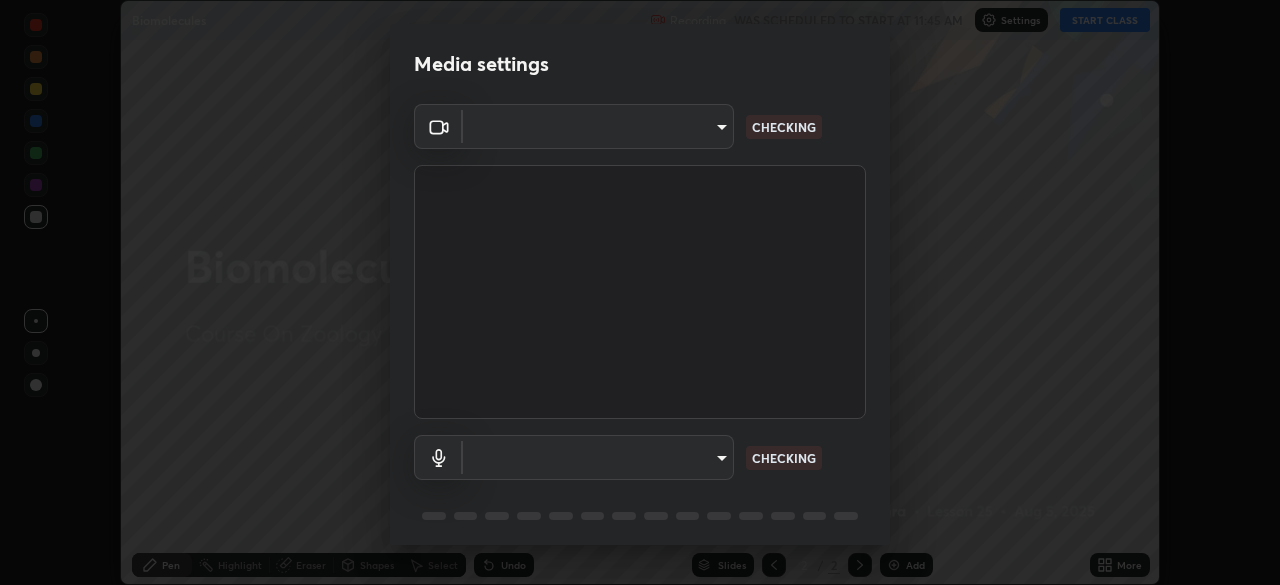 type on "ed5728659d4a2628327284da790eb6393f1623e3a82d583cb44db94038f4ead1" 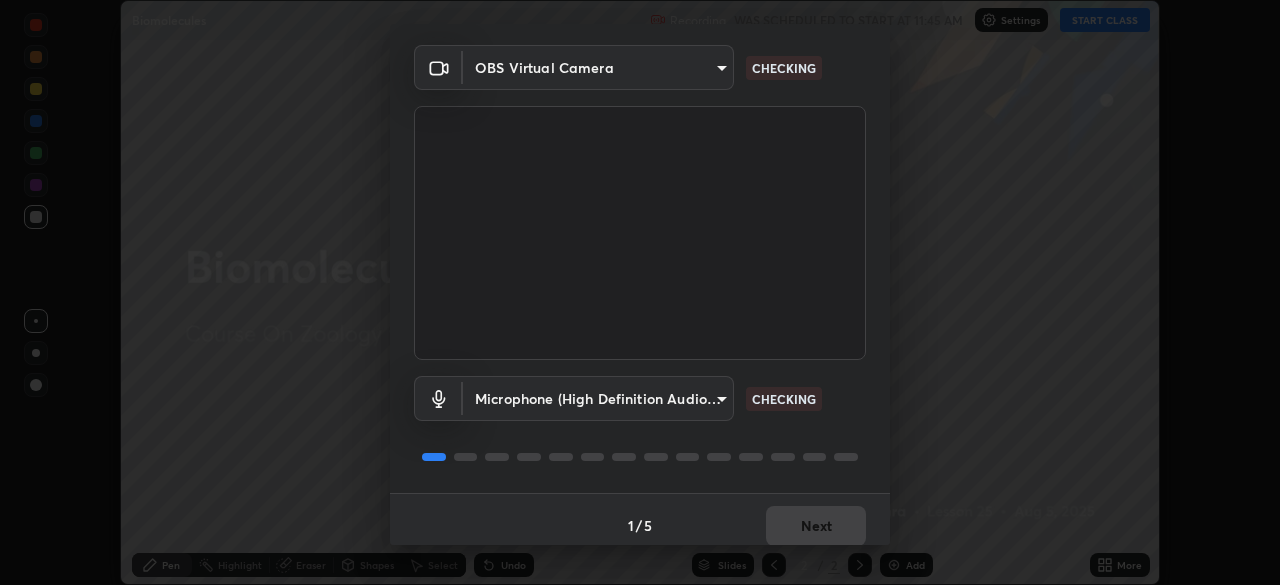 scroll, scrollTop: 71, scrollLeft: 0, axis: vertical 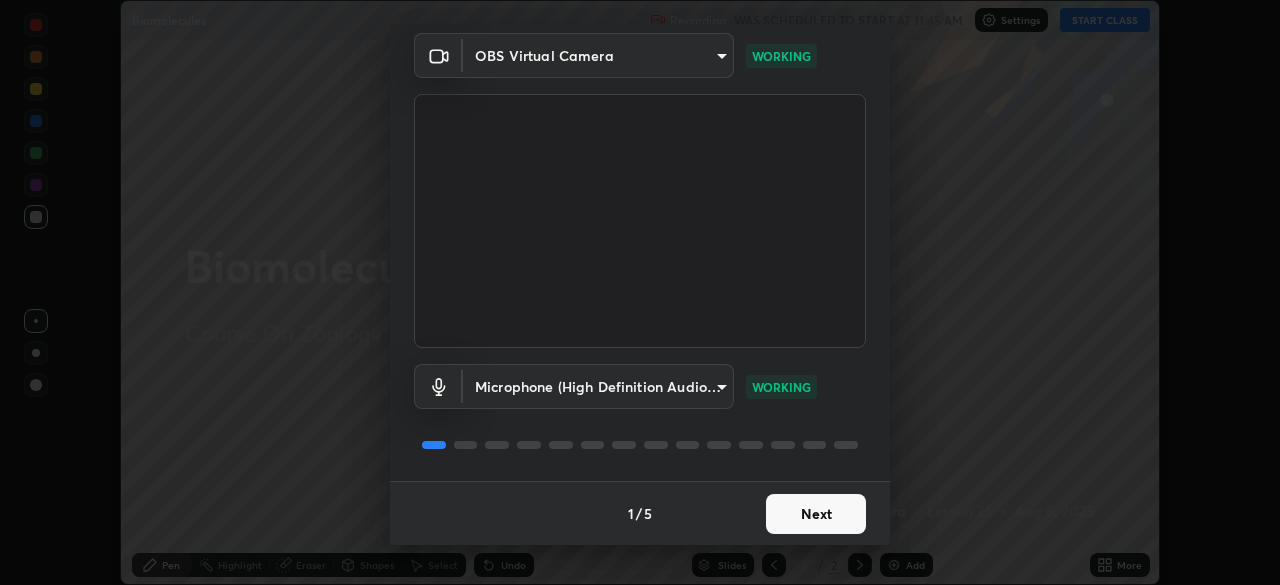 click on "Next" at bounding box center (816, 514) 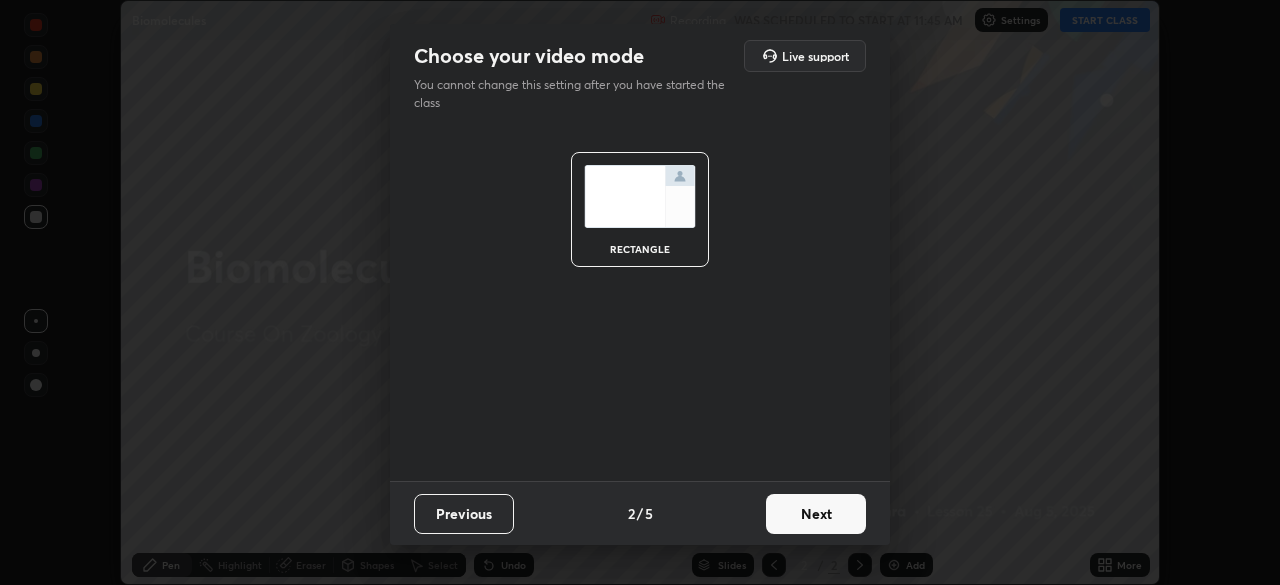click on "Next" at bounding box center [816, 514] 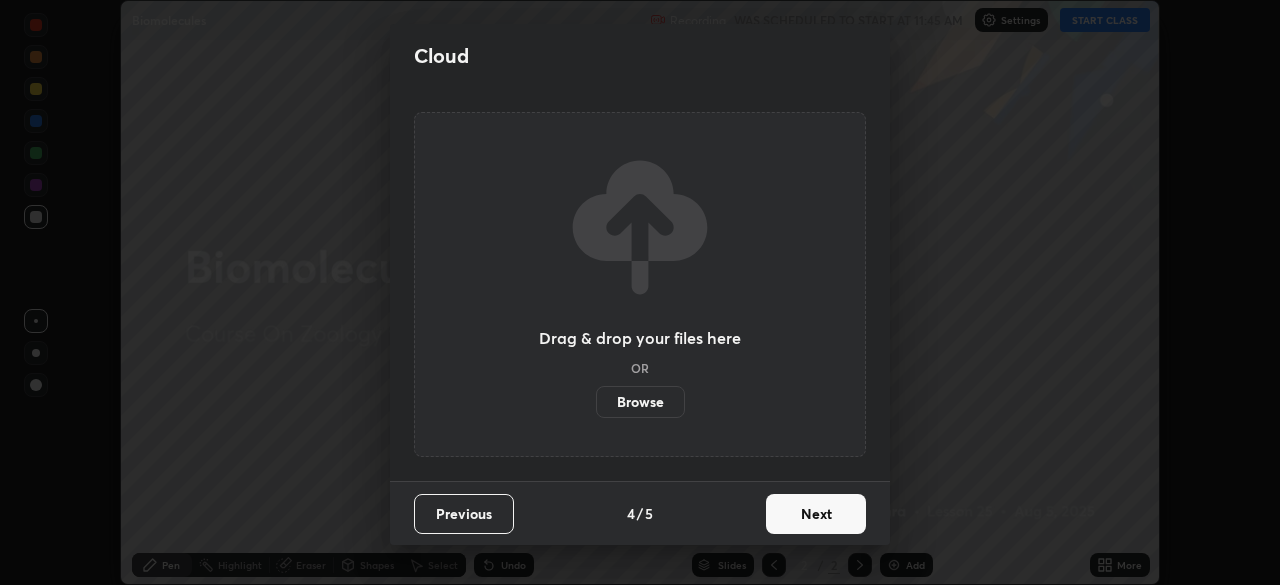 click on "Next" at bounding box center (816, 514) 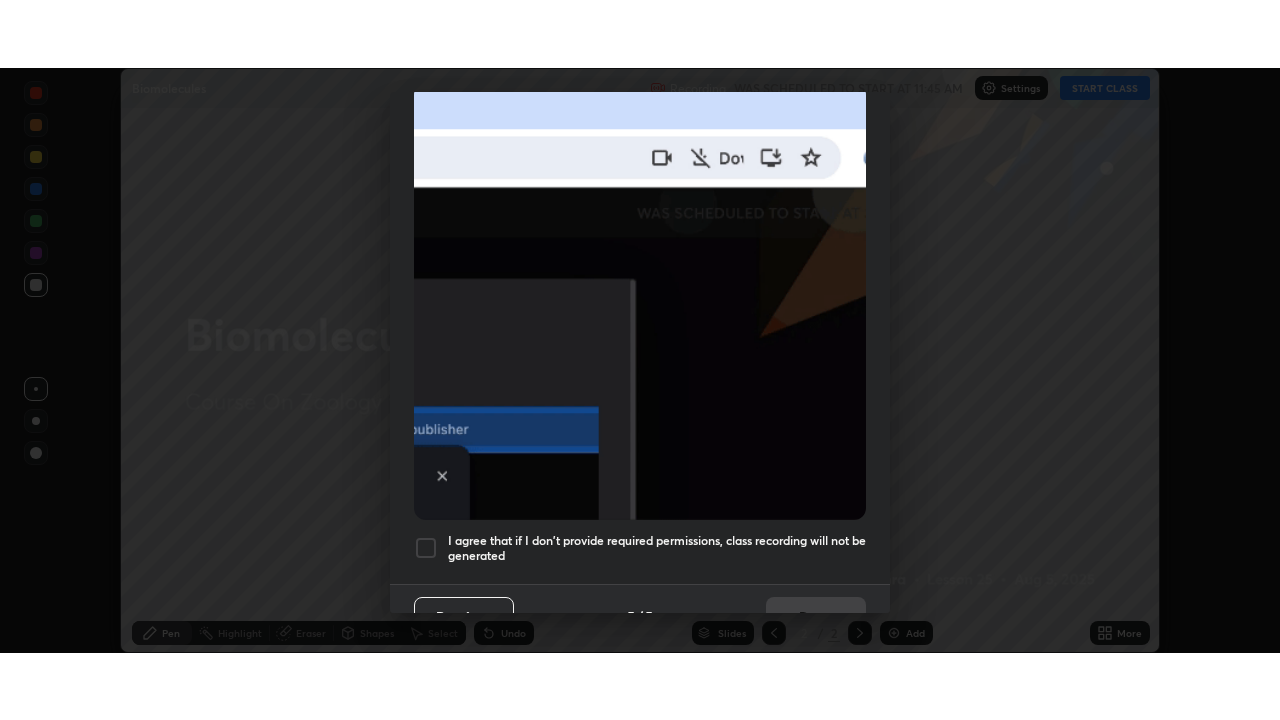 scroll, scrollTop: 479, scrollLeft: 0, axis: vertical 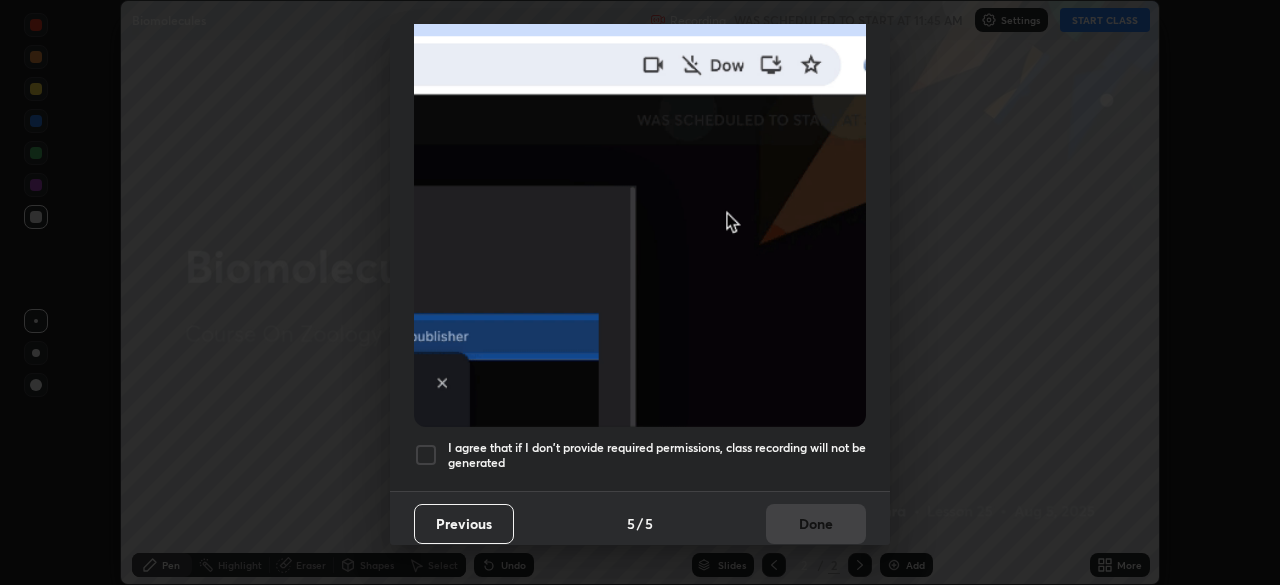 click on "I agree that if I don't provide required permissions, class recording will not be generated" at bounding box center [657, 455] 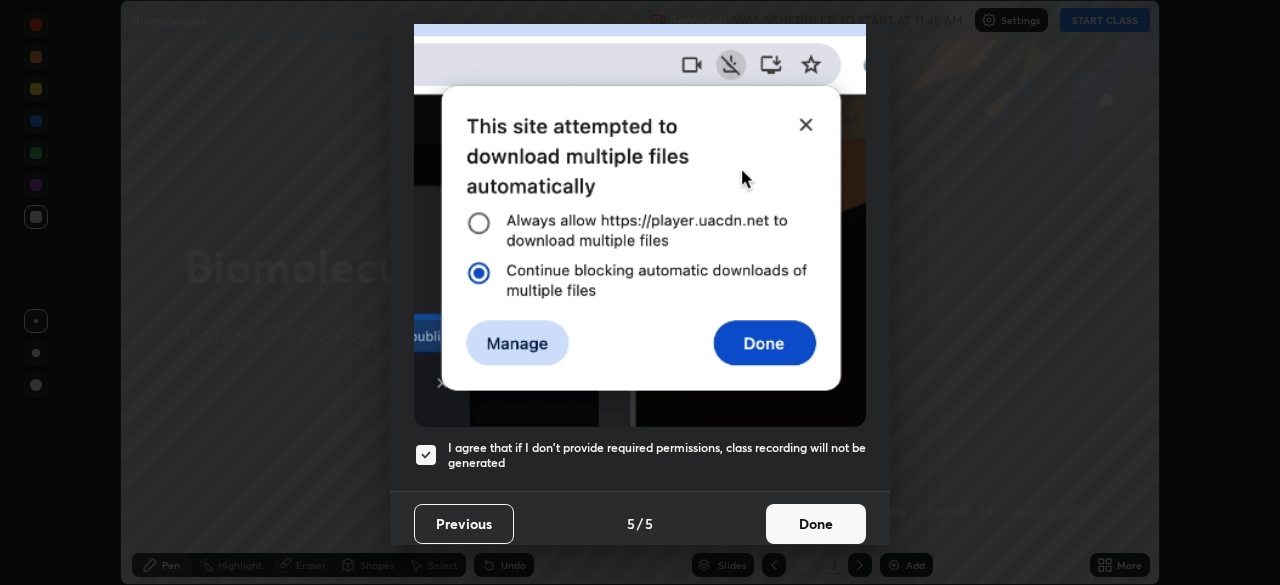 click on "Done" at bounding box center [816, 524] 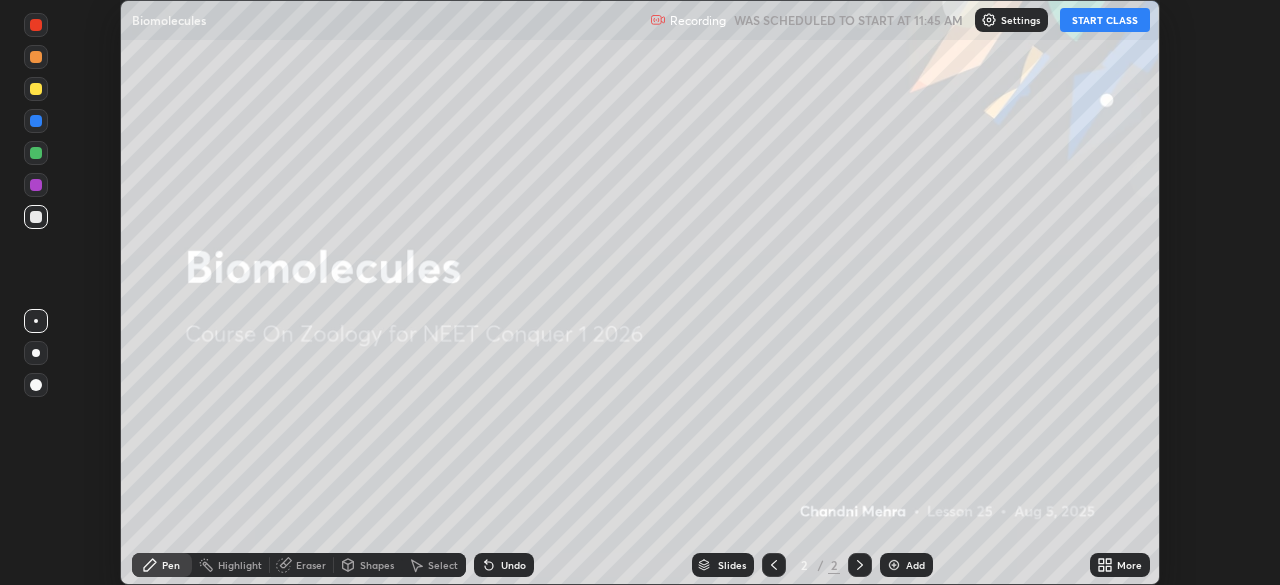 click on "START CLASS" at bounding box center (1105, 20) 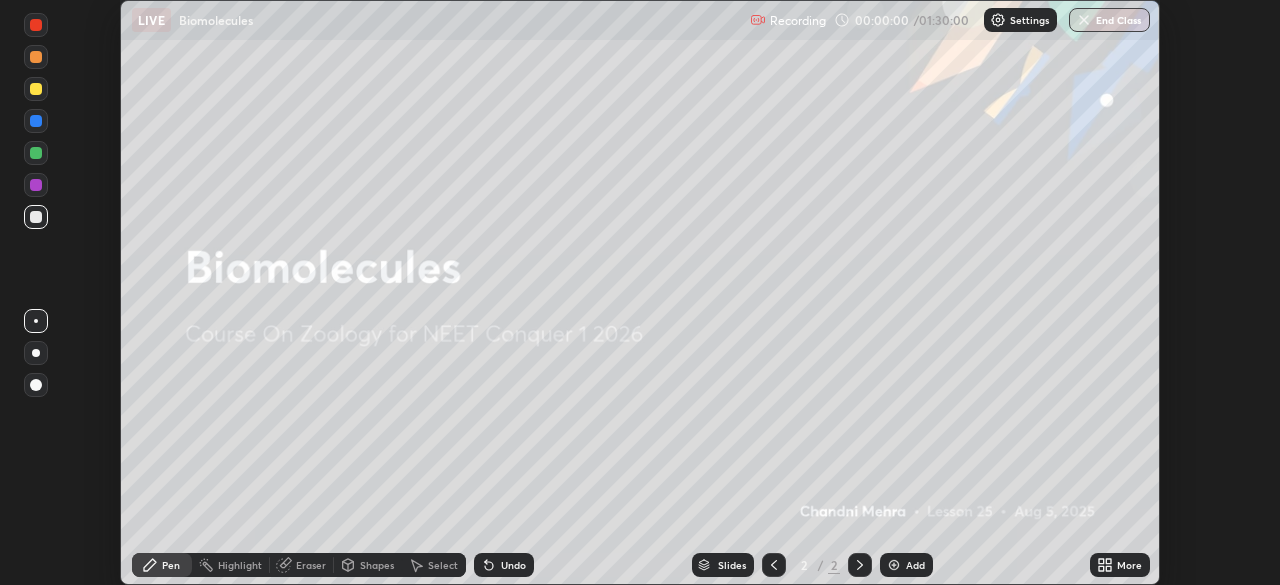 click 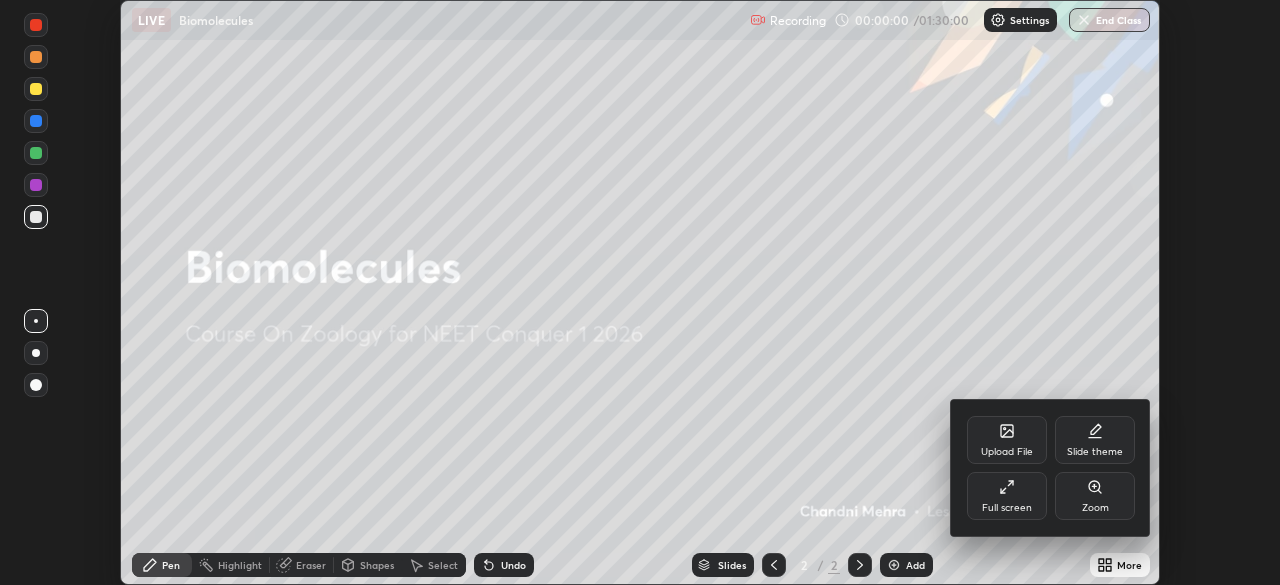 click on "Full screen" at bounding box center (1007, 496) 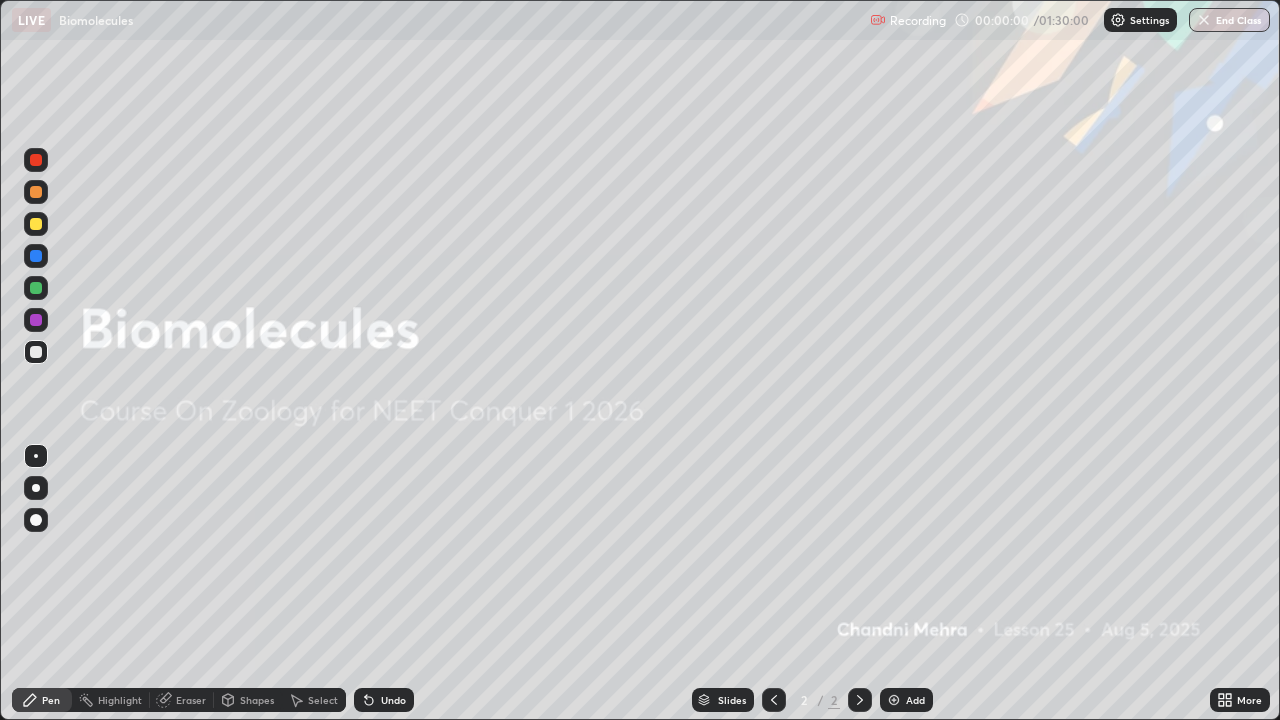 scroll, scrollTop: 99280, scrollLeft: 98720, axis: both 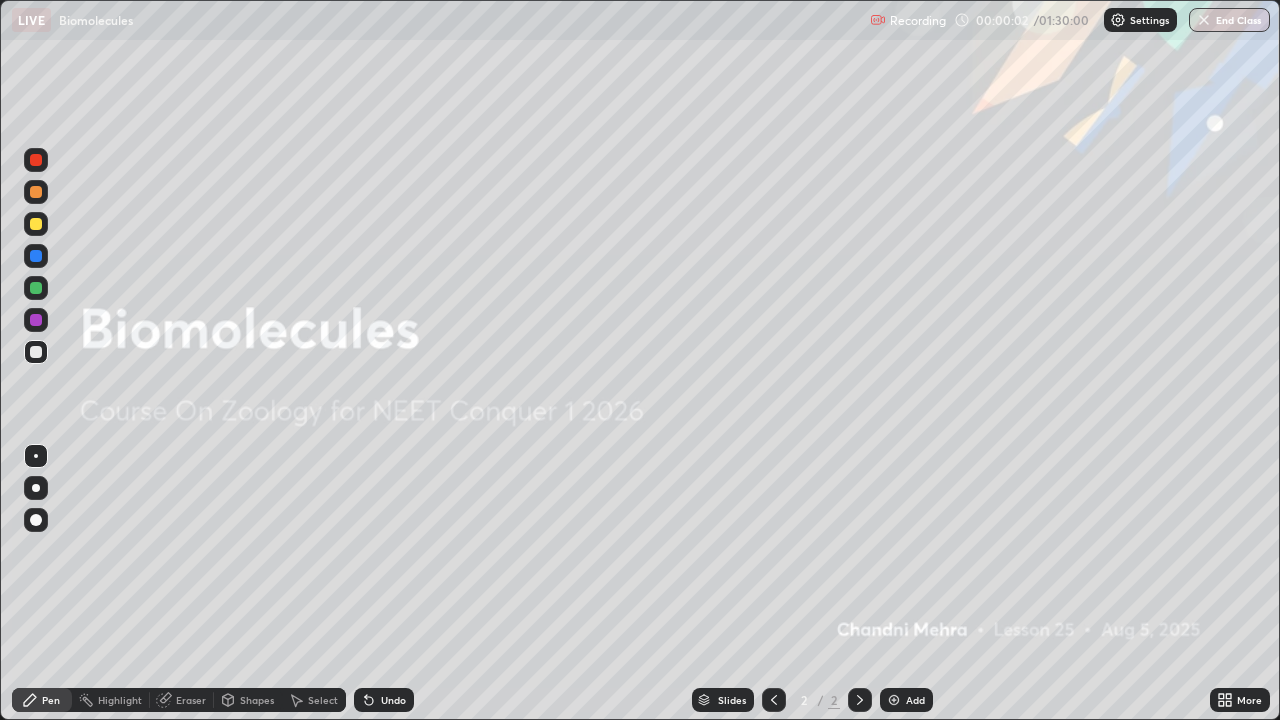 click on "Add" at bounding box center (906, 700) 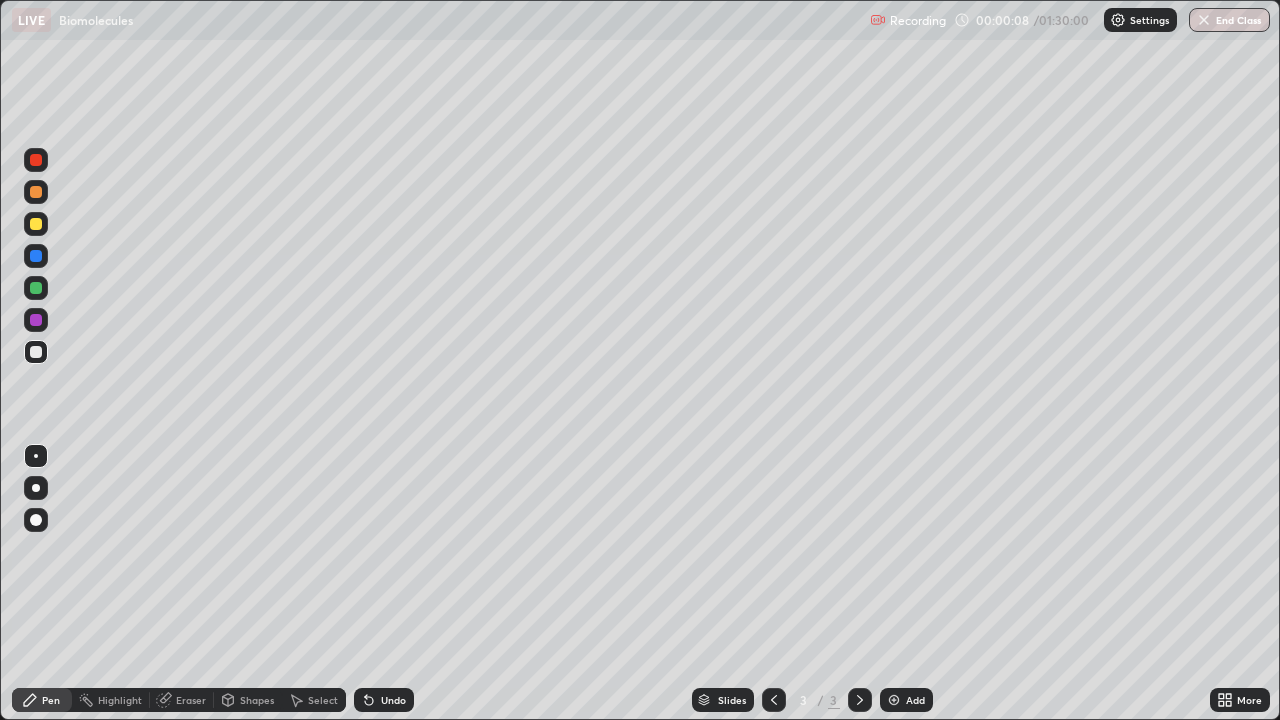click at bounding box center [36, 488] 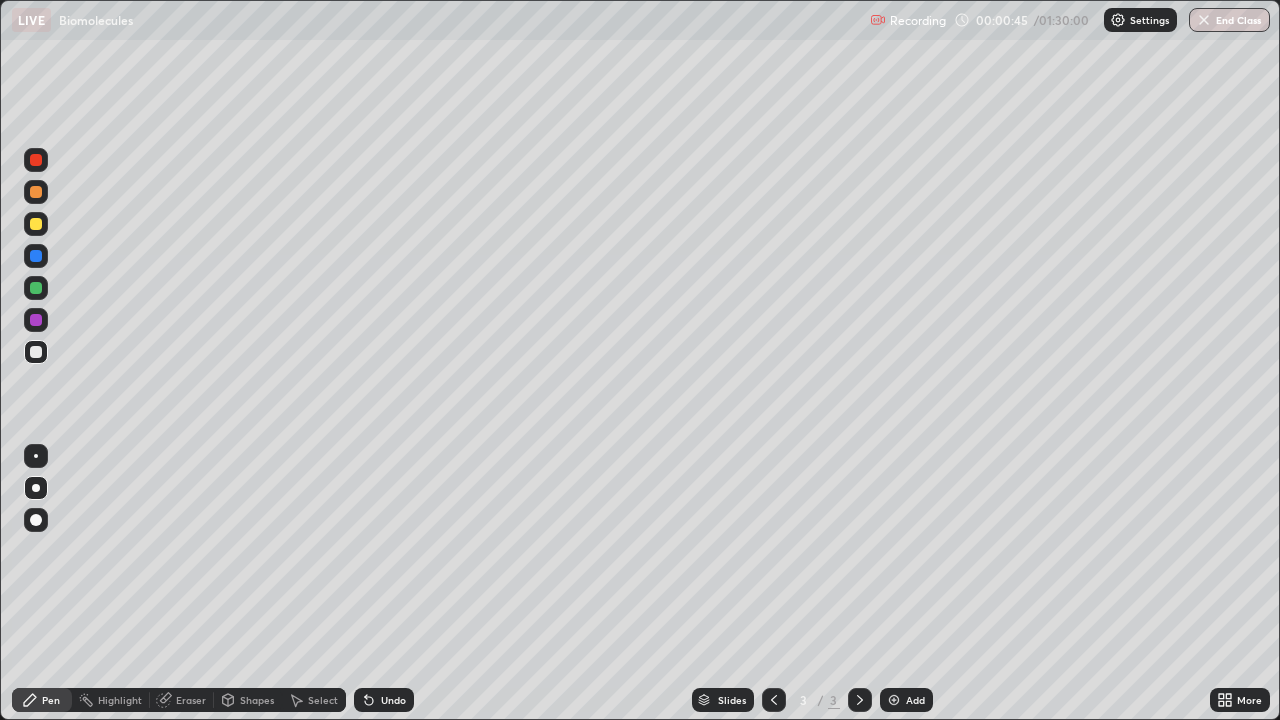 click at bounding box center (36, 224) 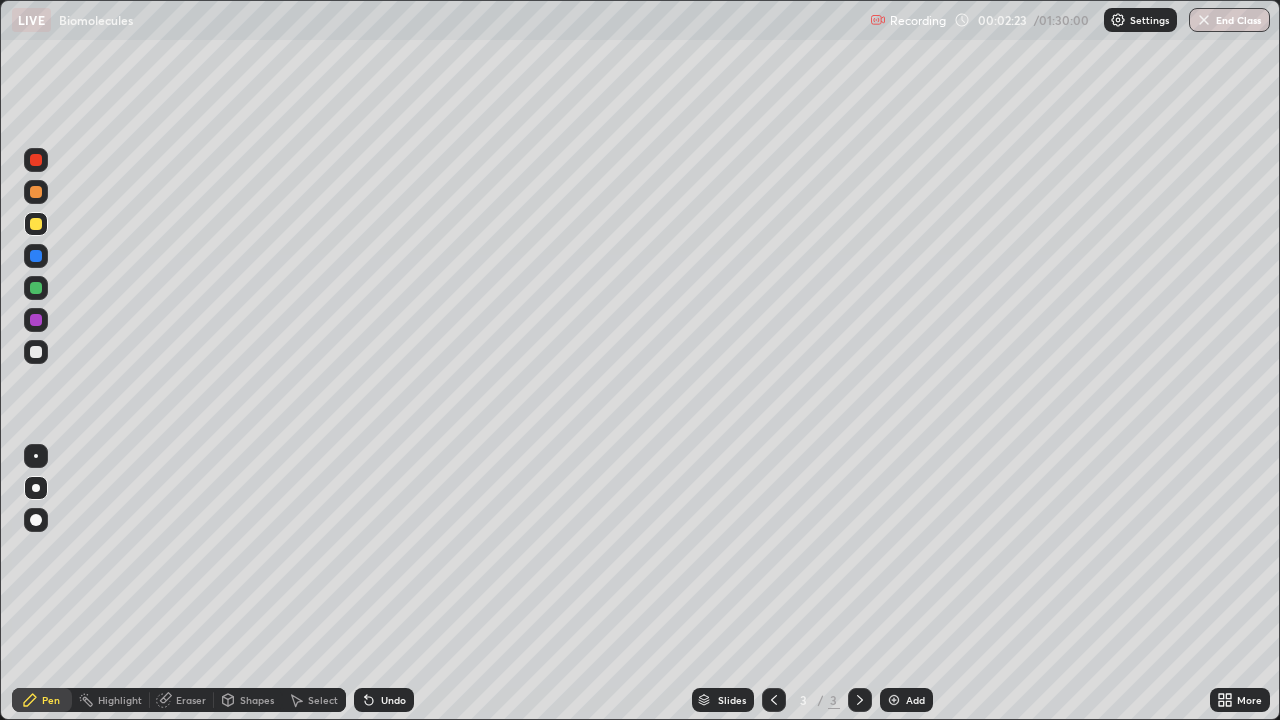 click at bounding box center [36, 352] 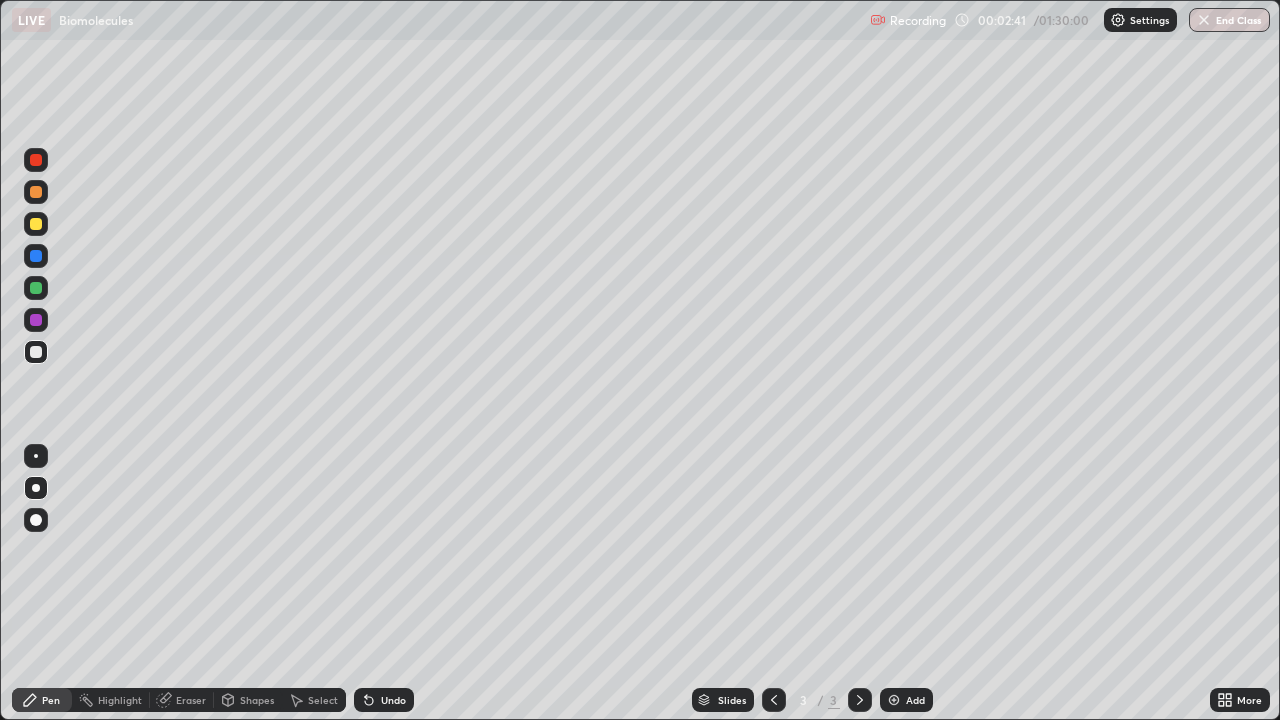 click at bounding box center (36, 320) 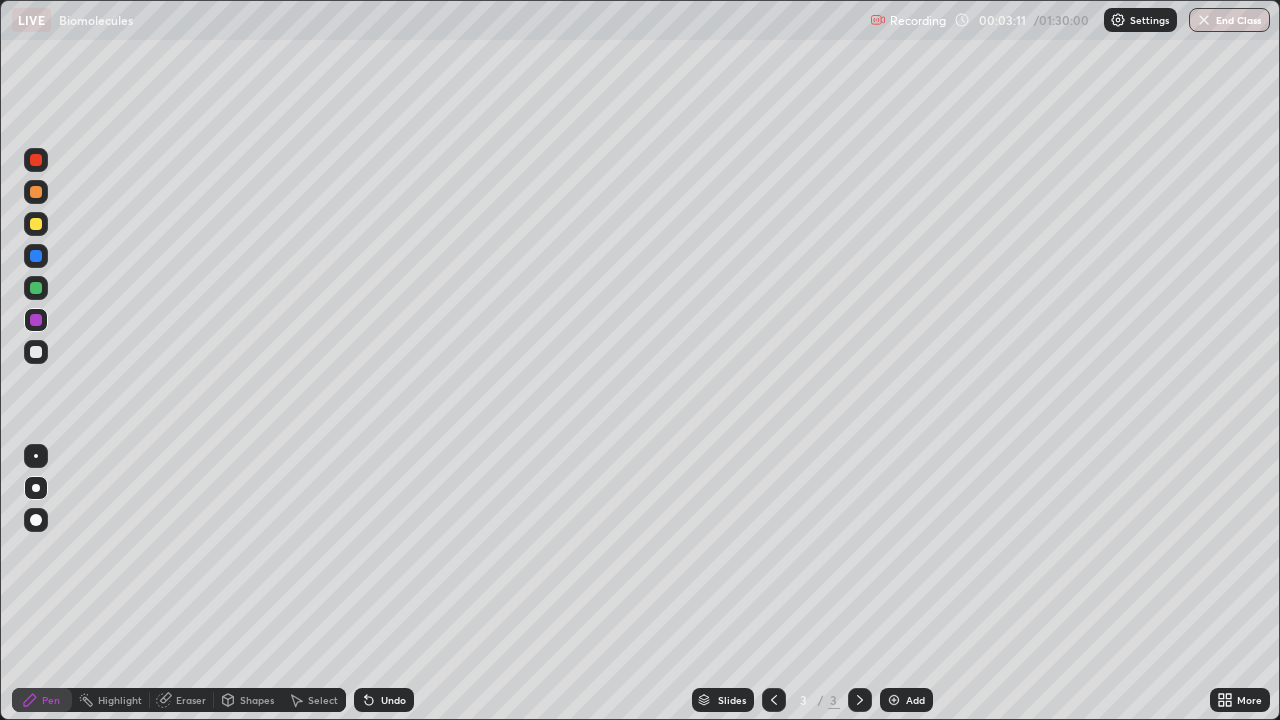 click at bounding box center [36, 256] 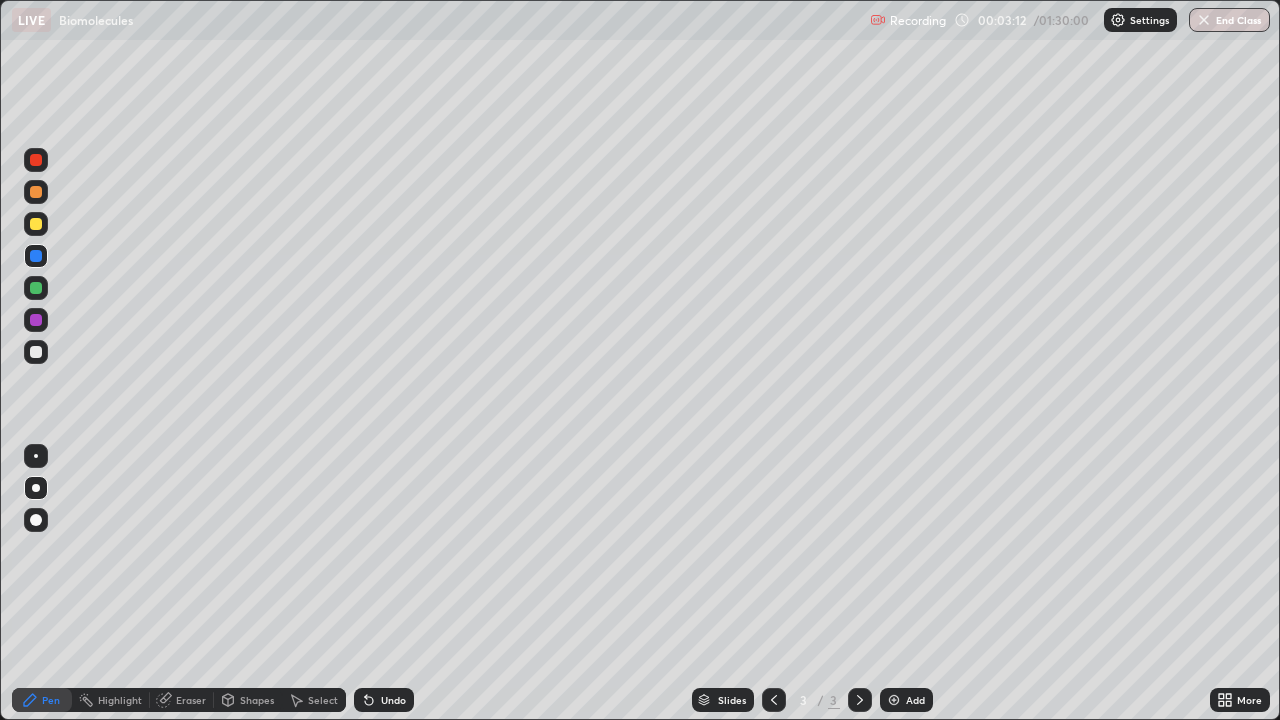 click at bounding box center [36, 192] 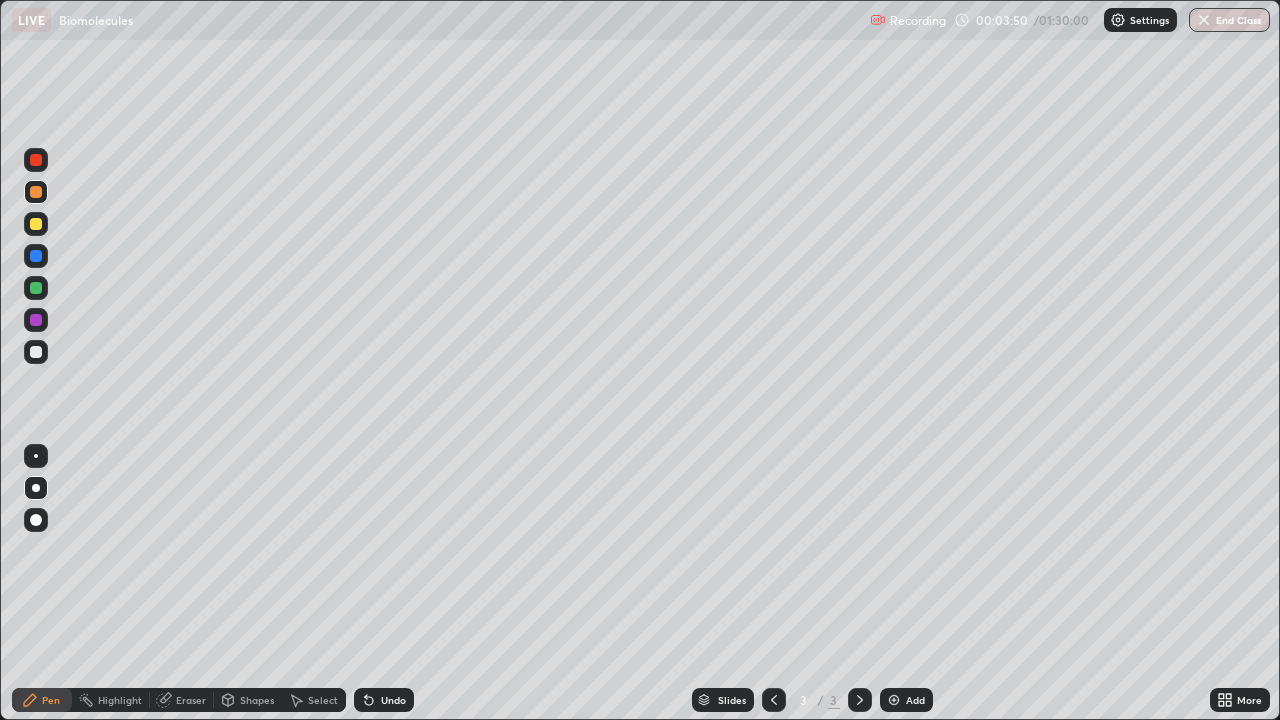 click 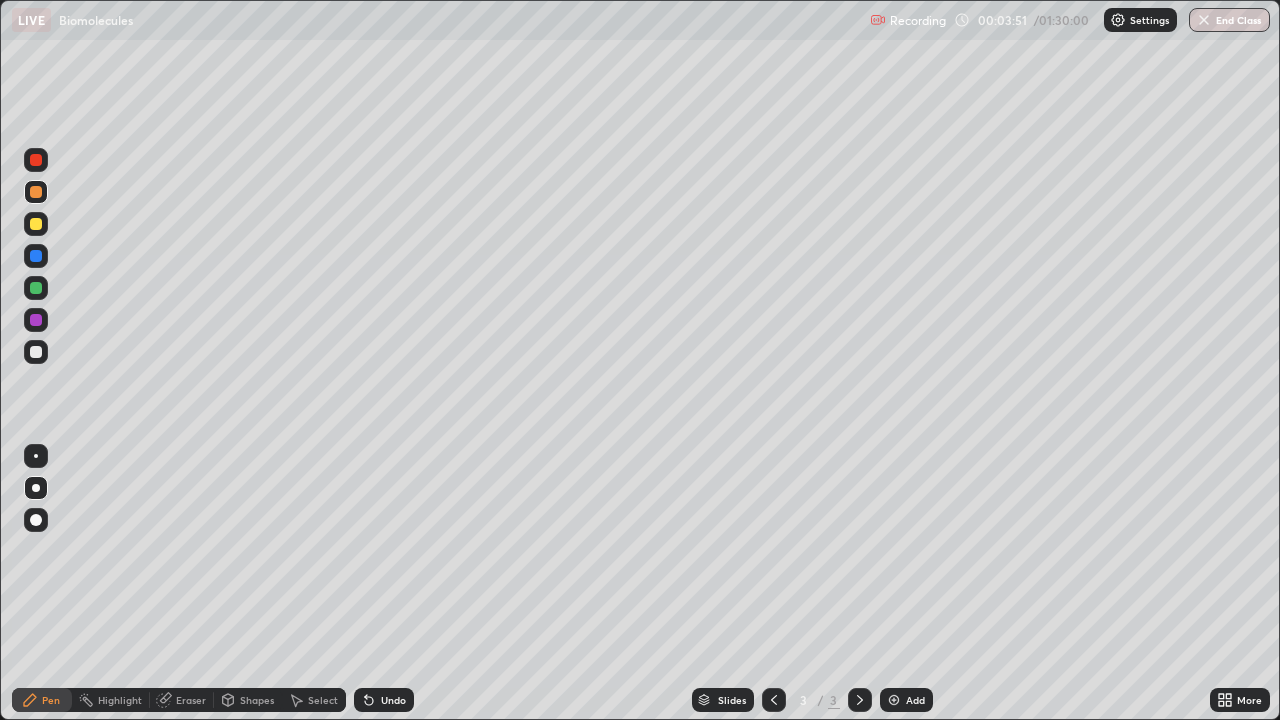 click 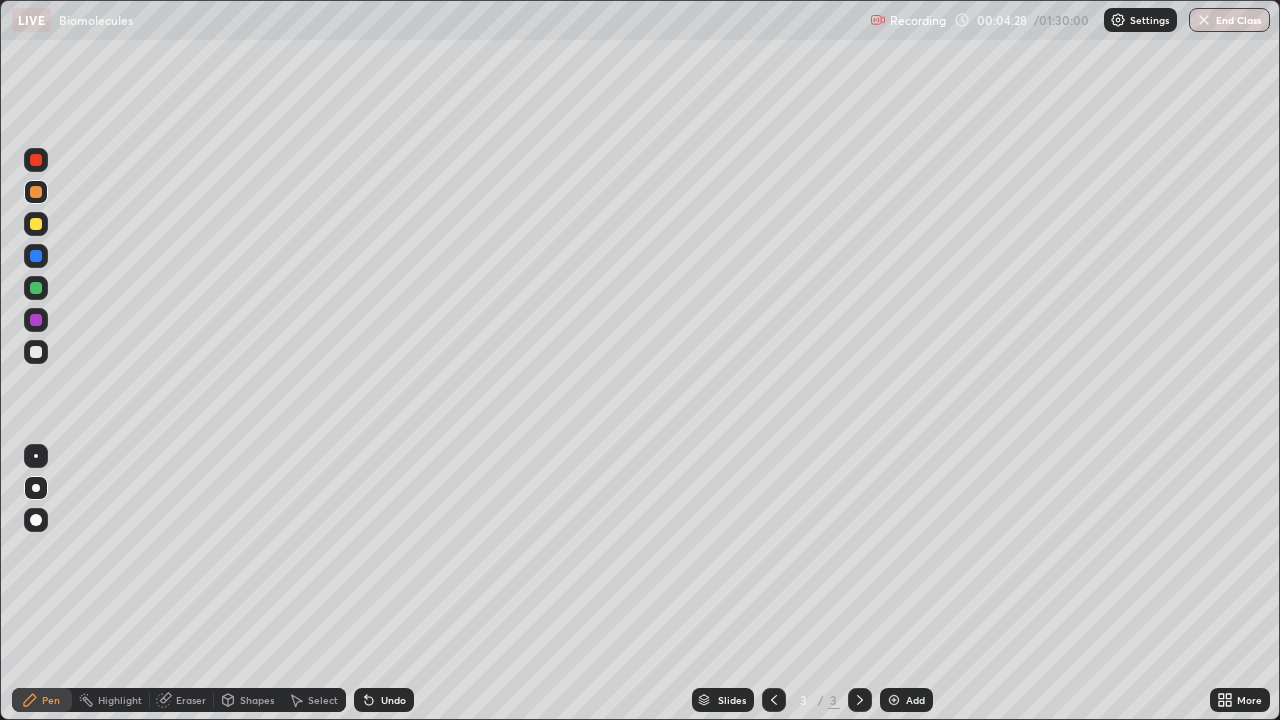 click at bounding box center (36, 352) 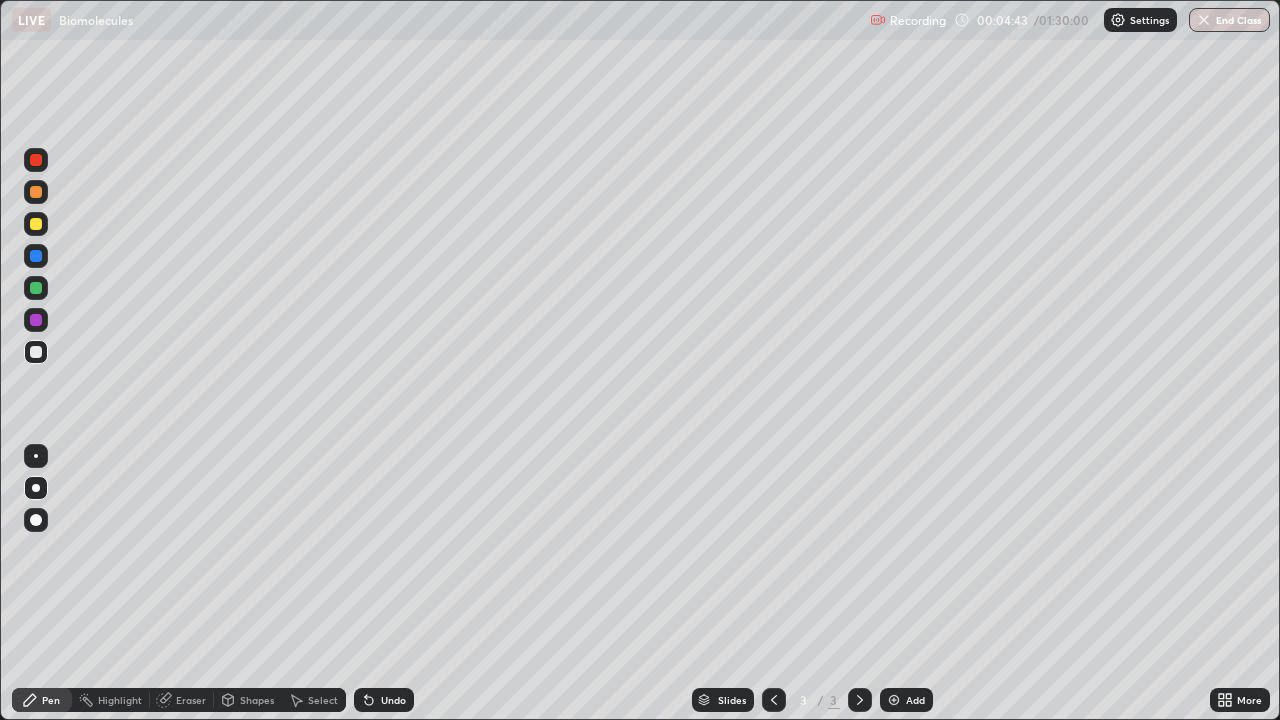 click at bounding box center (36, 320) 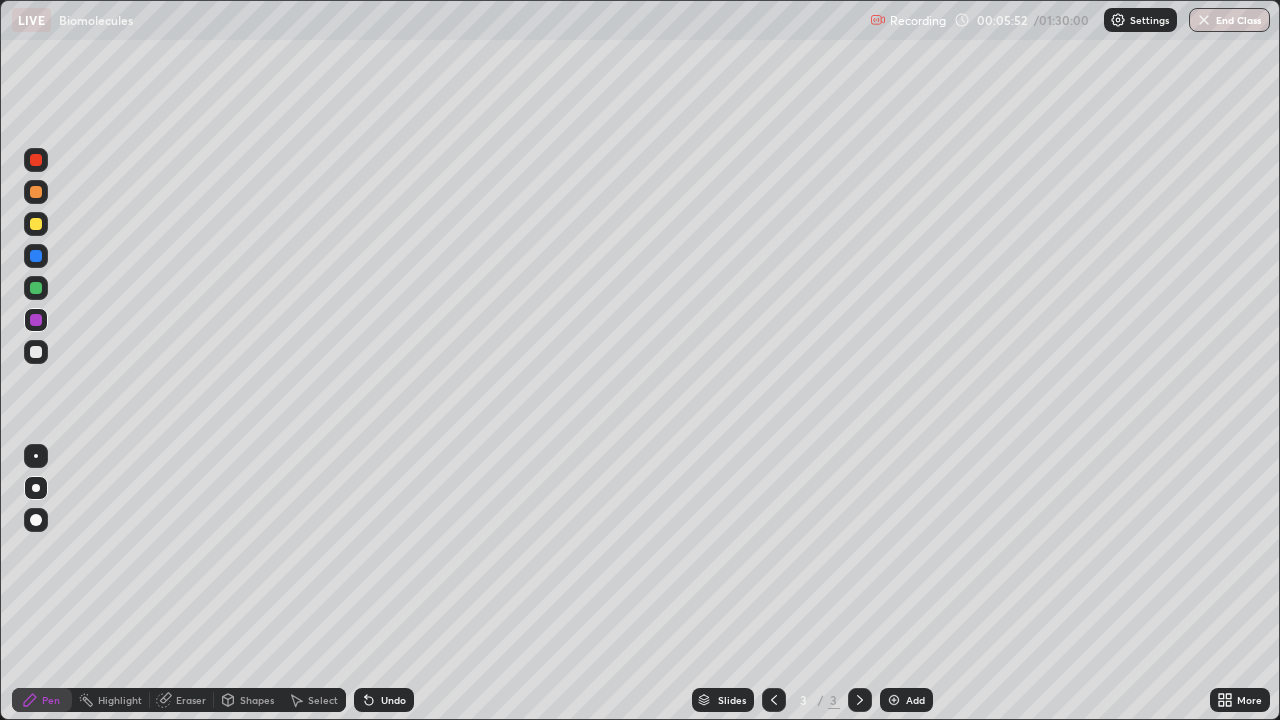 click at bounding box center [36, 352] 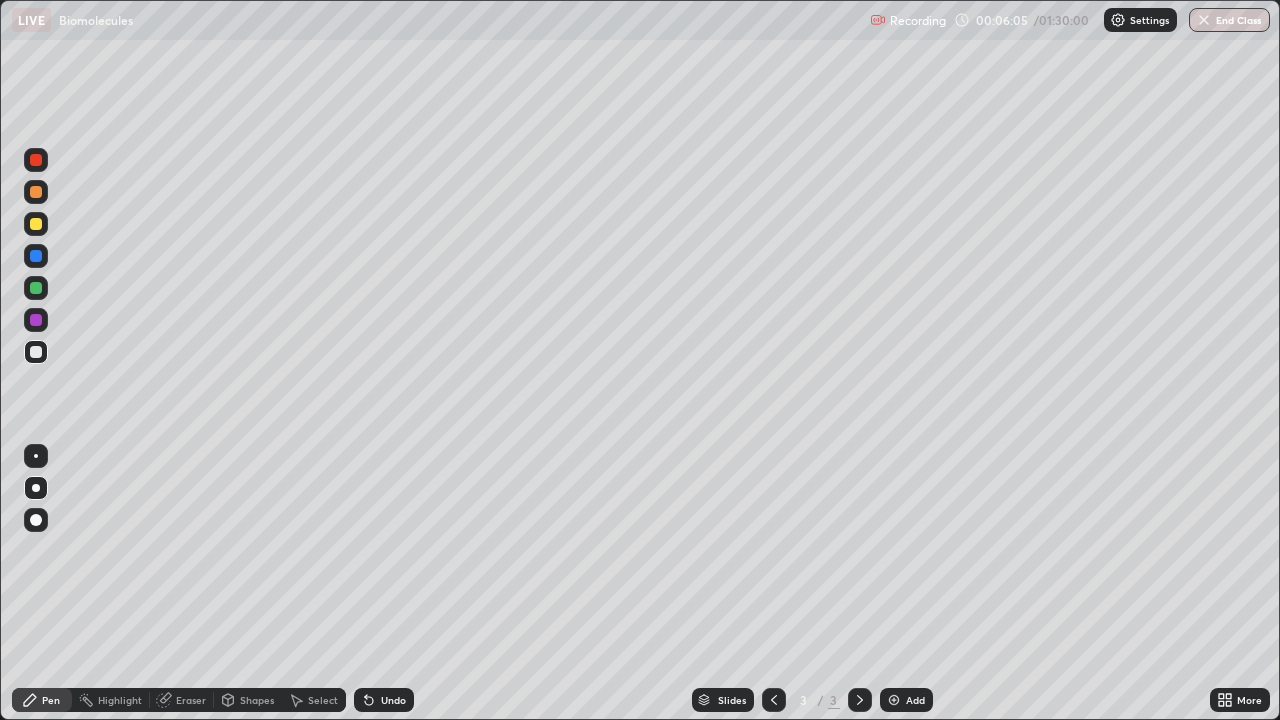 click at bounding box center (36, 288) 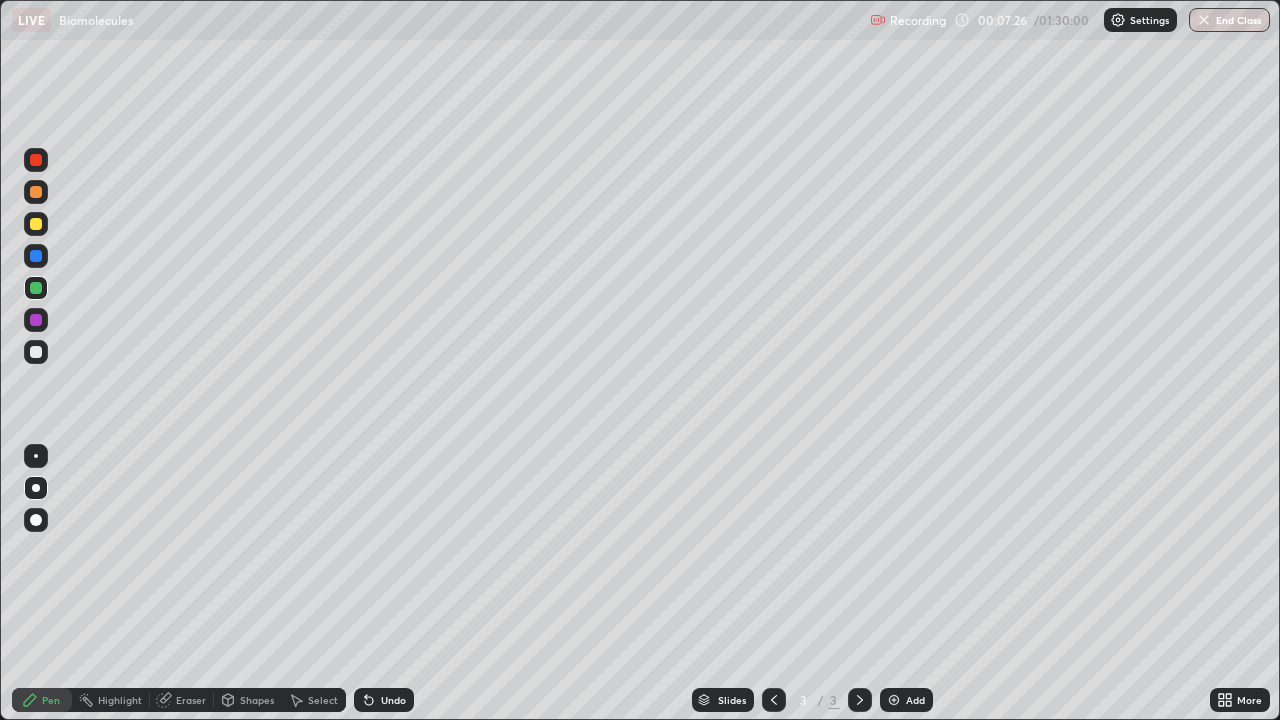 click at bounding box center [36, 352] 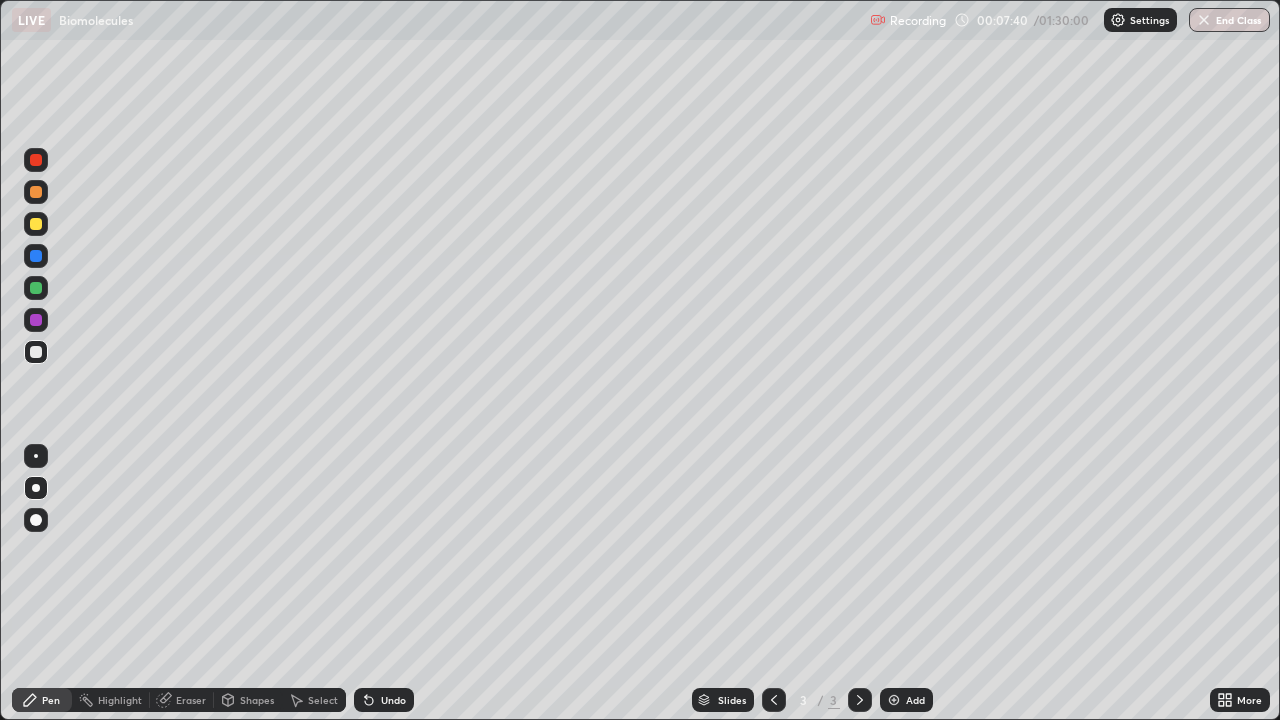 click at bounding box center [36, 224] 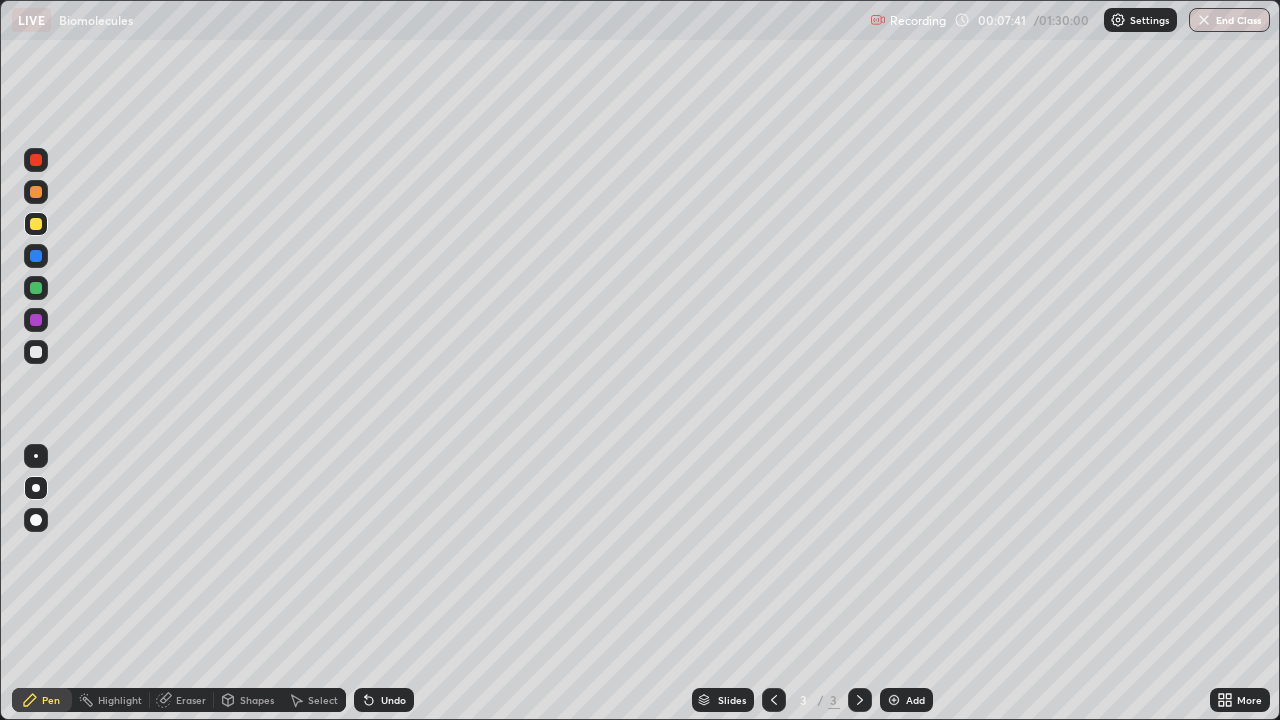 click at bounding box center [36, 320] 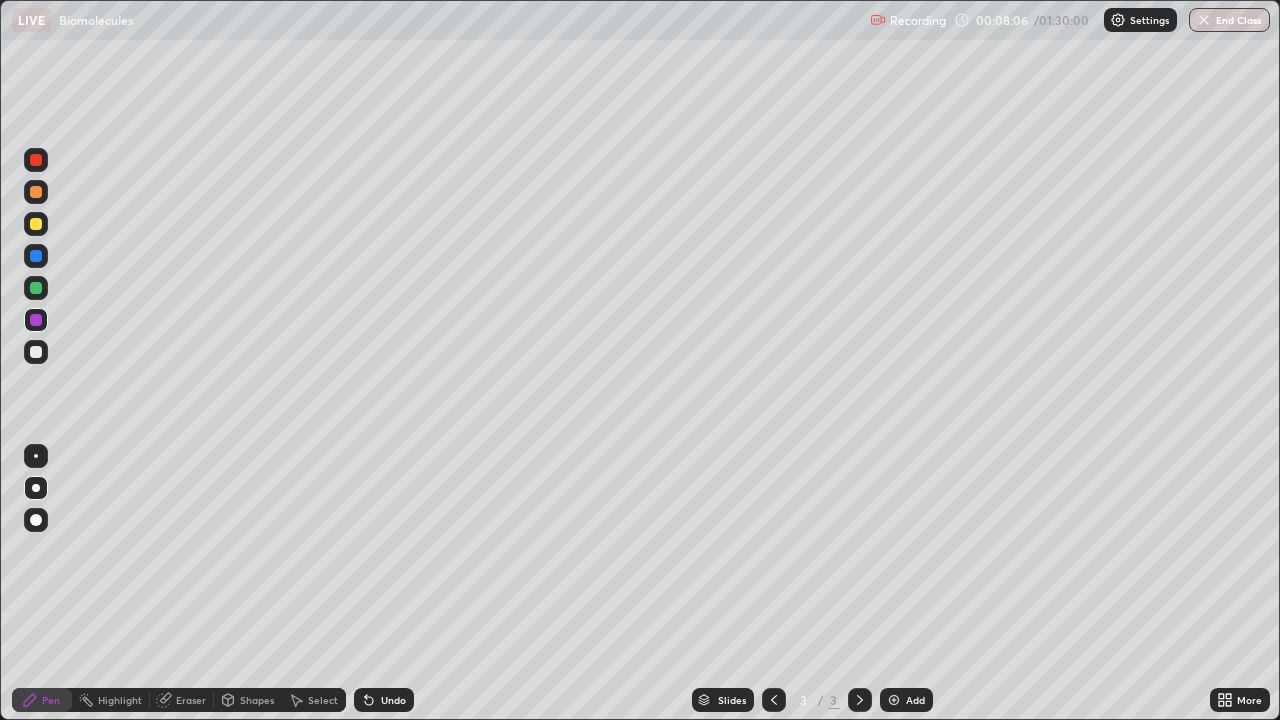 click 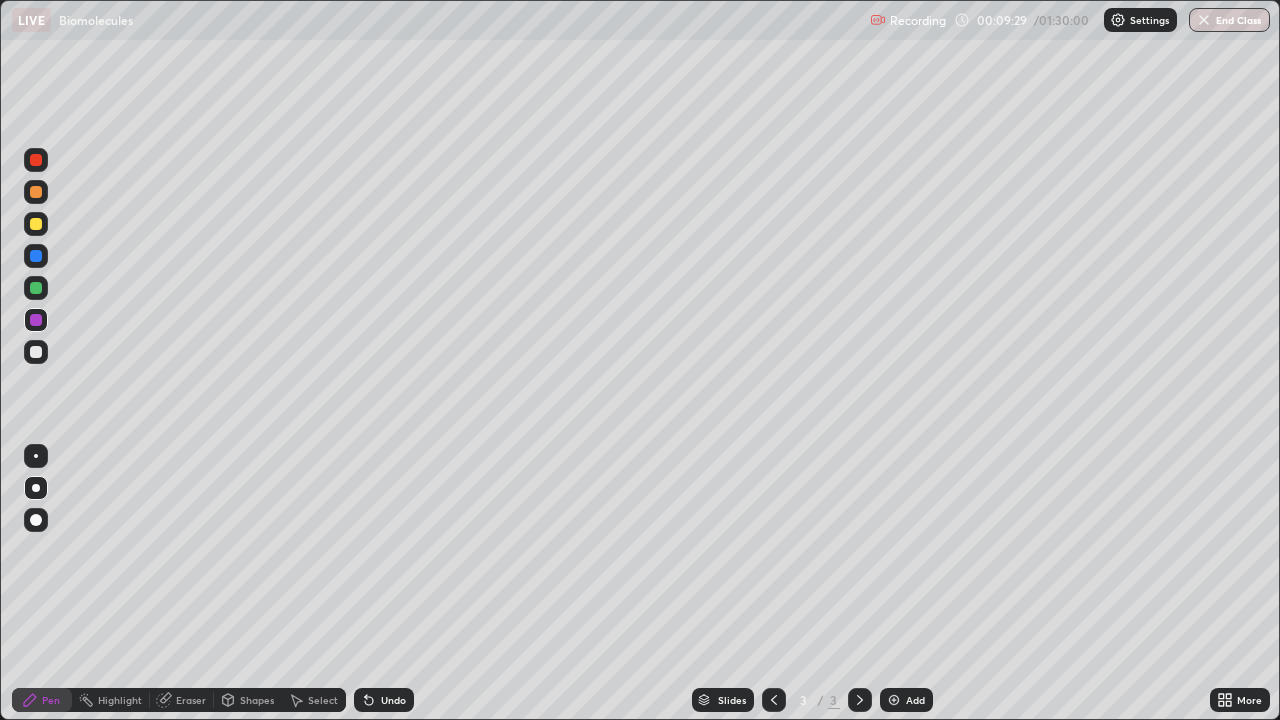 click at bounding box center (36, 352) 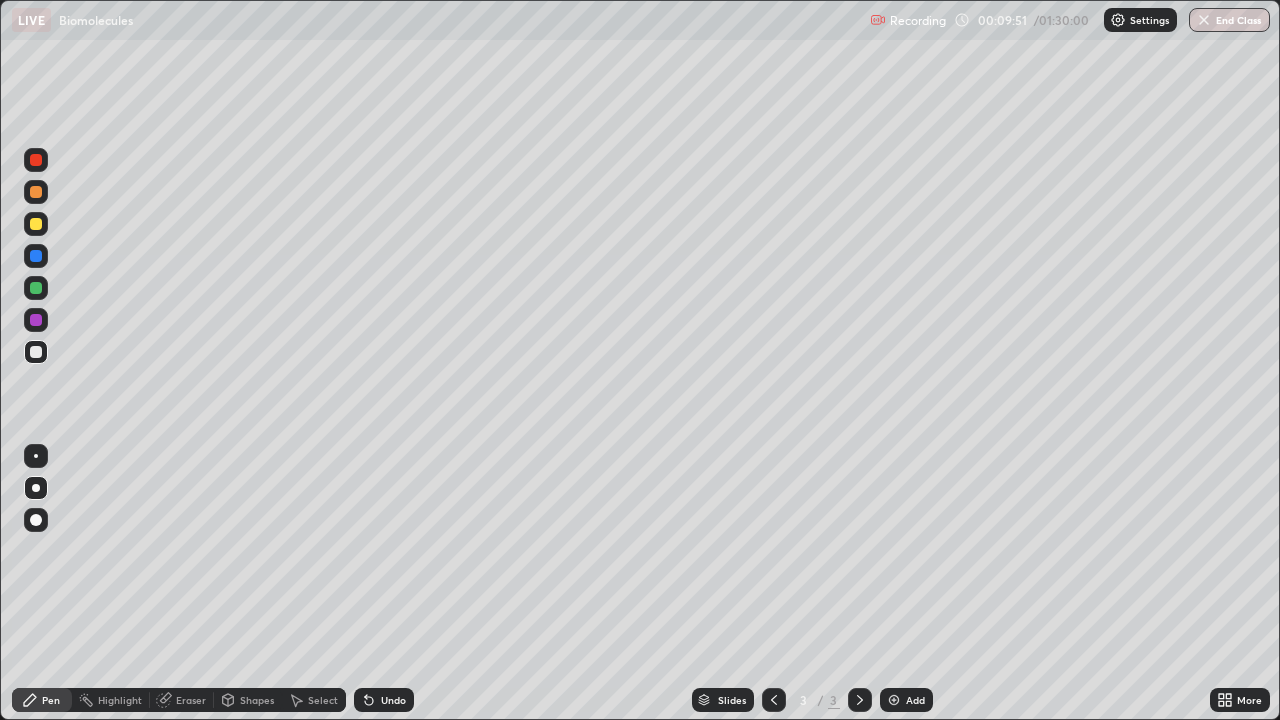 click at bounding box center [36, 320] 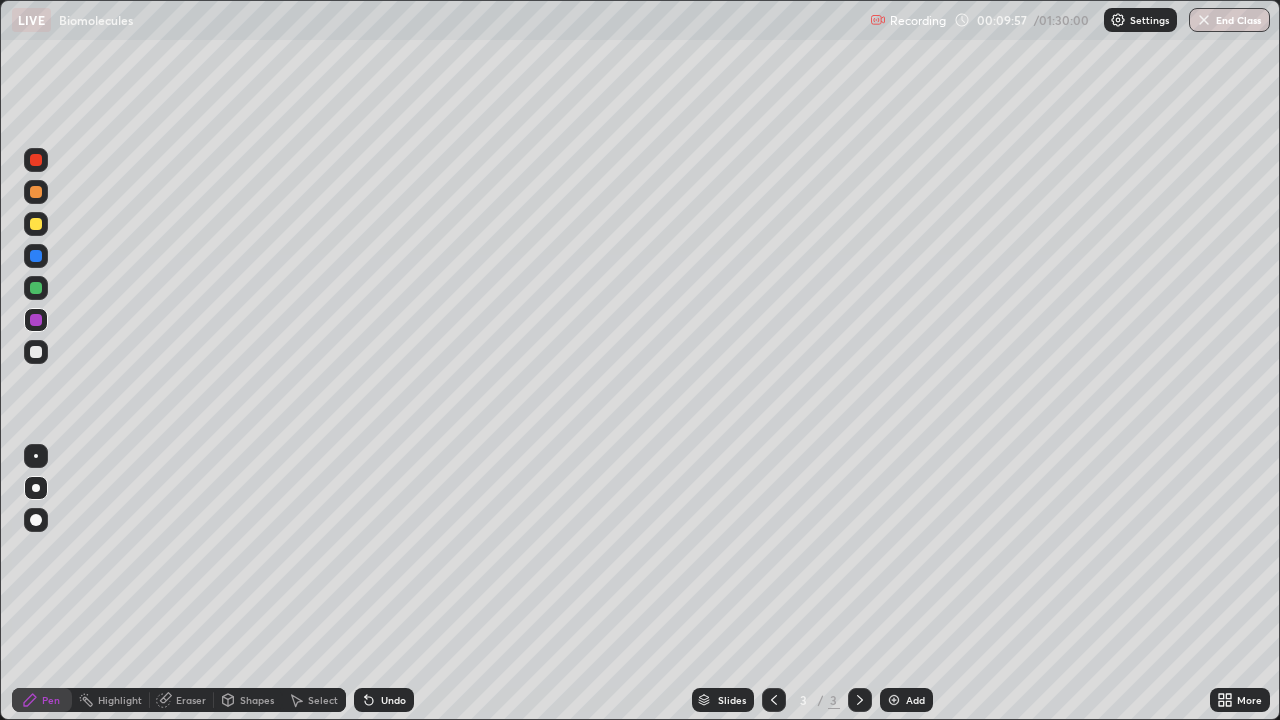 click on "Undo" at bounding box center [393, 700] 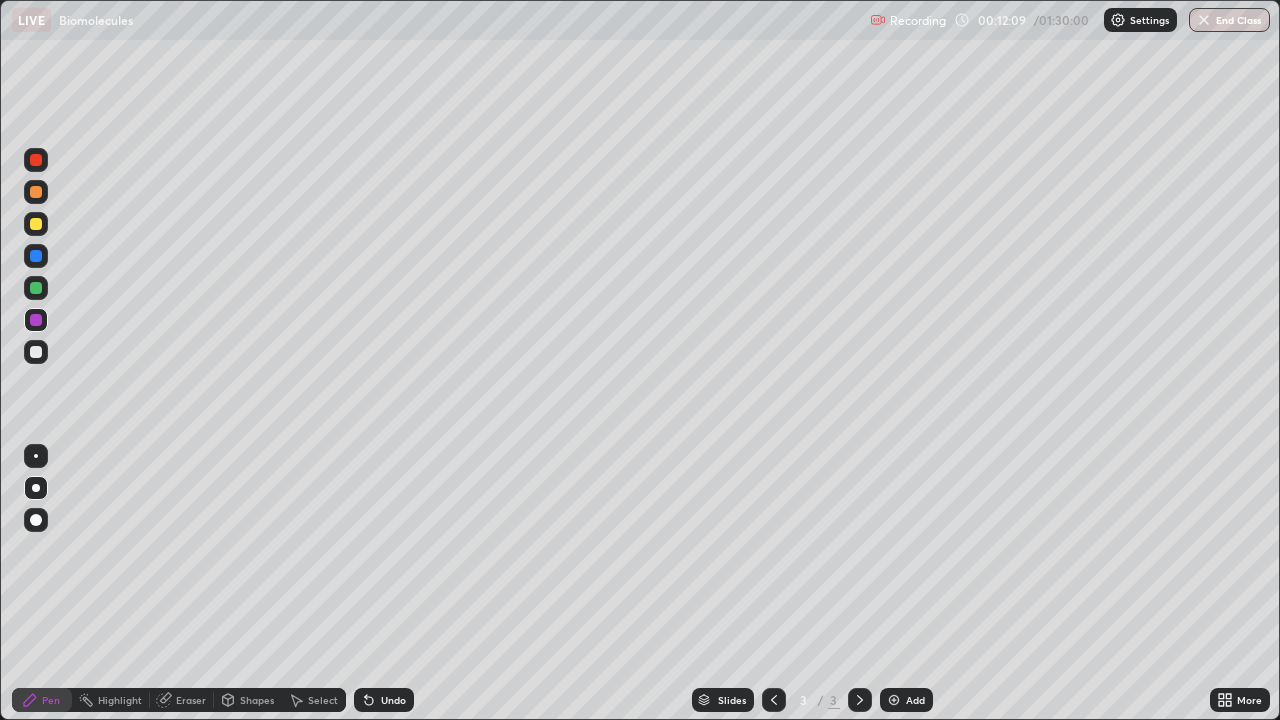 click at bounding box center [894, 700] 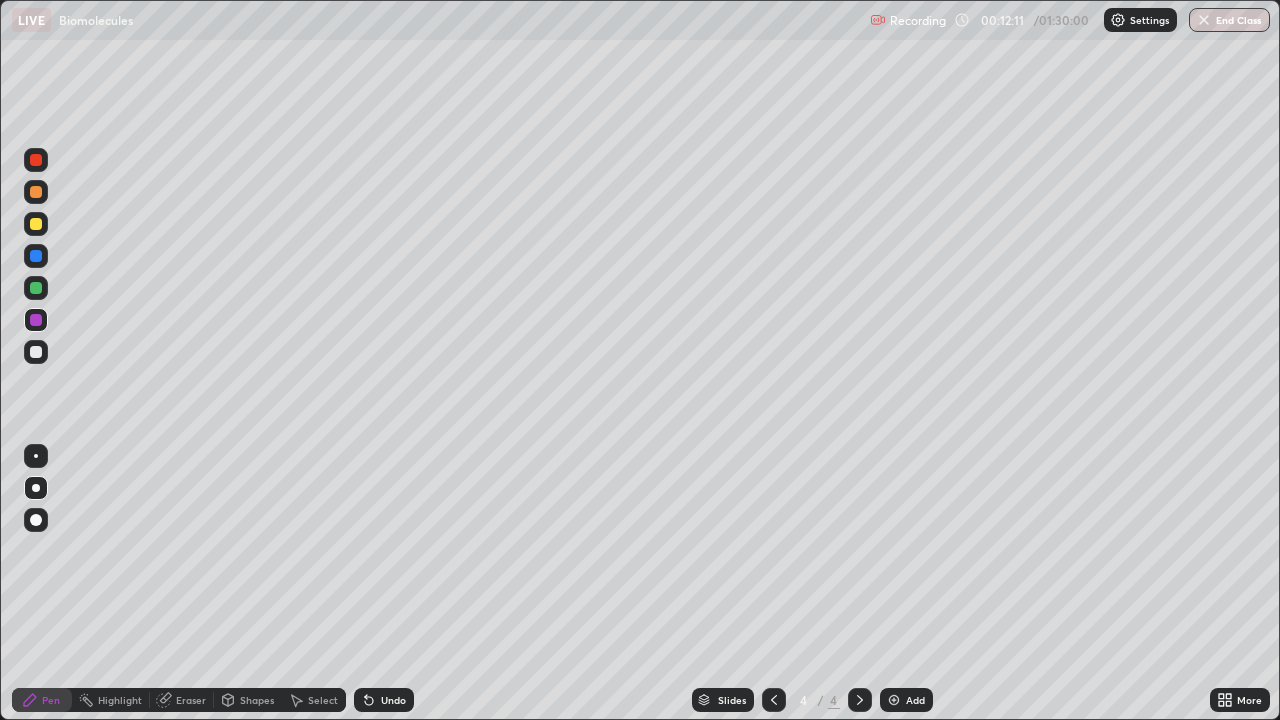 click at bounding box center (774, 700) 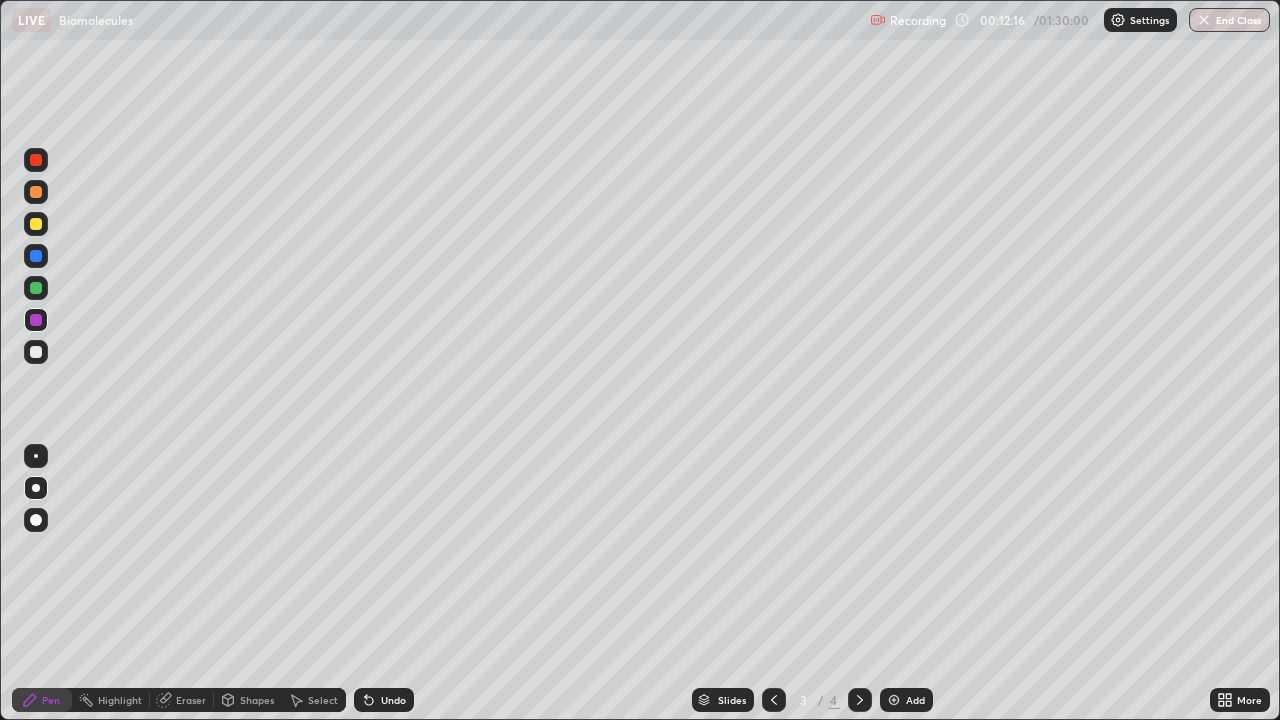 click 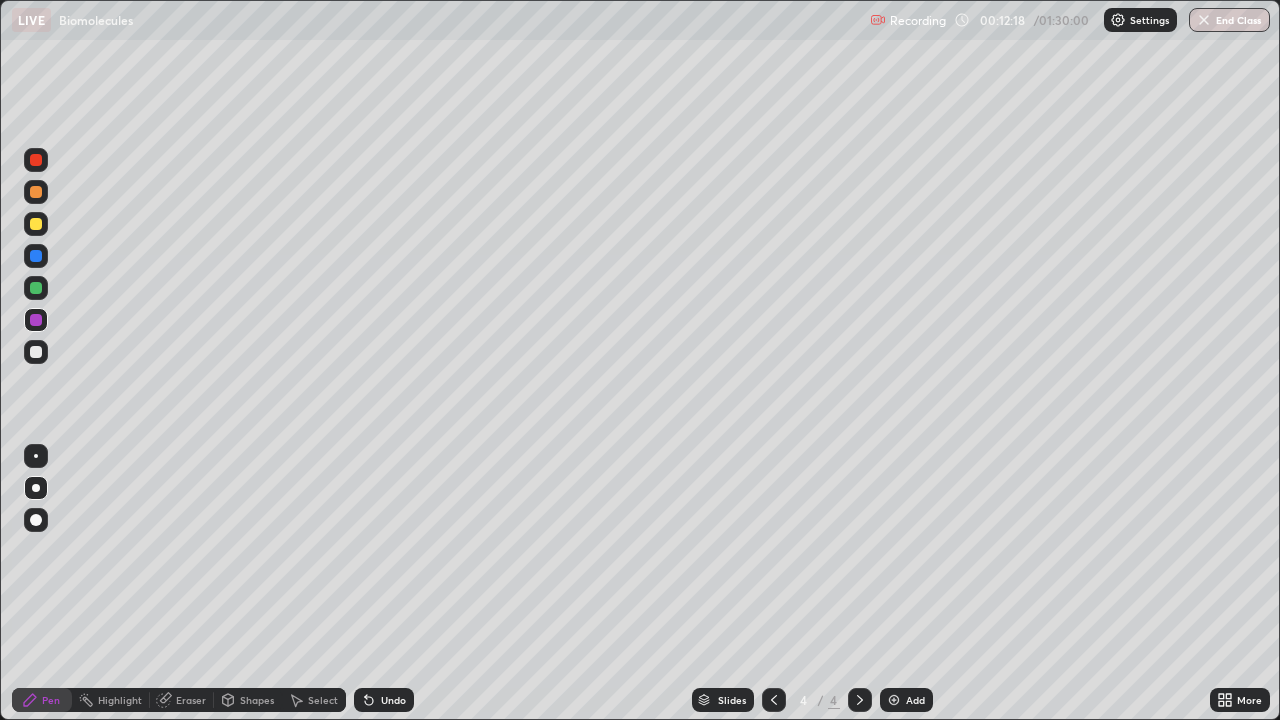 click at bounding box center (36, 352) 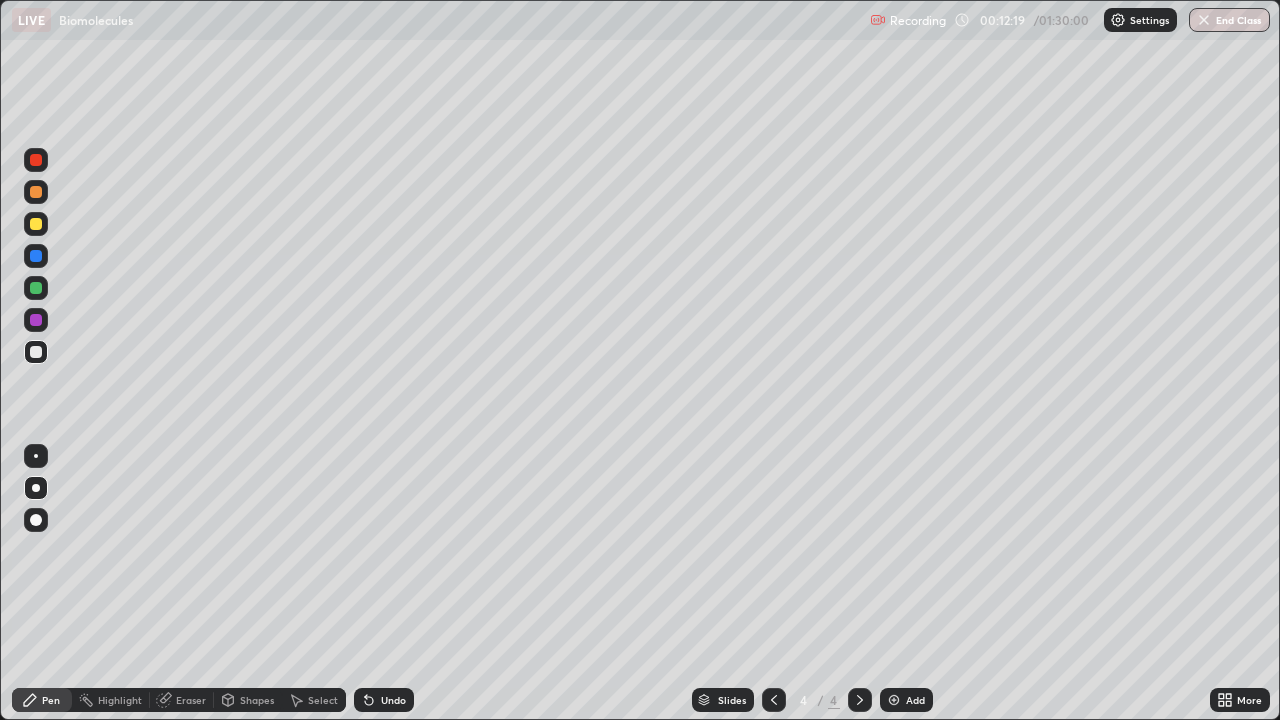 click at bounding box center [36, 224] 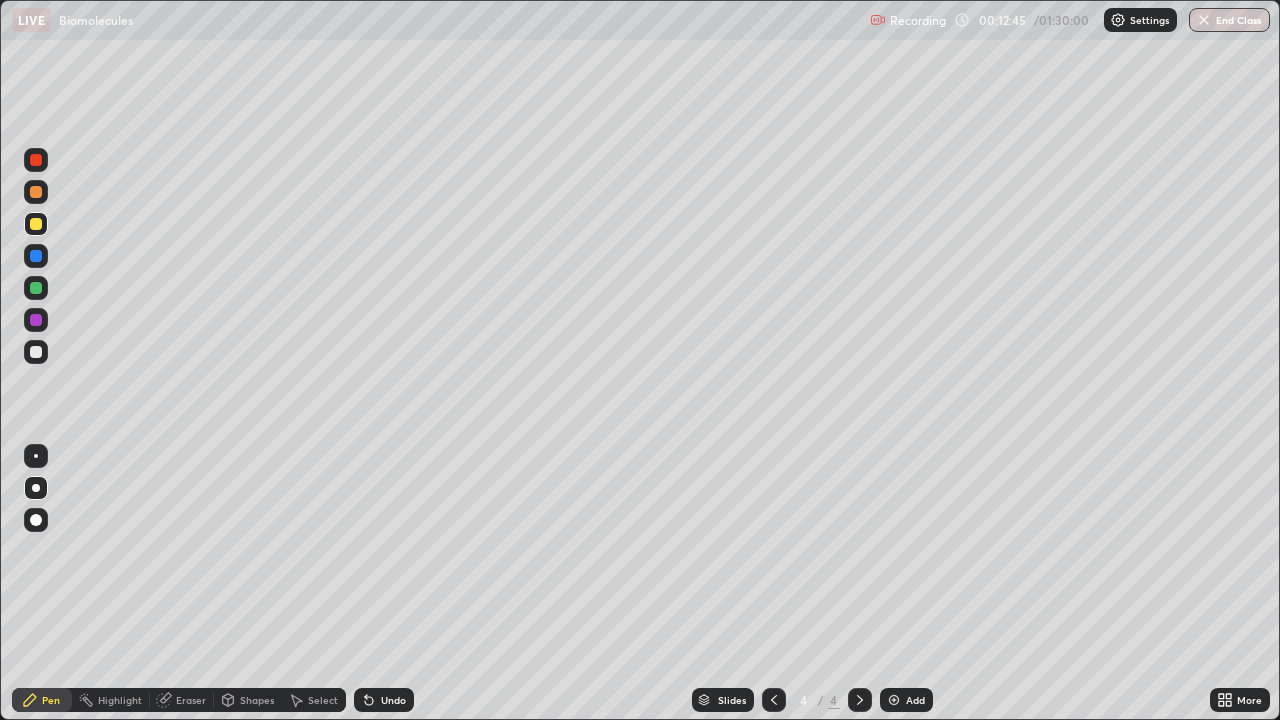 click at bounding box center [36, 352] 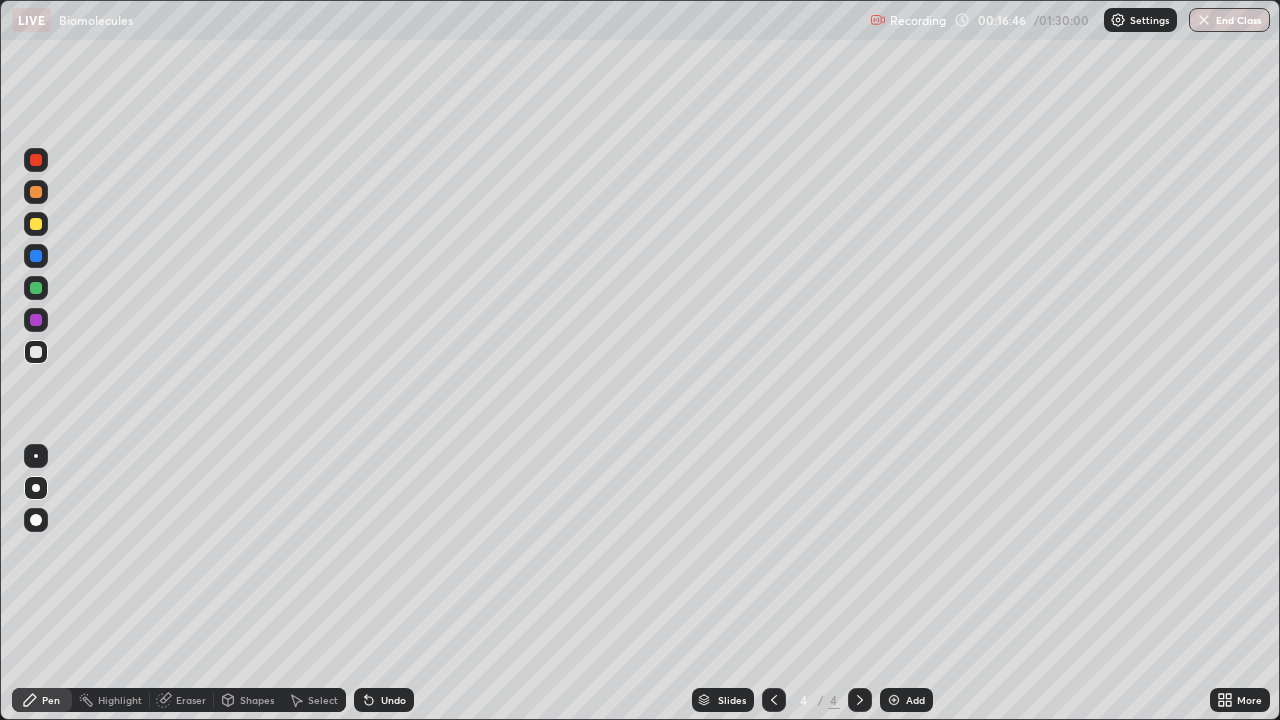 click on "Add" at bounding box center (906, 700) 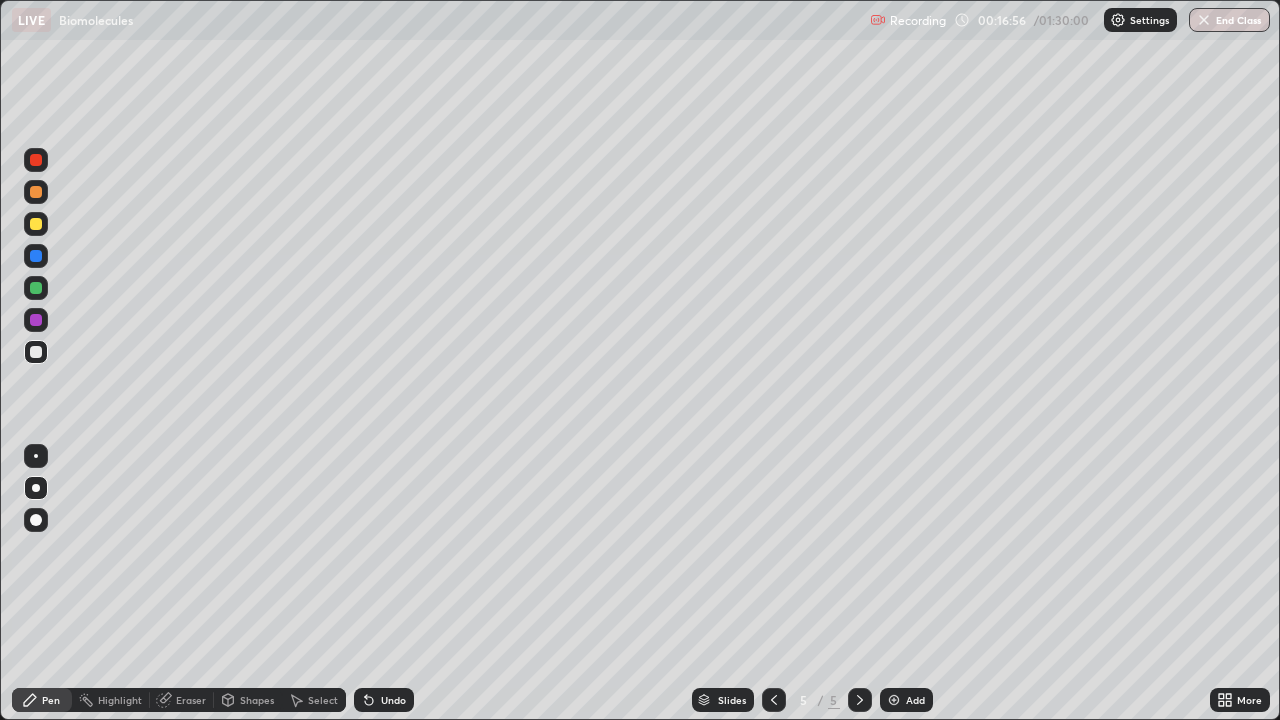 click 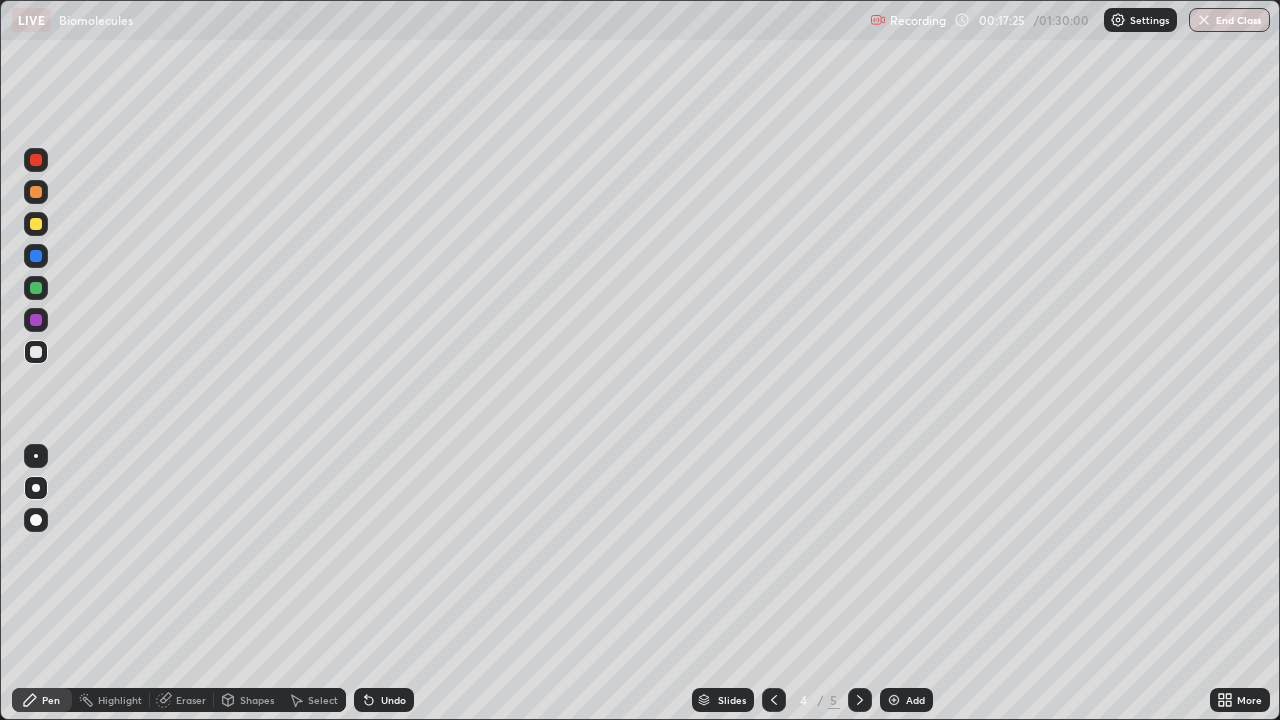 click 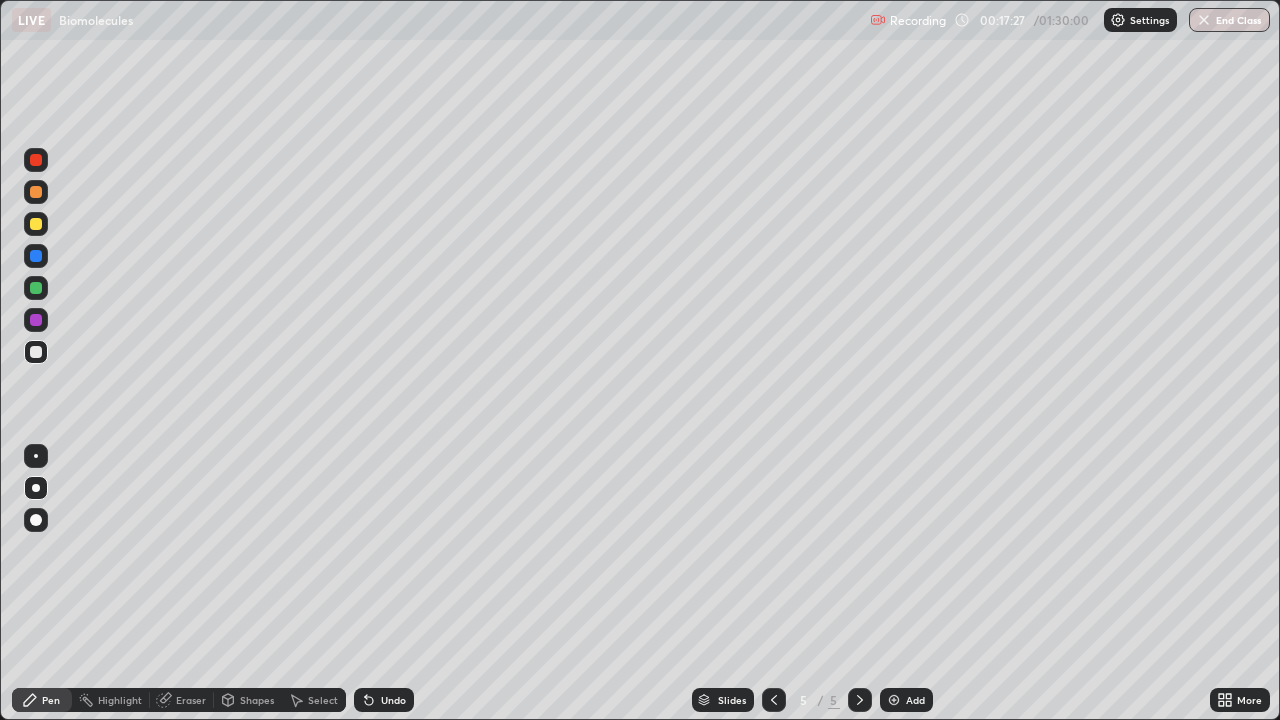 click at bounding box center [36, 320] 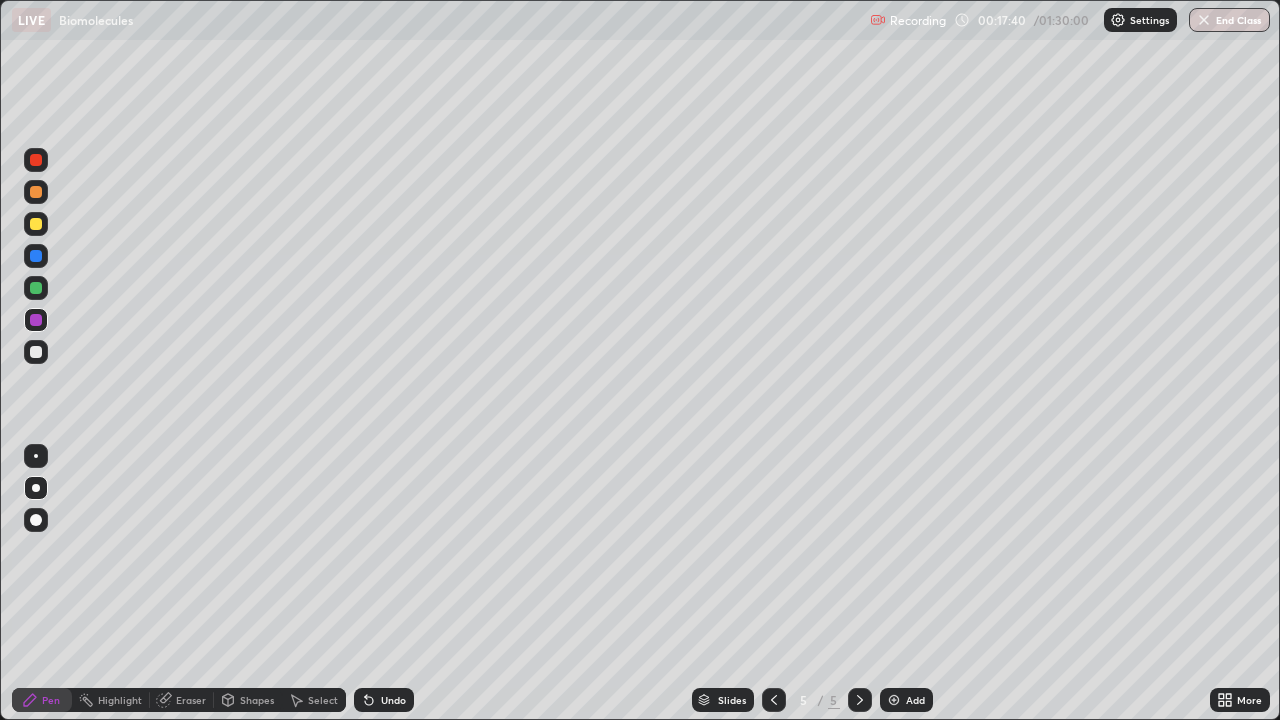 click at bounding box center (36, 352) 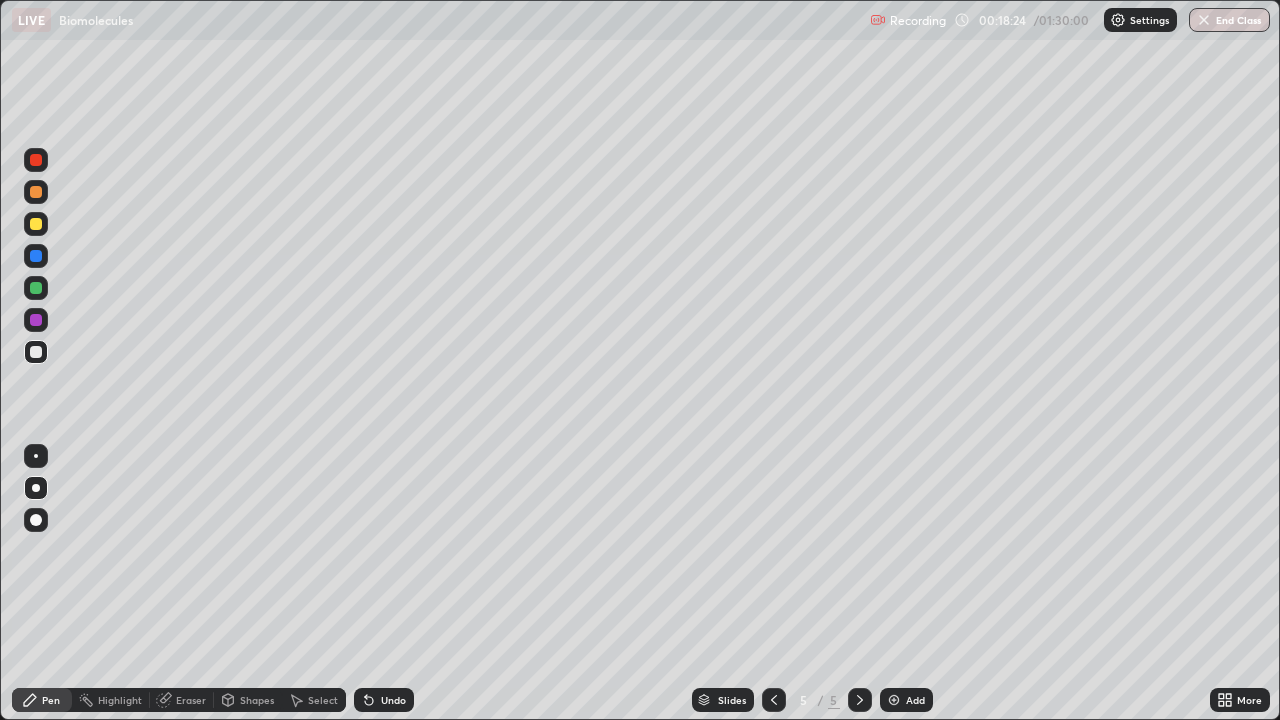 click at bounding box center (36, 224) 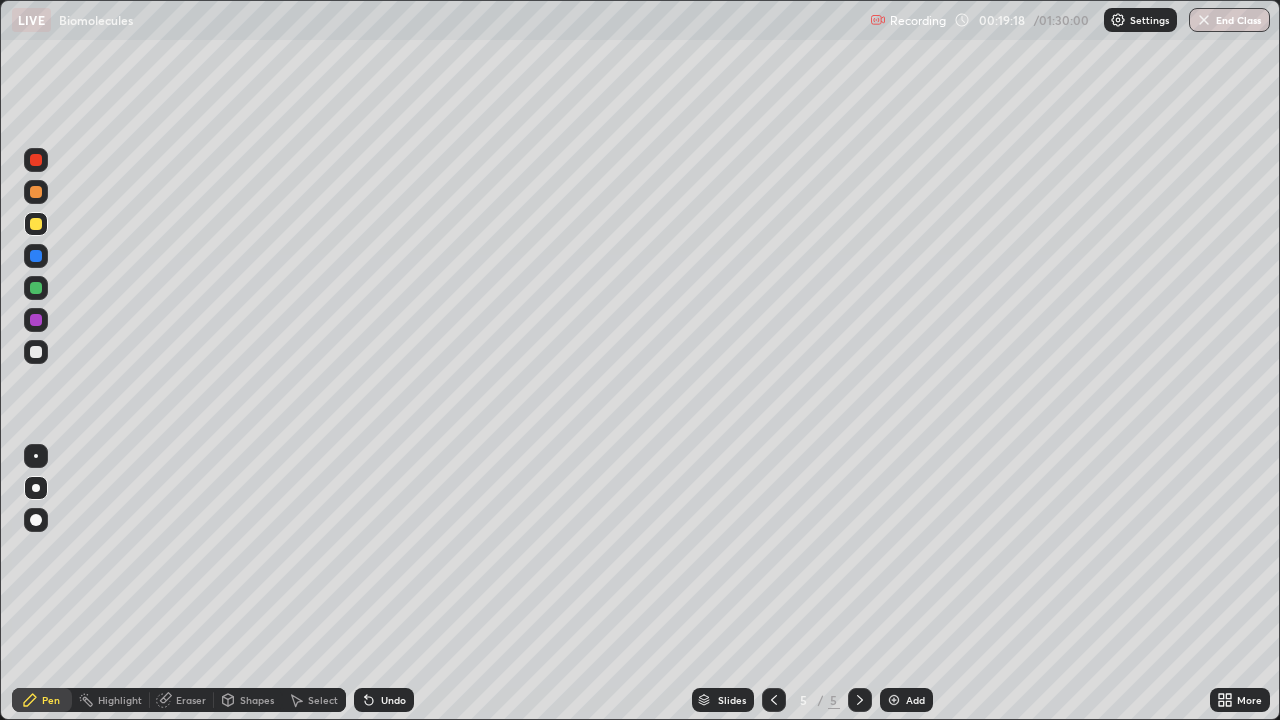 click at bounding box center (36, 352) 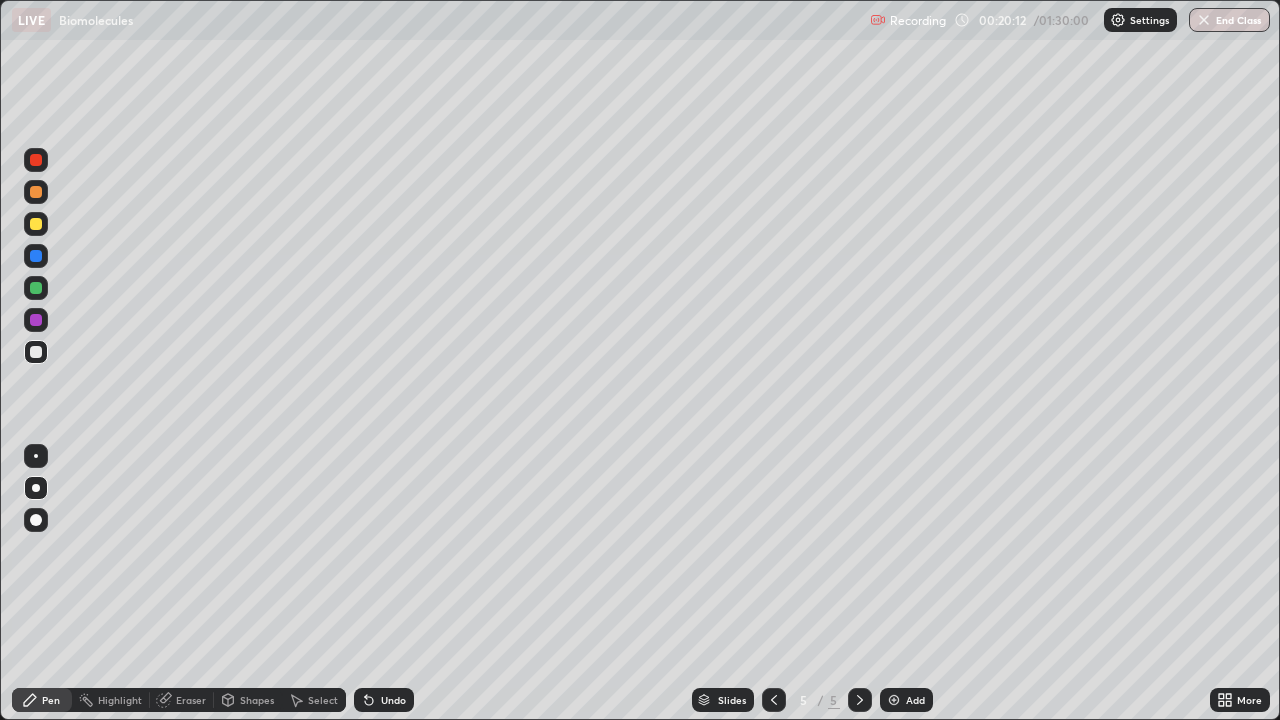 click at bounding box center [36, 224] 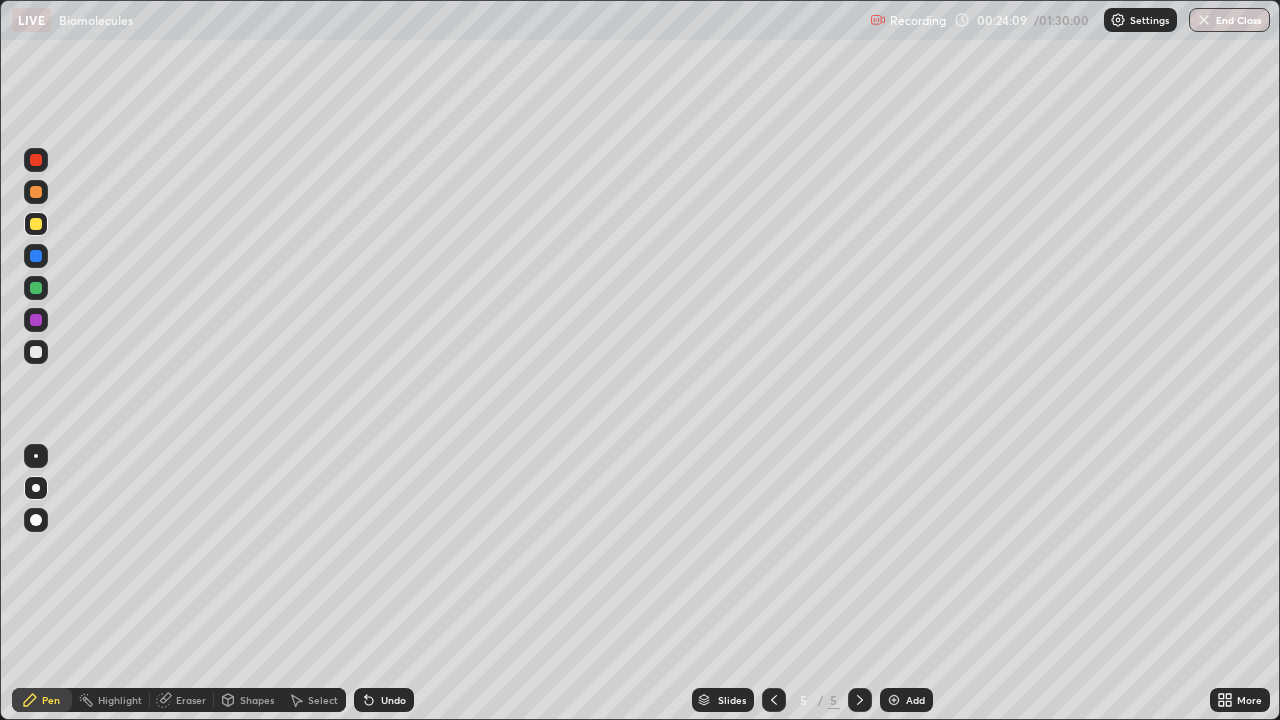 click at bounding box center [894, 700] 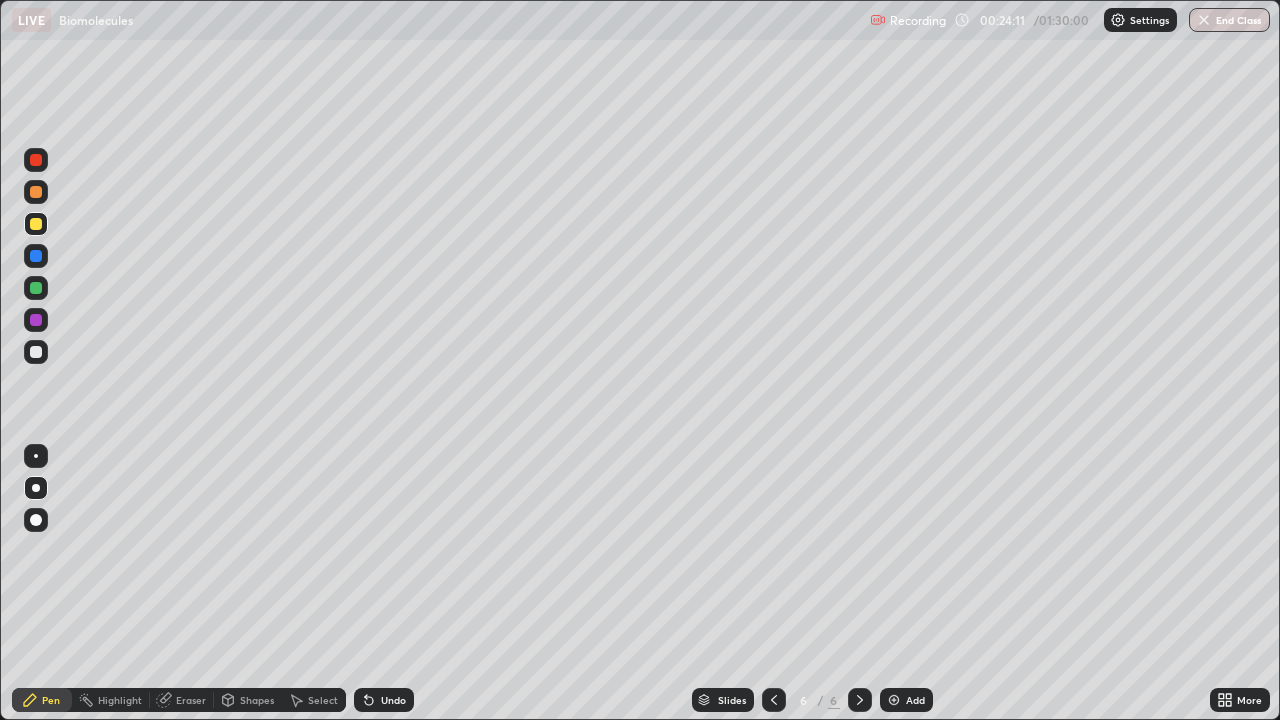 click at bounding box center (36, 352) 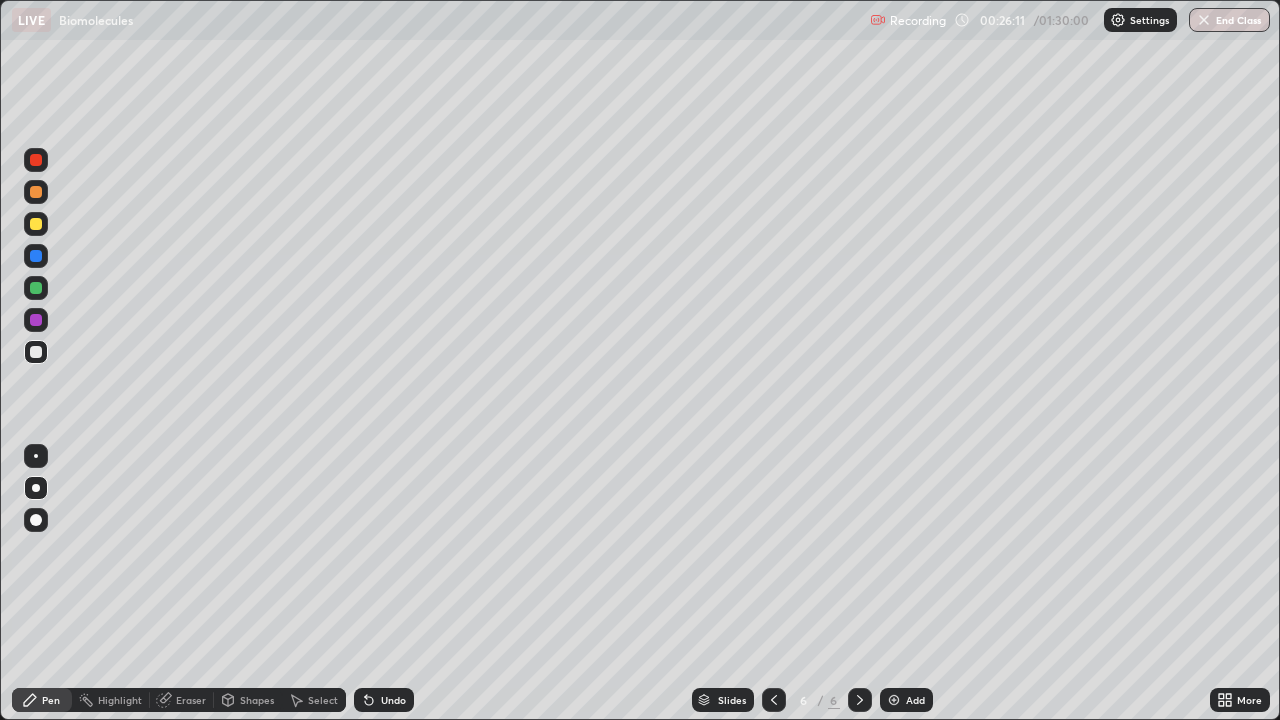 click at bounding box center [36, 224] 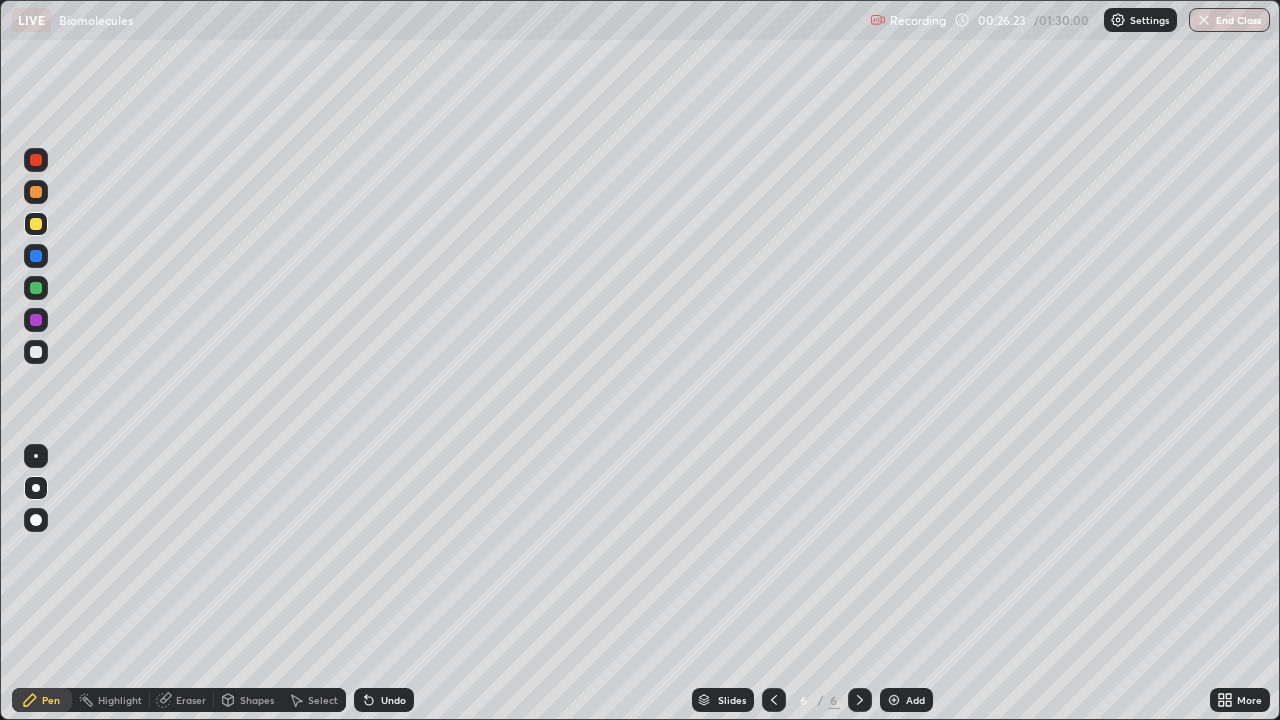 click at bounding box center [36, 320] 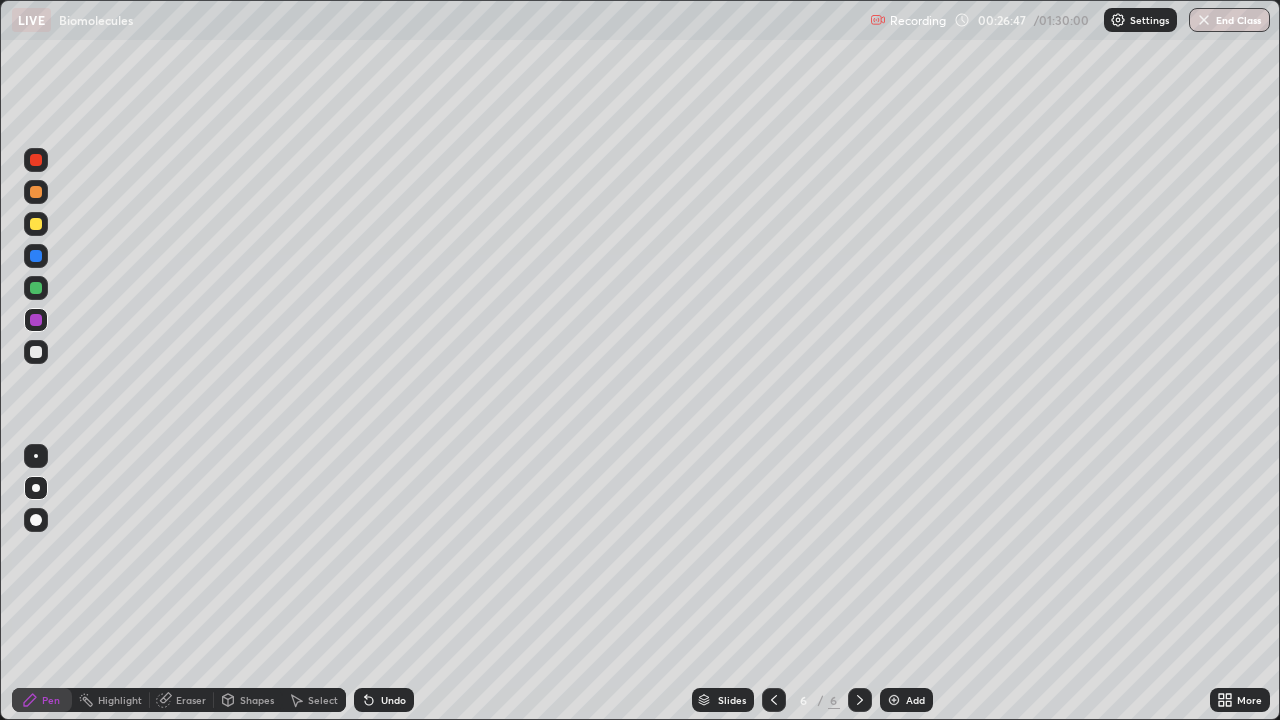 click on "Undo" at bounding box center (393, 700) 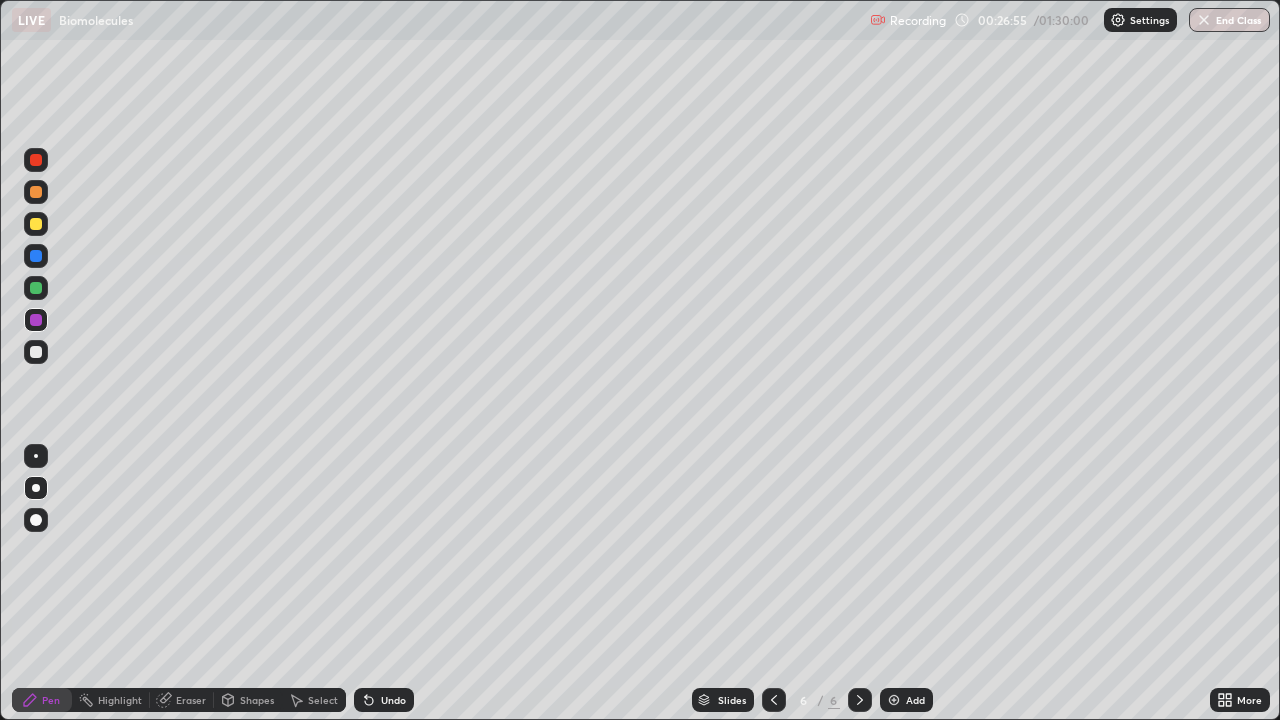 click at bounding box center (36, 160) 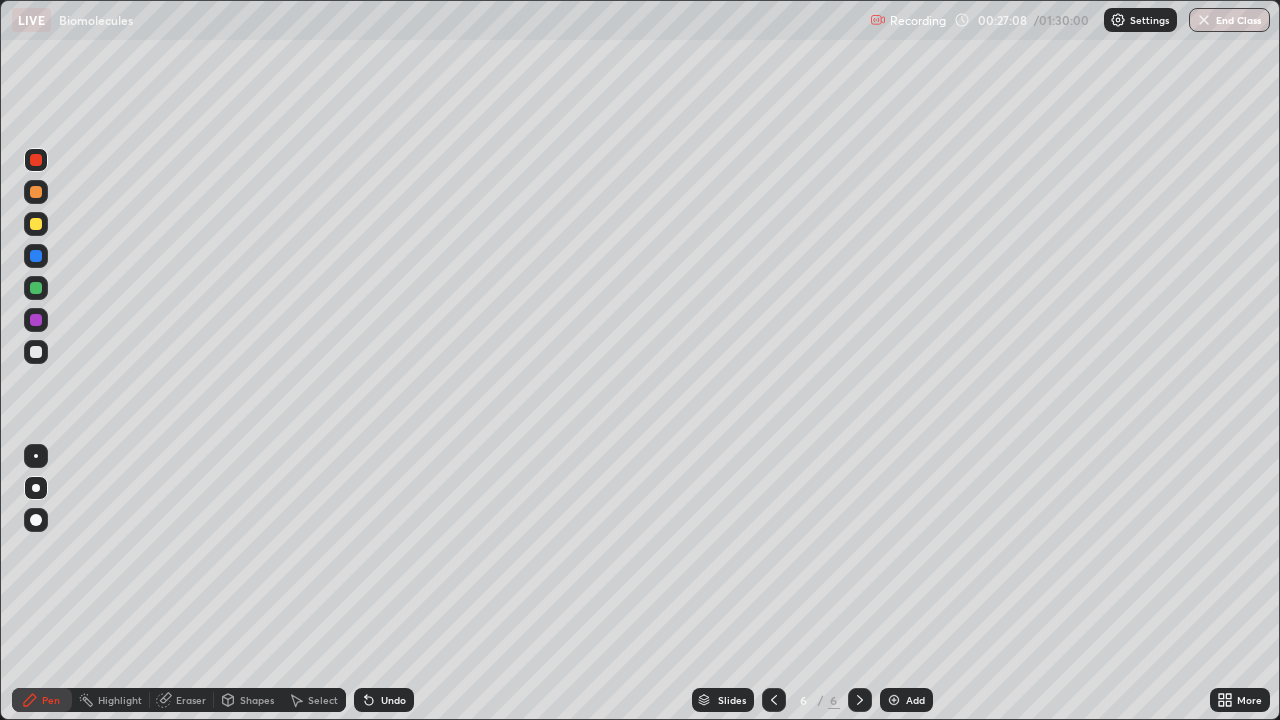 click at bounding box center [36, 320] 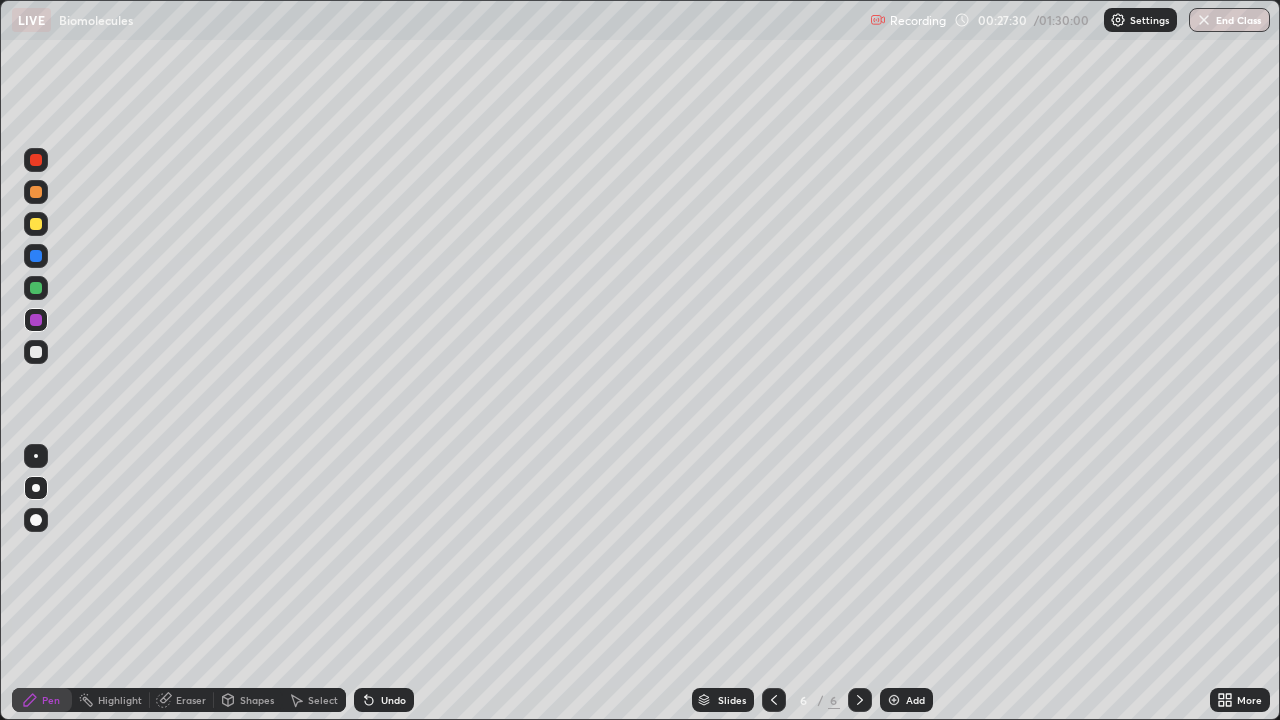 click at bounding box center (36, 160) 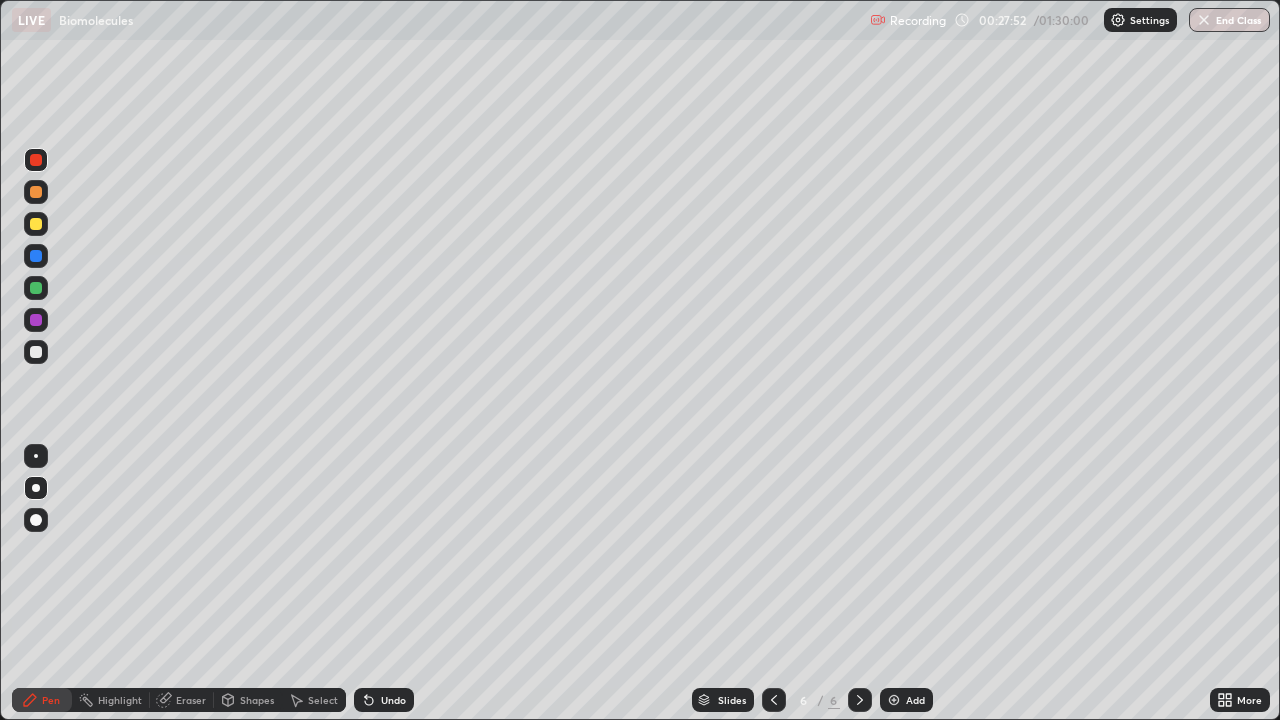 click at bounding box center (36, 256) 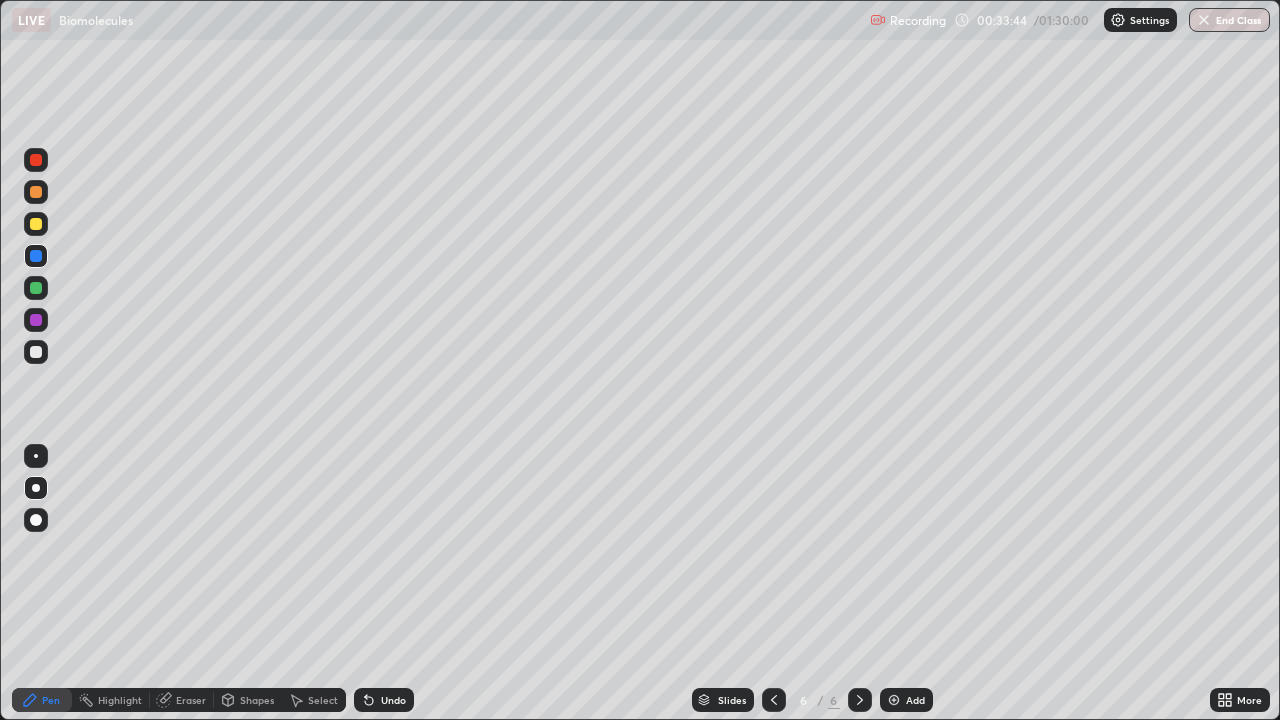 click on "Add" at bounding box center (906, 700) 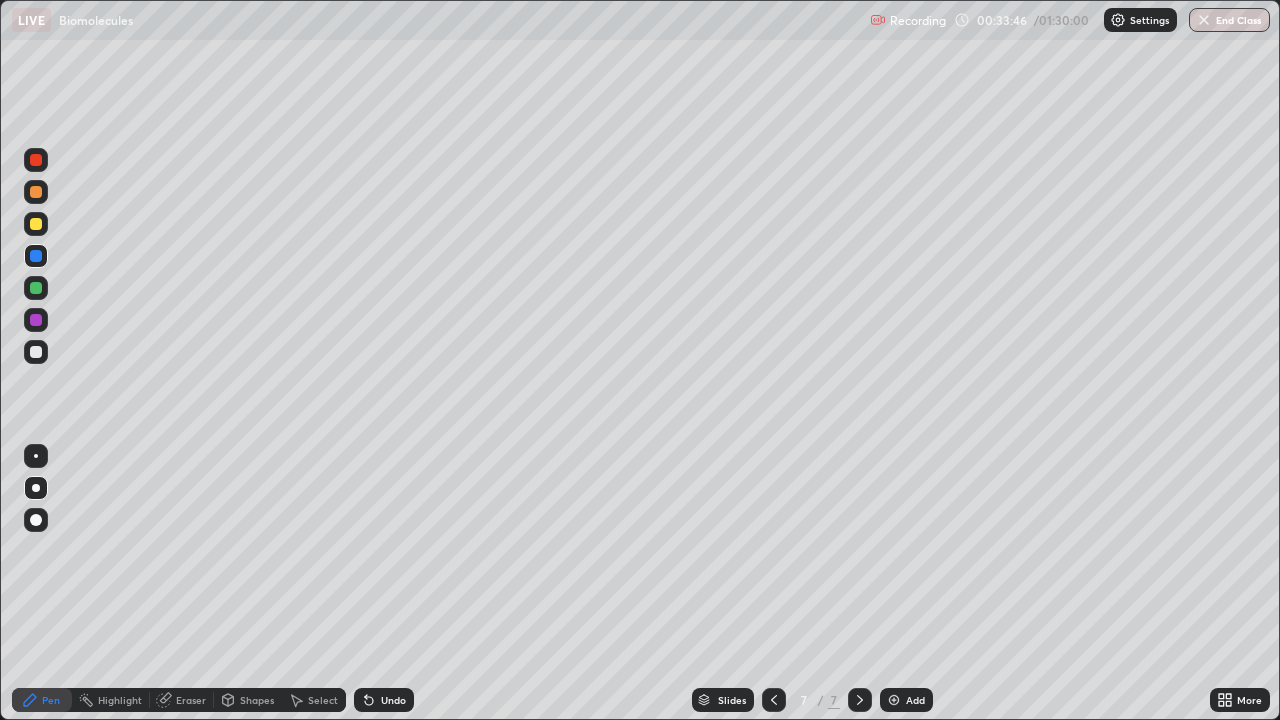 click at bounding box center (36, 352) 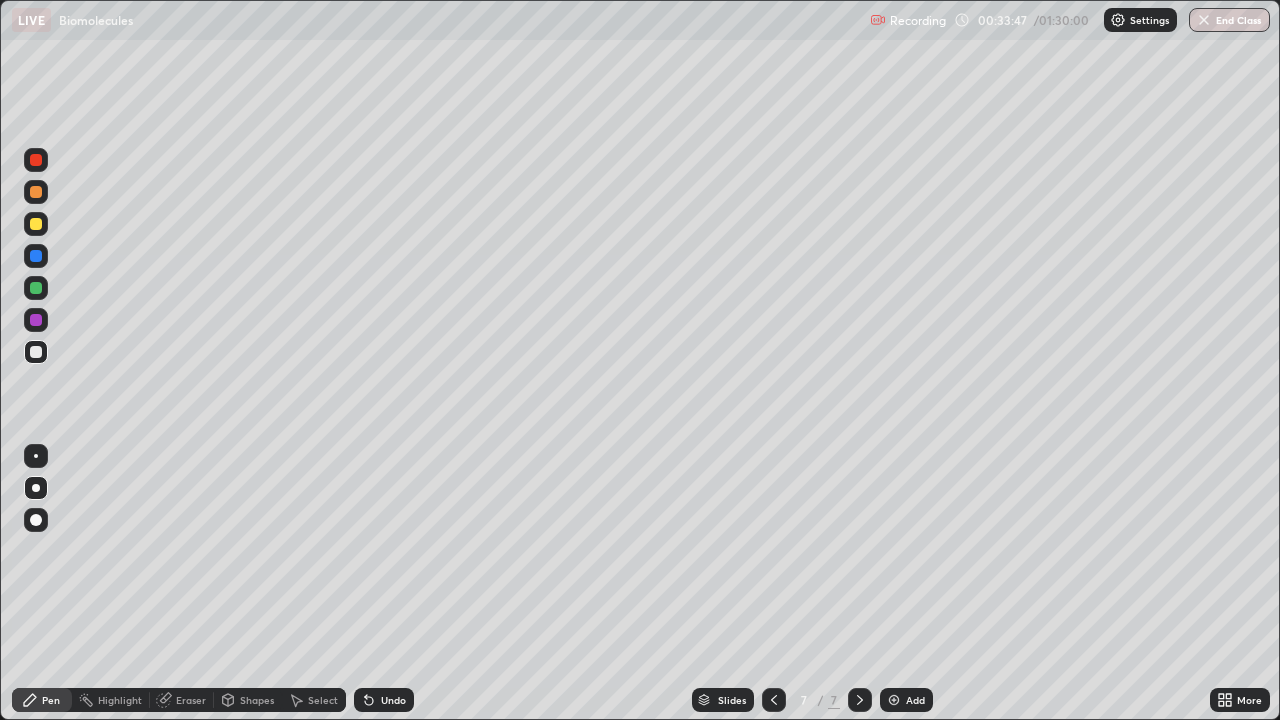 click at bounding box center (774, 700) 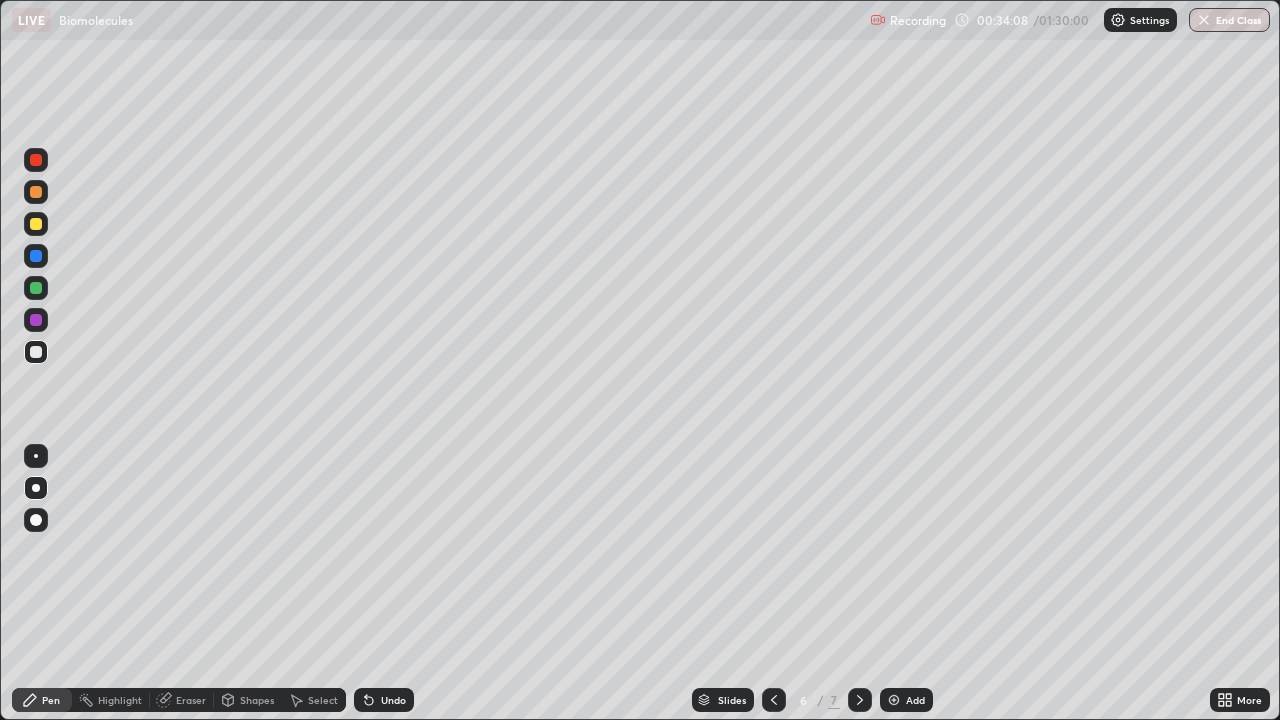 click 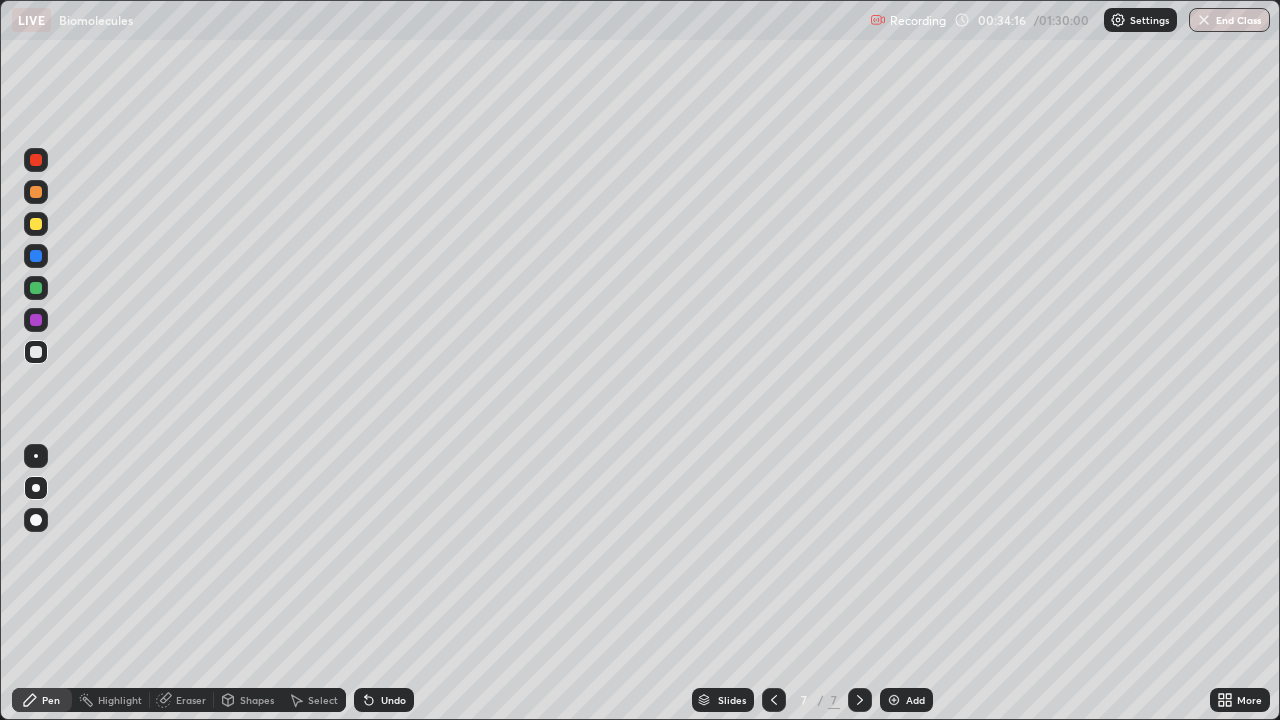 click on "Shapes" at bounding box center (248, 700) 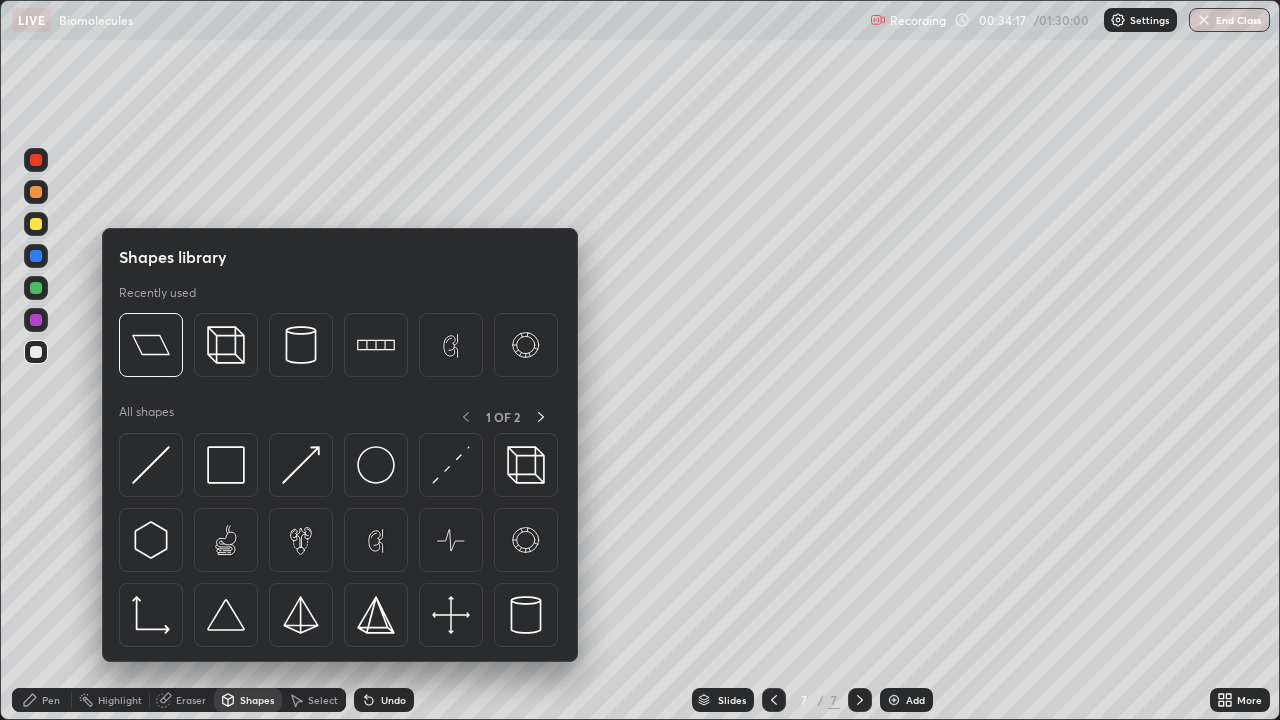 click on "Undo" at bounding box center (393, 700) 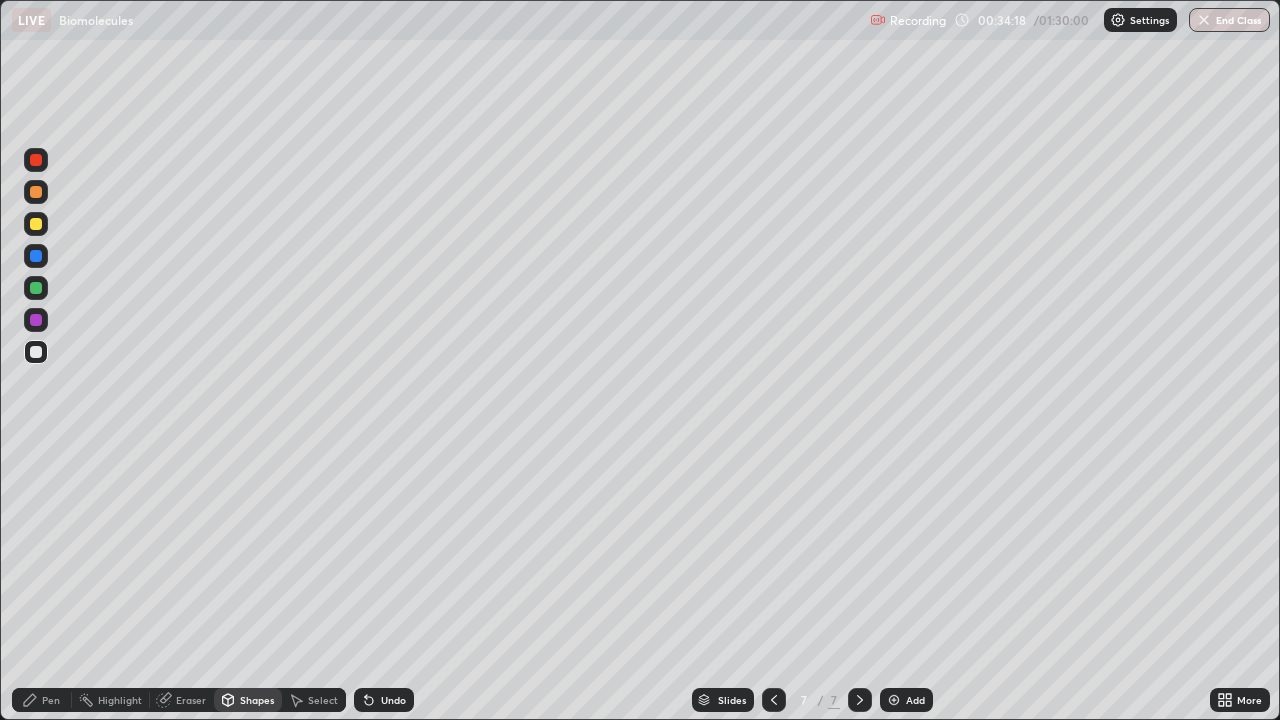 click on "Undo" at bounding box center [384, 700] 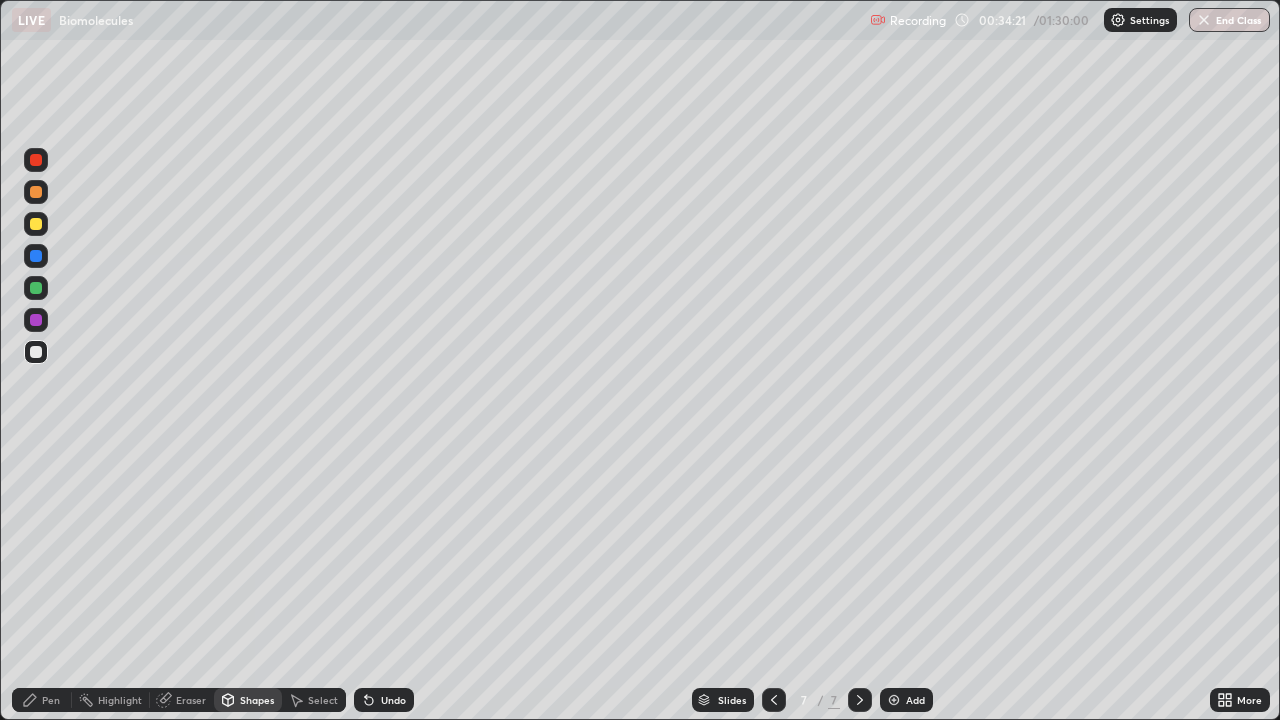 click on "Pen" at bounding box center (42, 700) 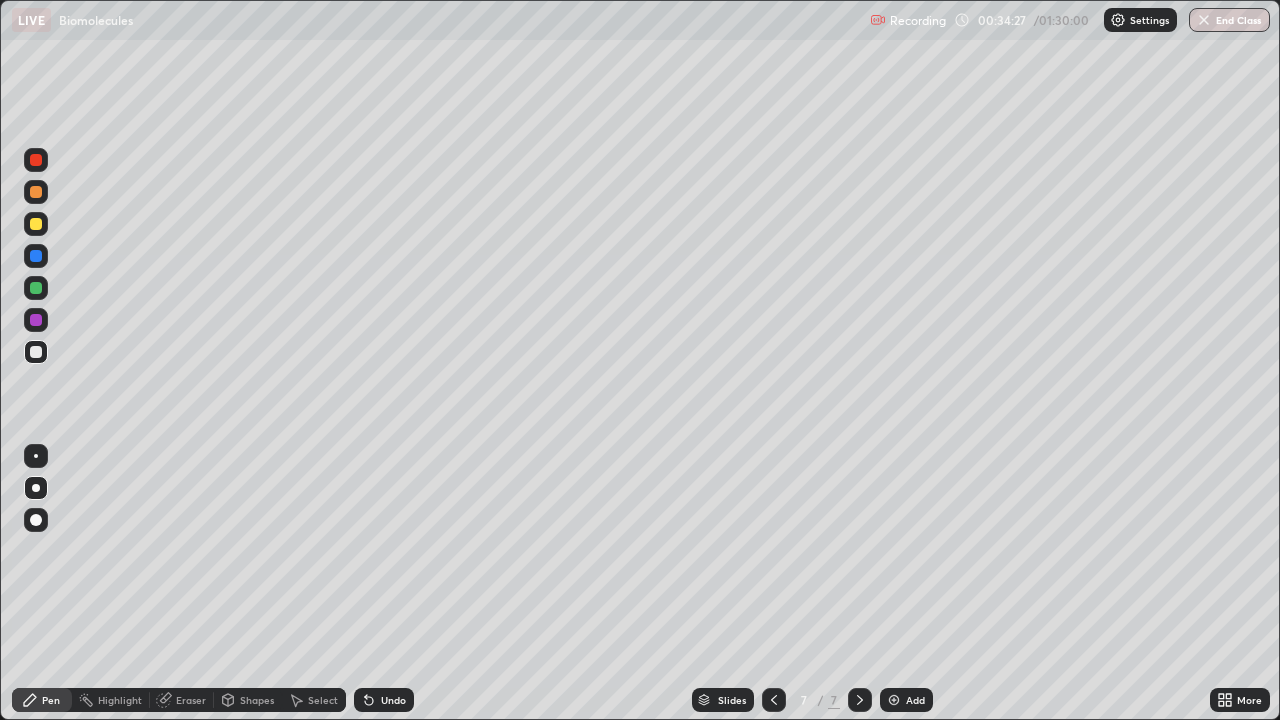 click at bounding box center [36, 288] 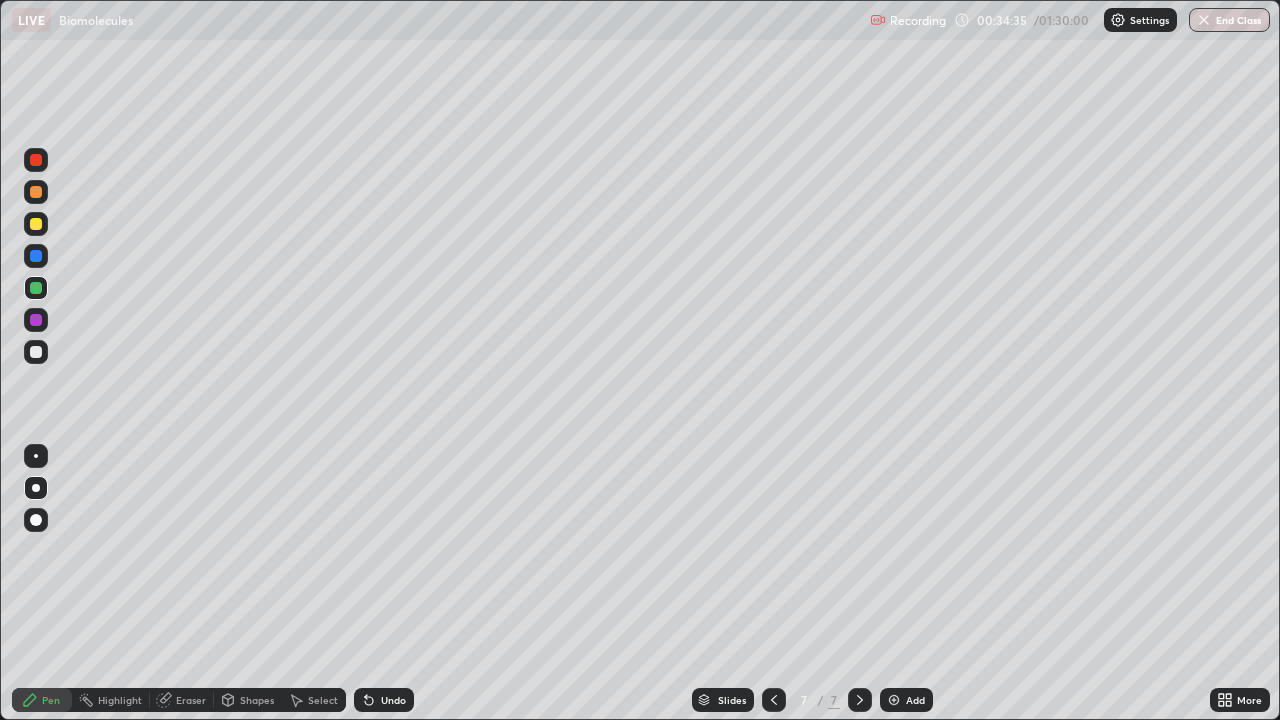 click at bounding box center [36, 352] 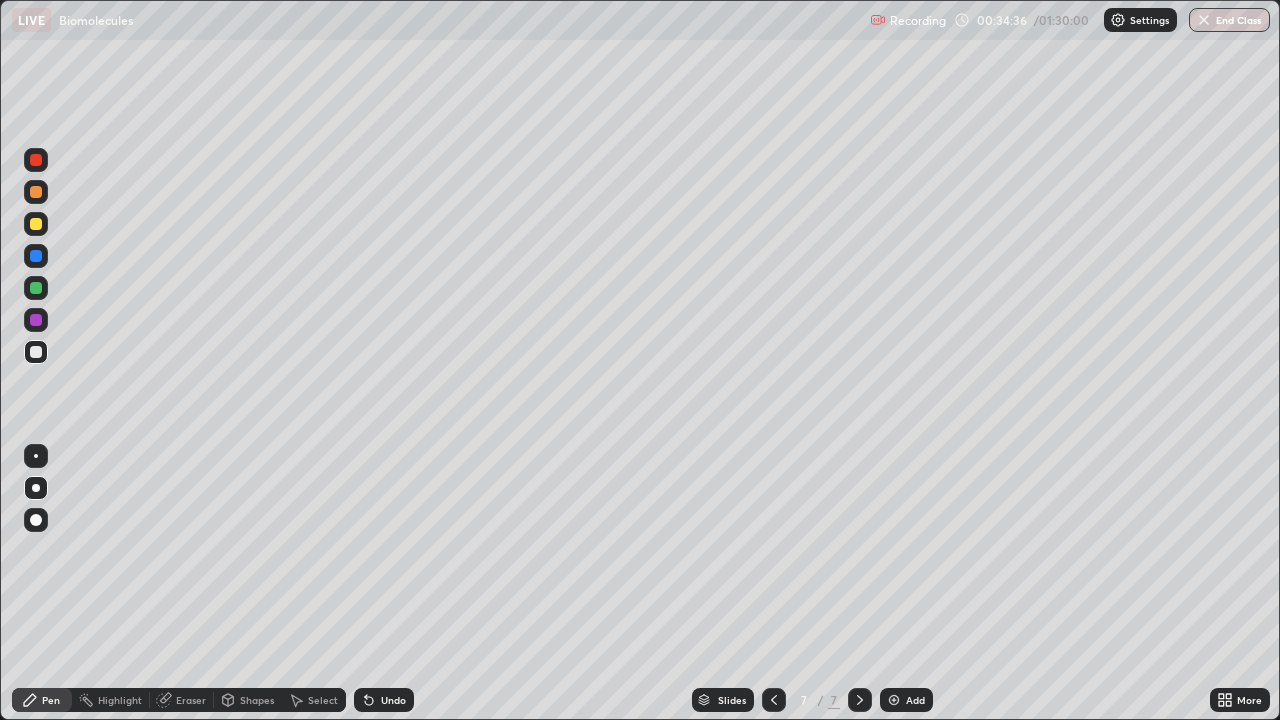 click at bounding box center (36, 320) 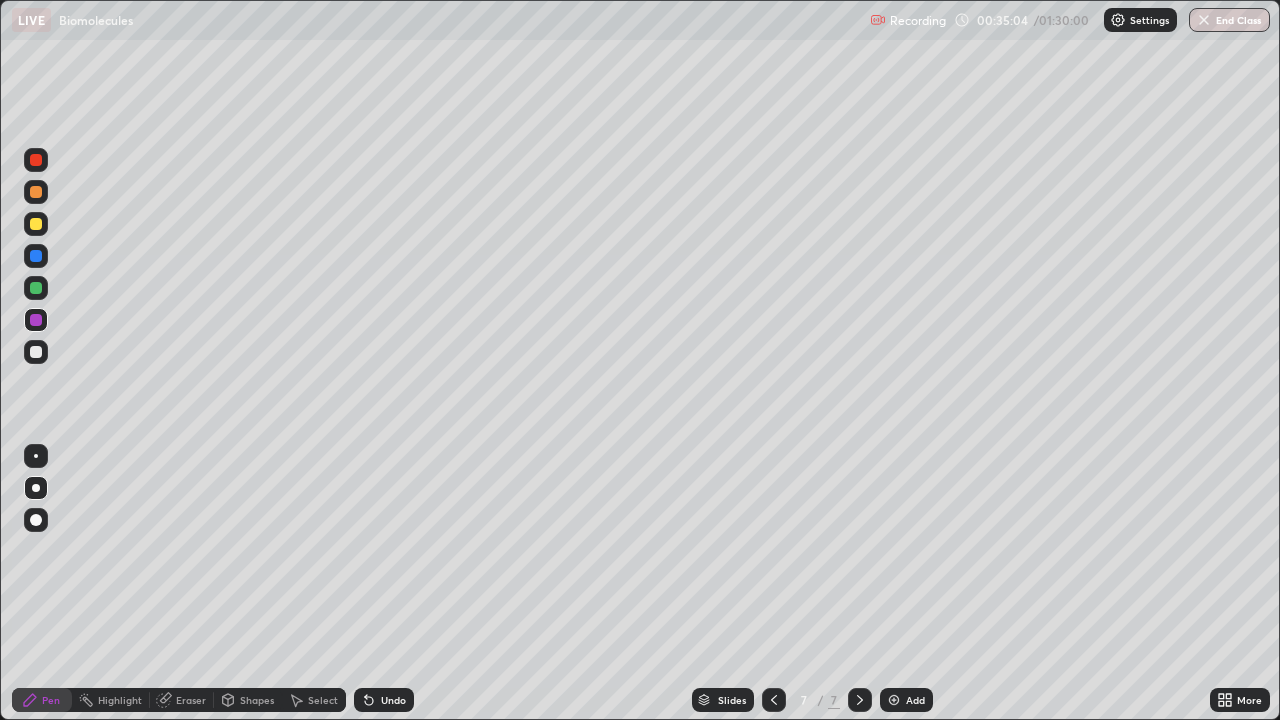 click at bounding box center (36, 288) 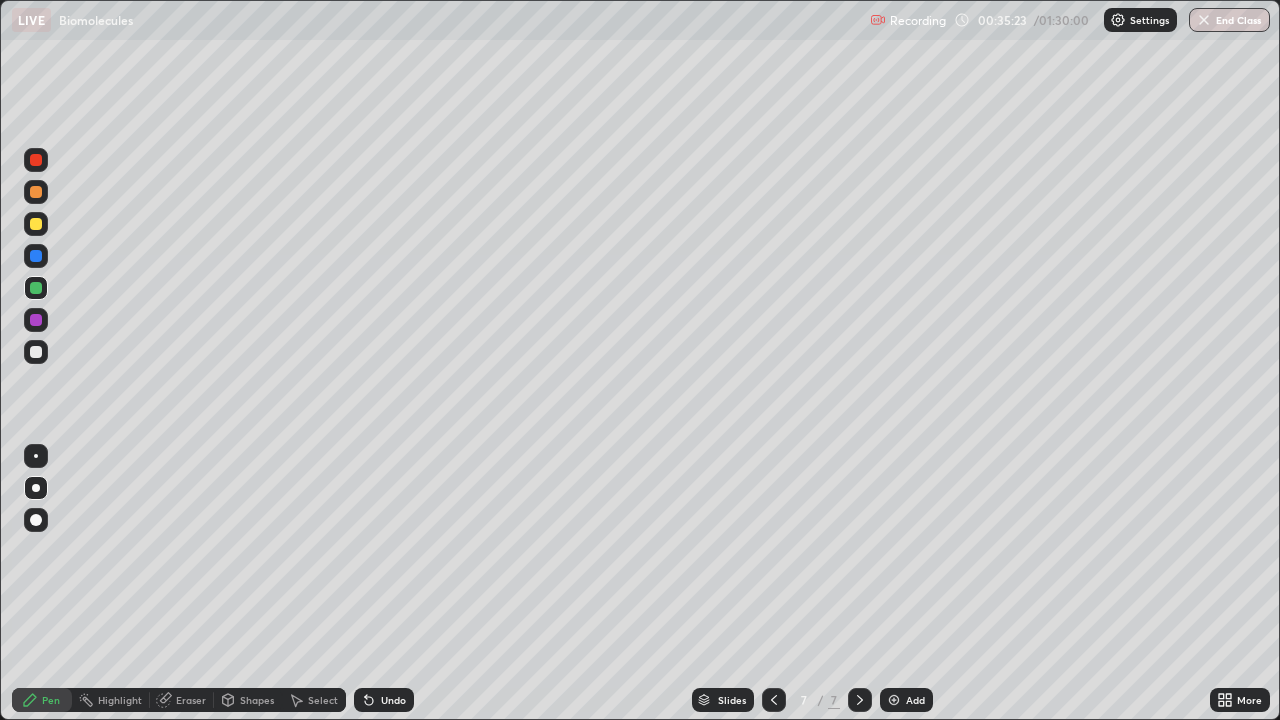 click at bounding box center [36, 224] 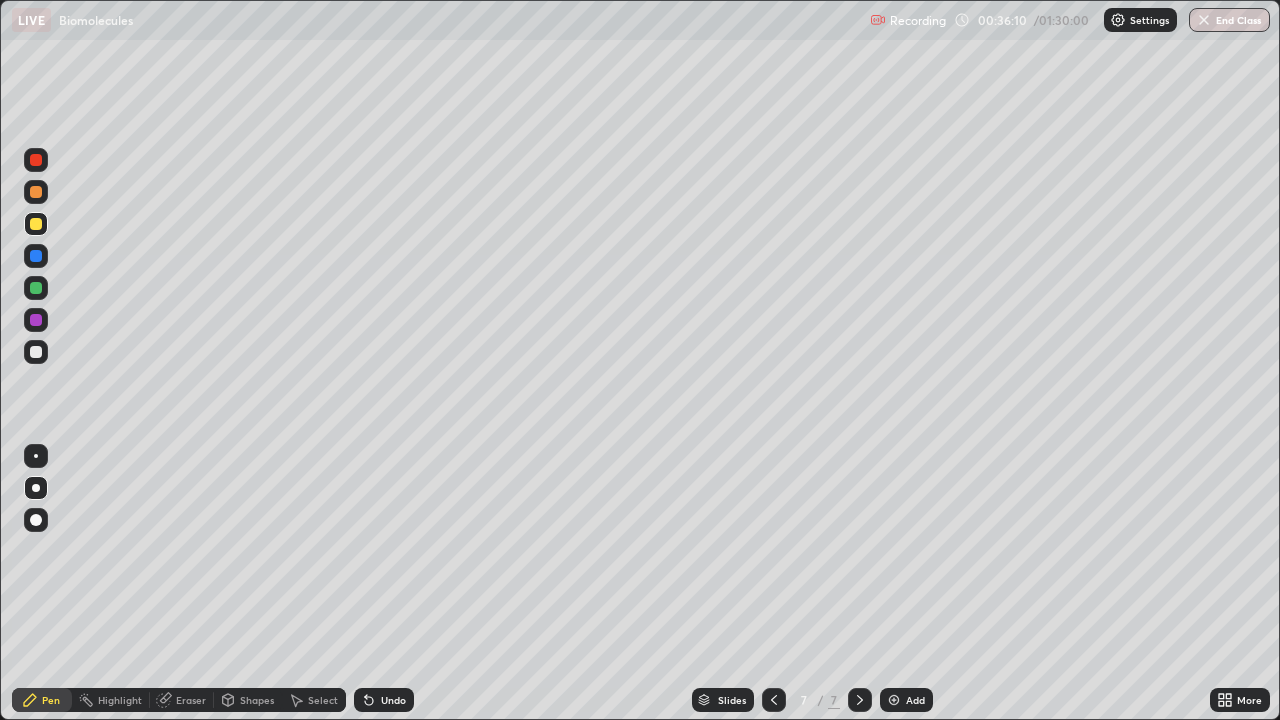click at bounding box center (36, 352) 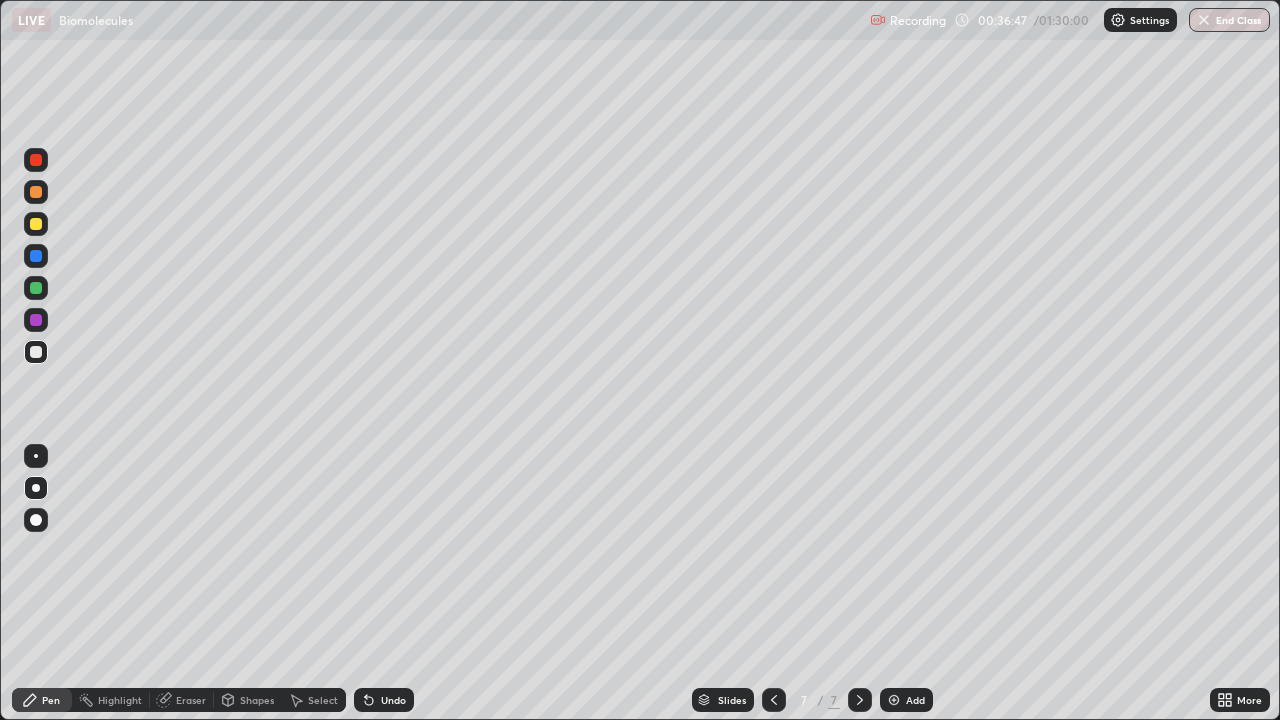 click at bounding box center (36, 288) 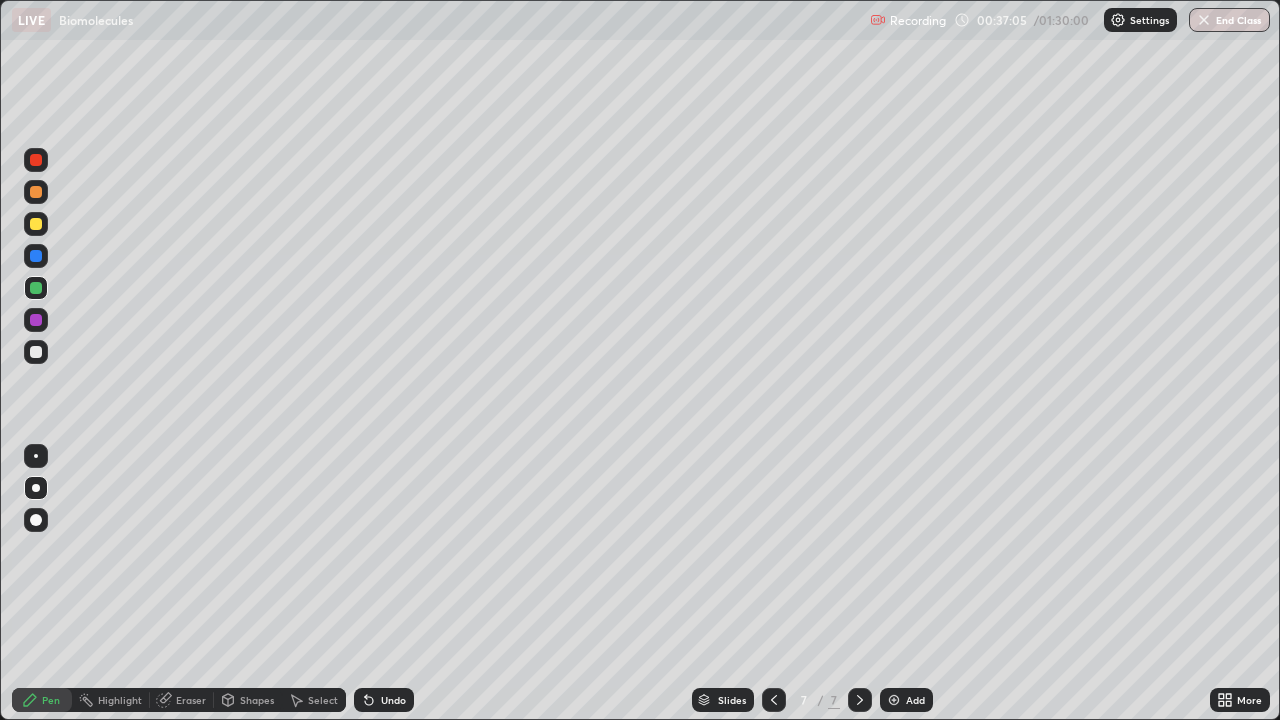 click at bounding box center [36, 352] 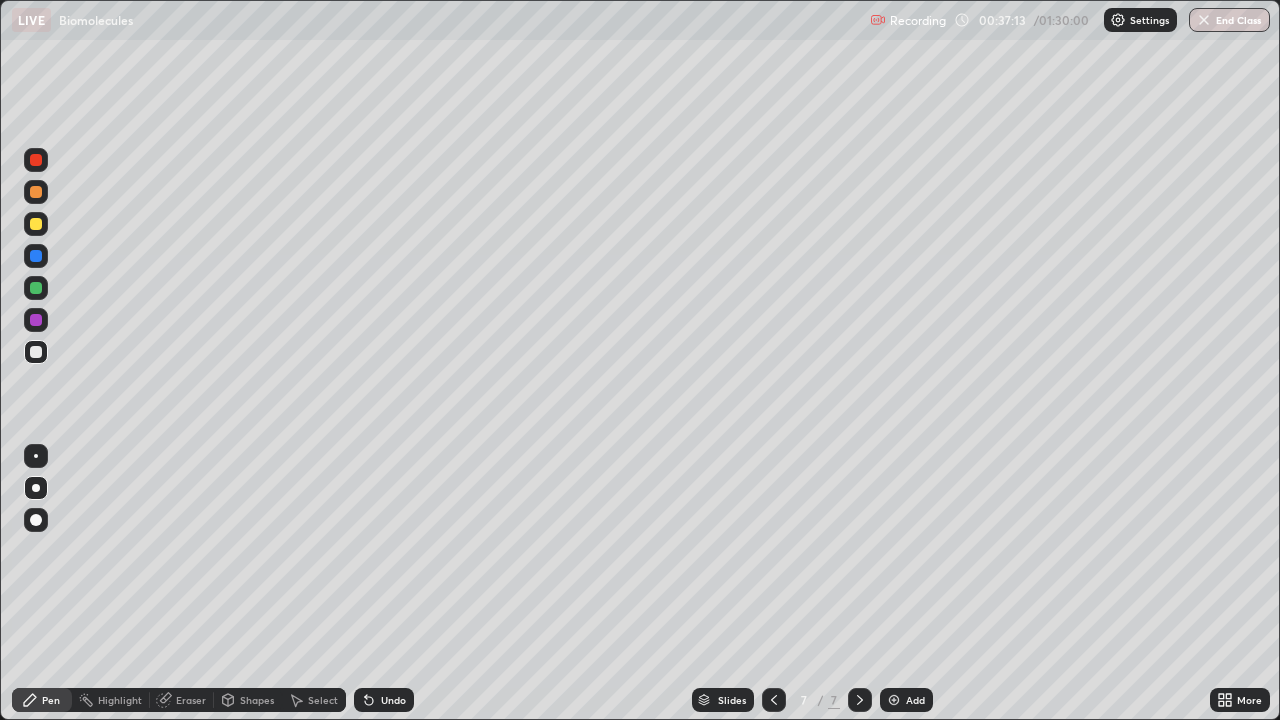 click at bounding box center (36, 288) 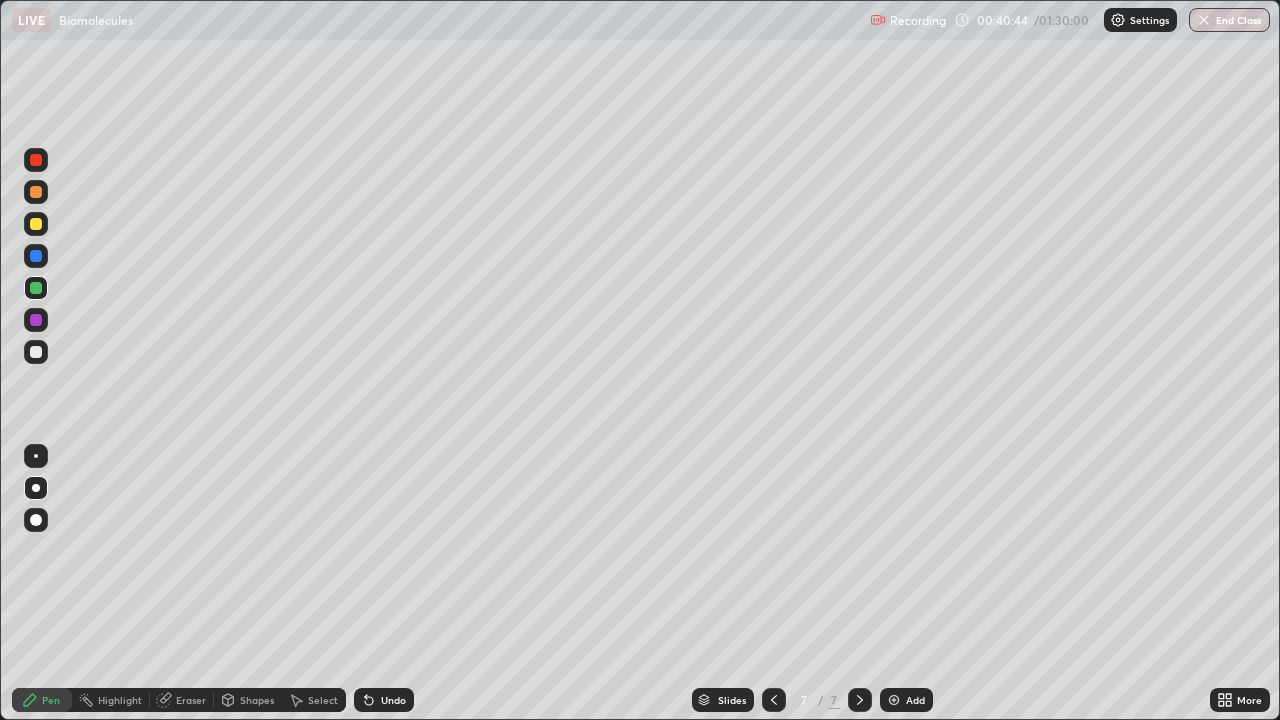 click on "Add" at bounding box center (906, 700) 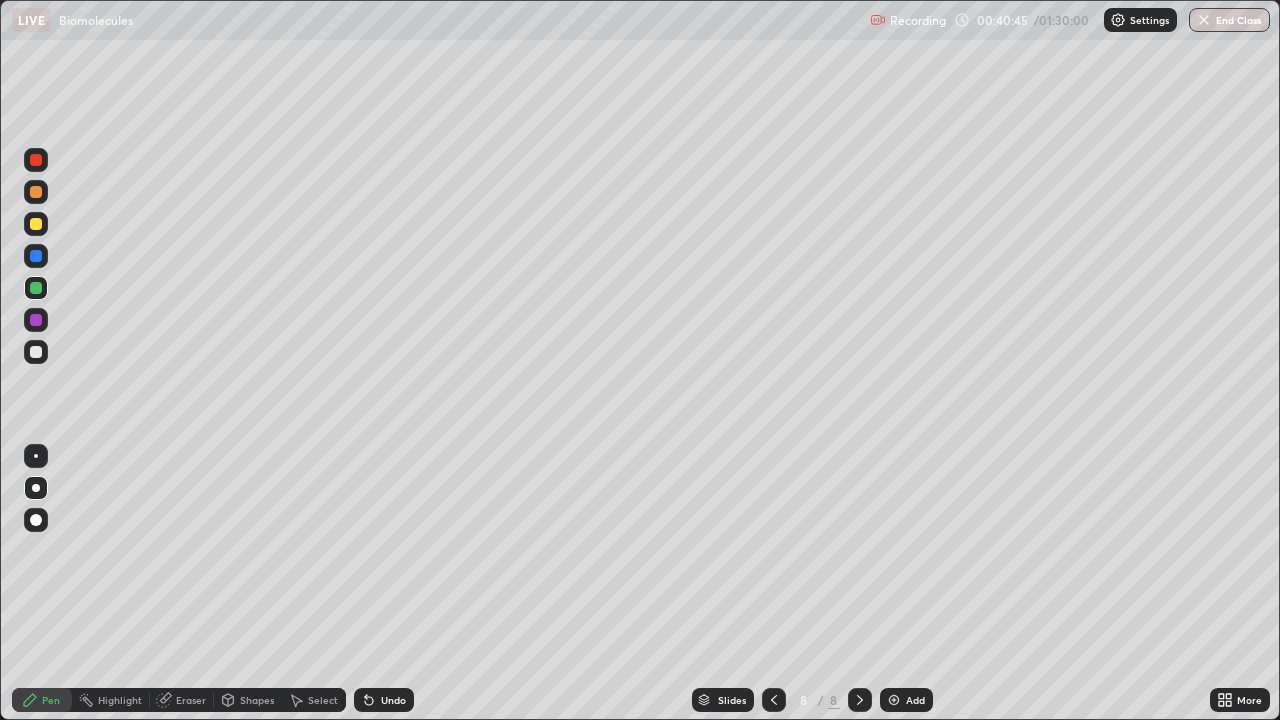 click at bounding box center [36, 352] 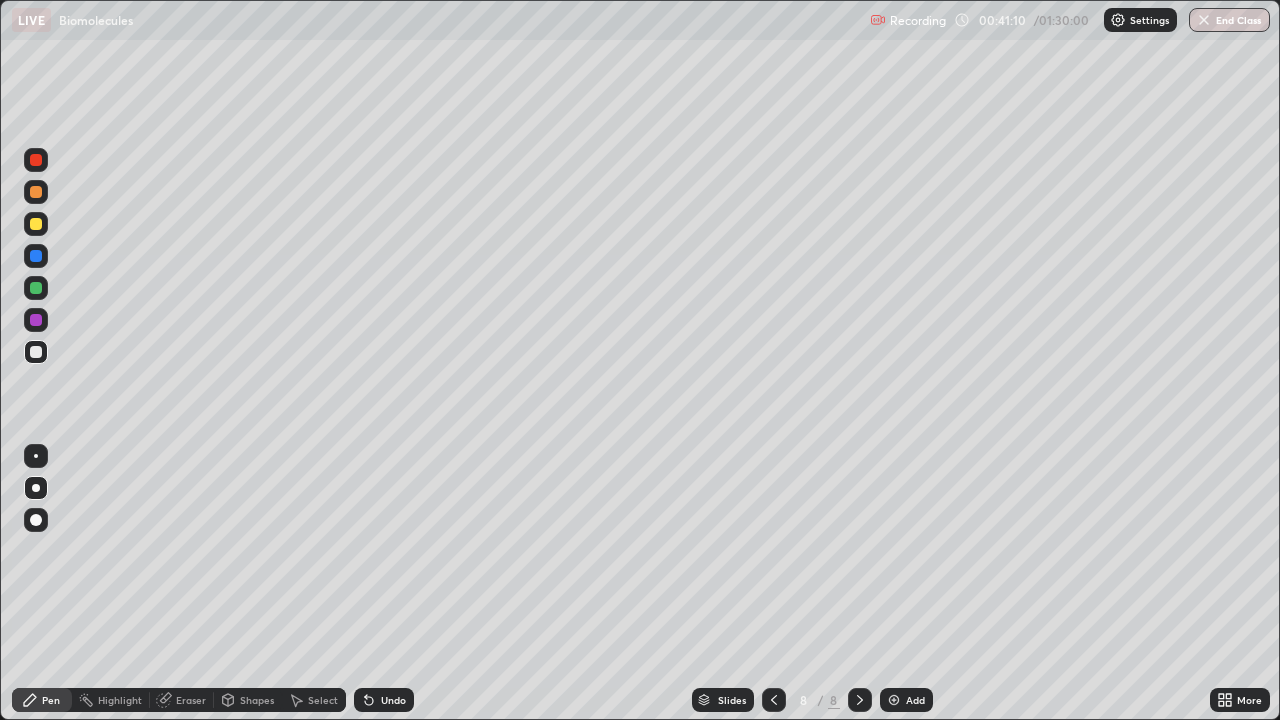 click at bounding box center (36, 224) 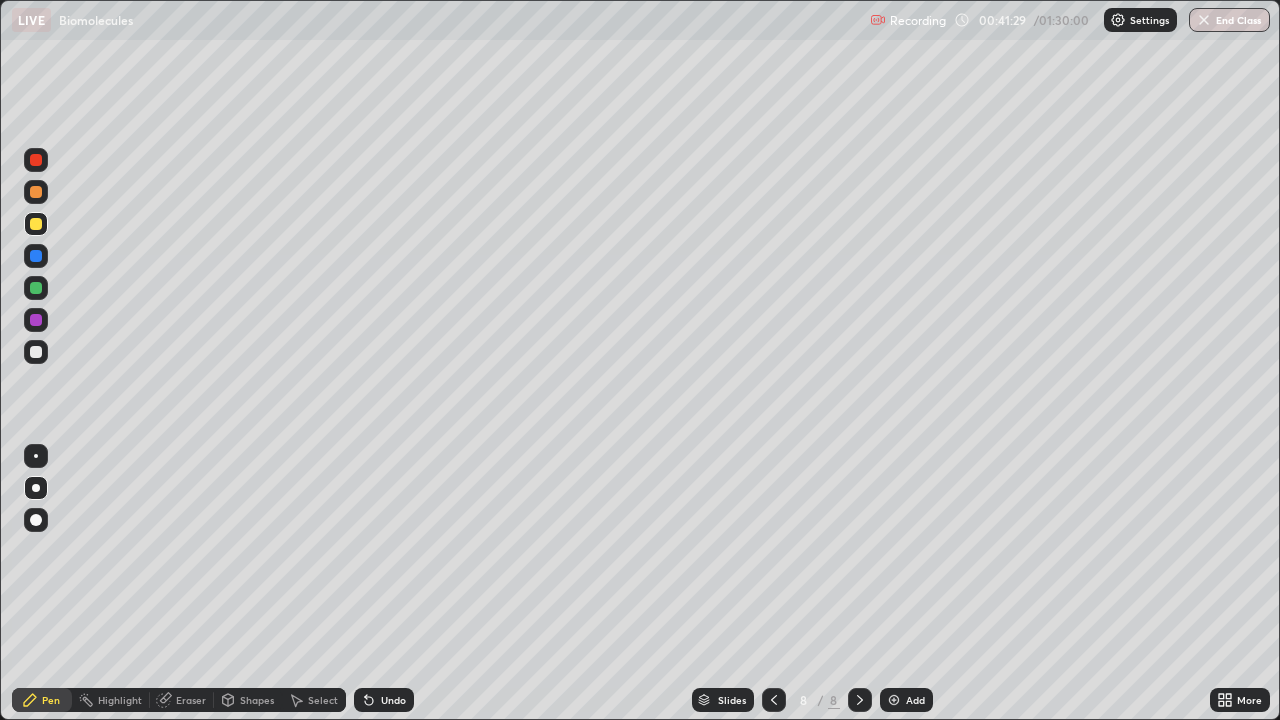 click at bounding box center [36, 352] 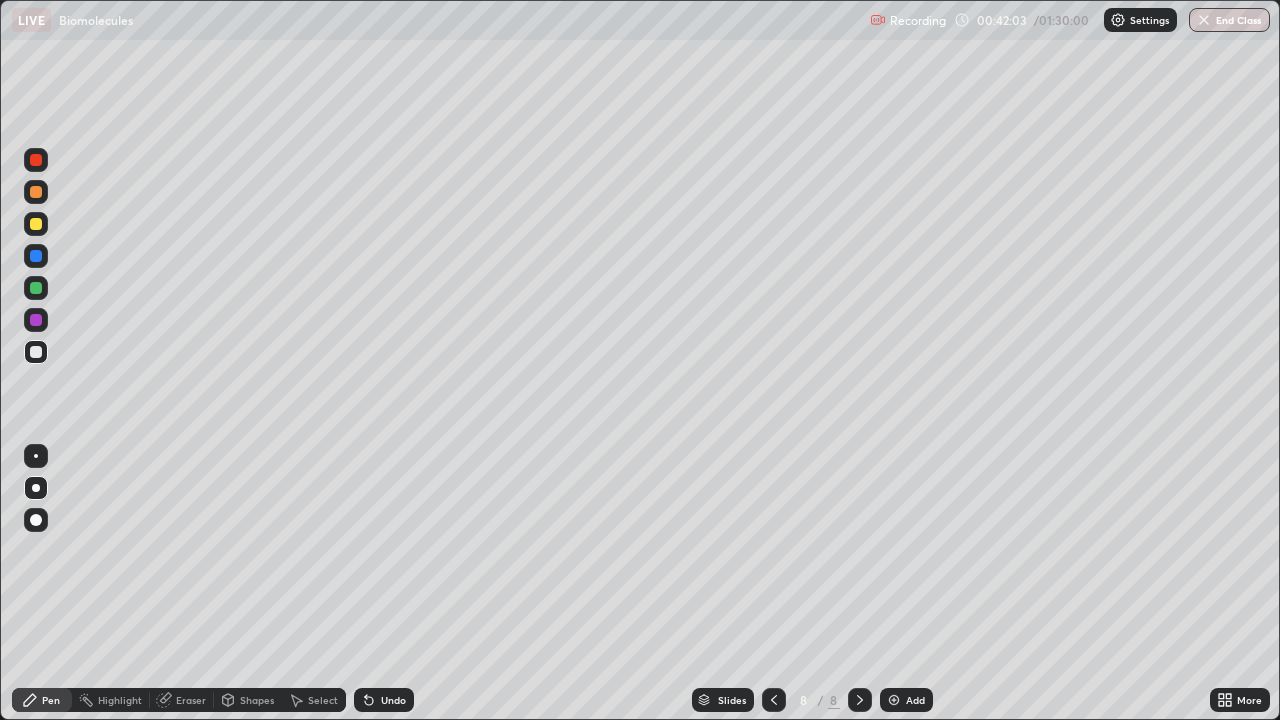 click at bounding box center [36, 320] 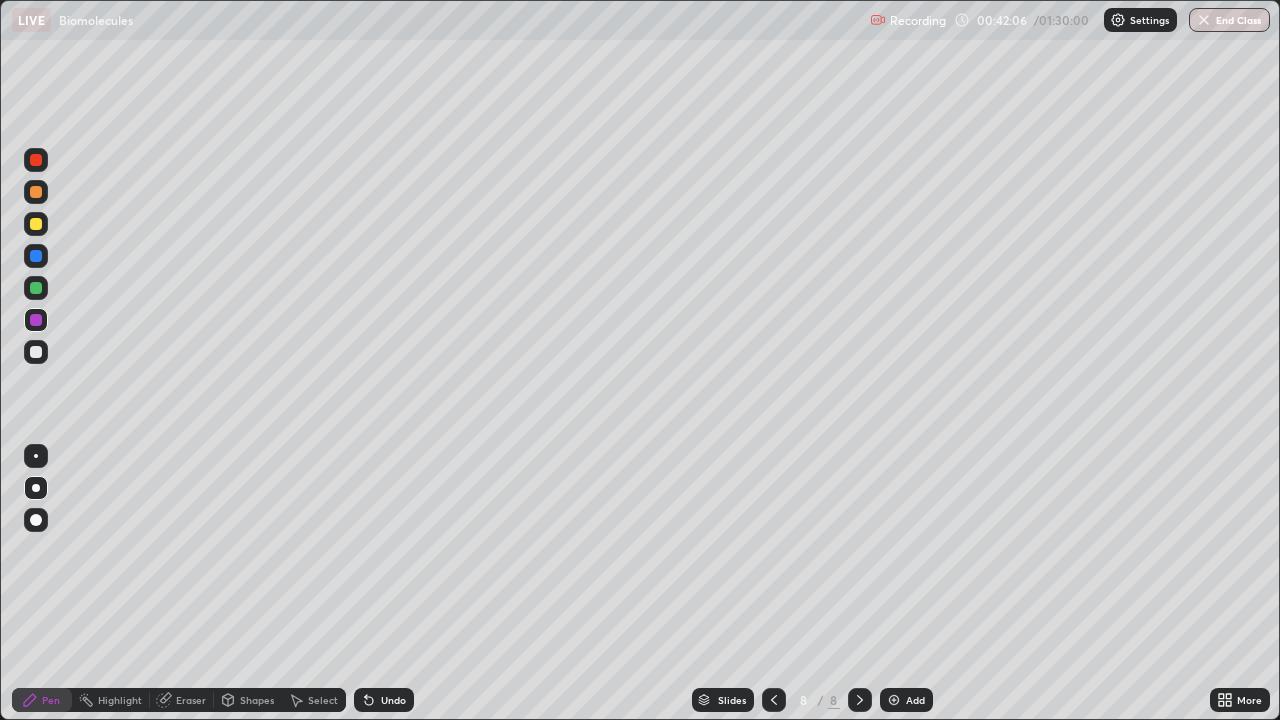 click at bounding box center (36, 352) 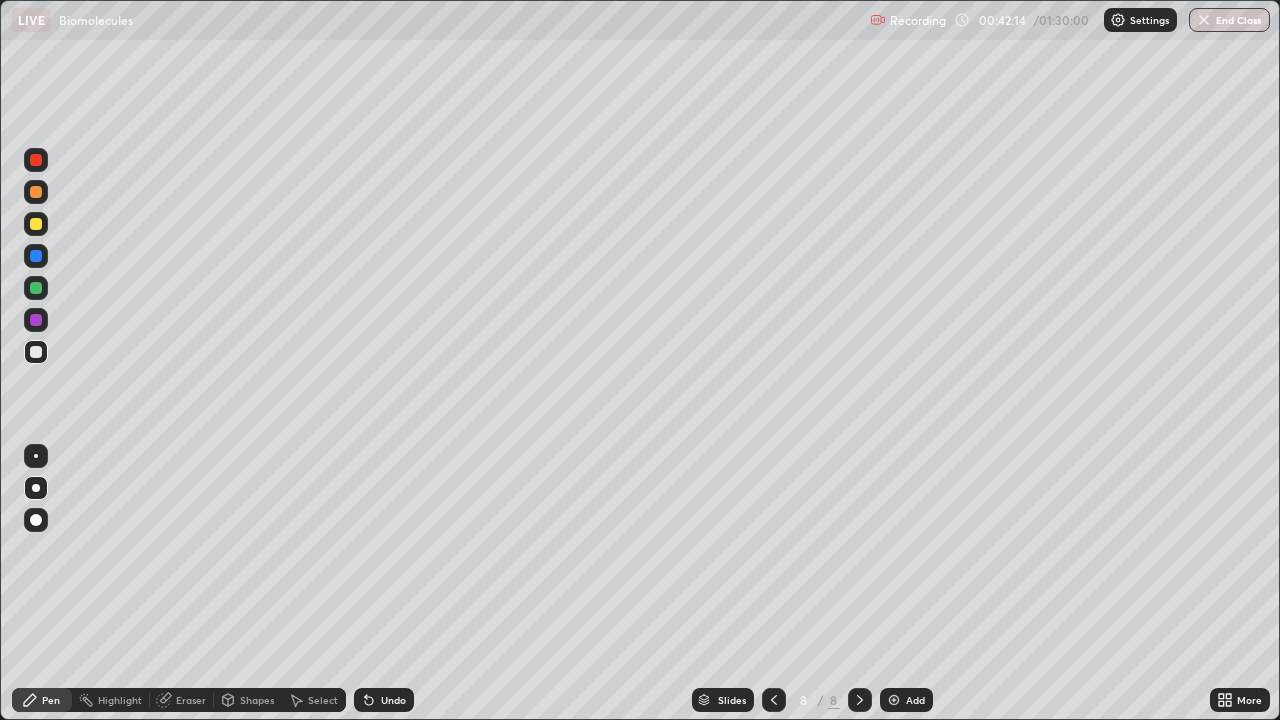 click at bounding box center [36, 320] 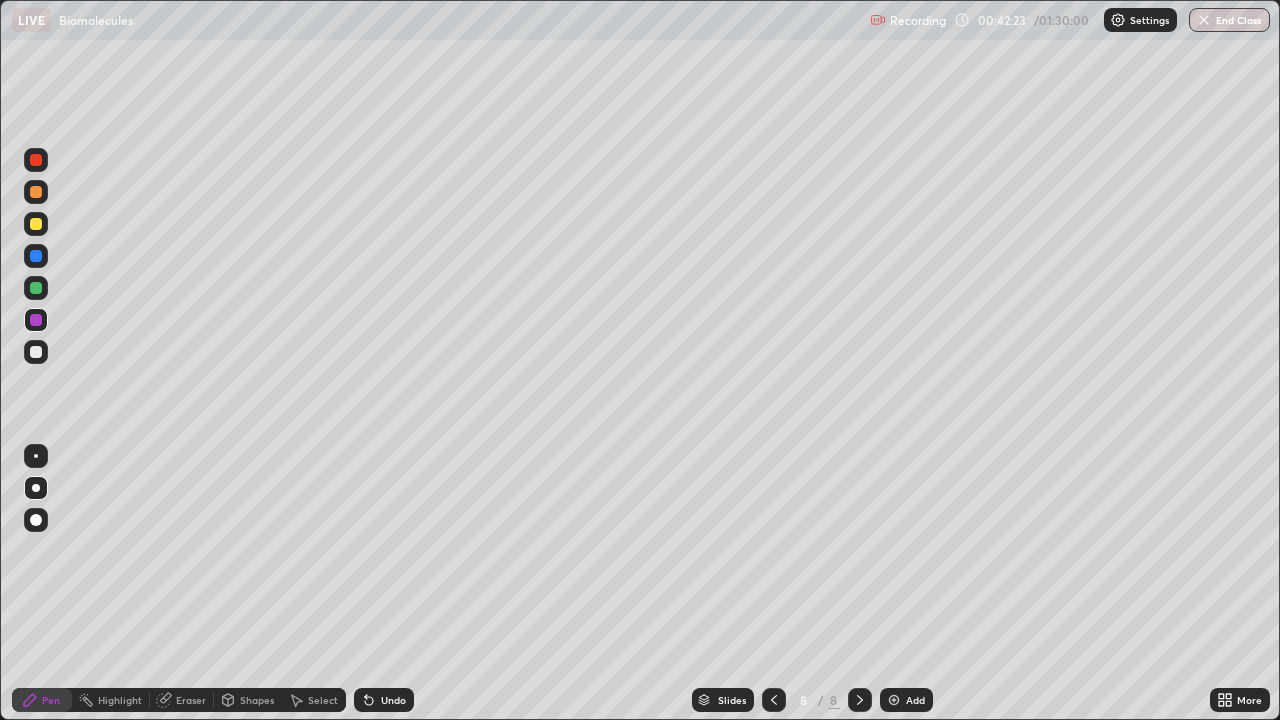 click on "Undo" at bounding box center (393, 700) 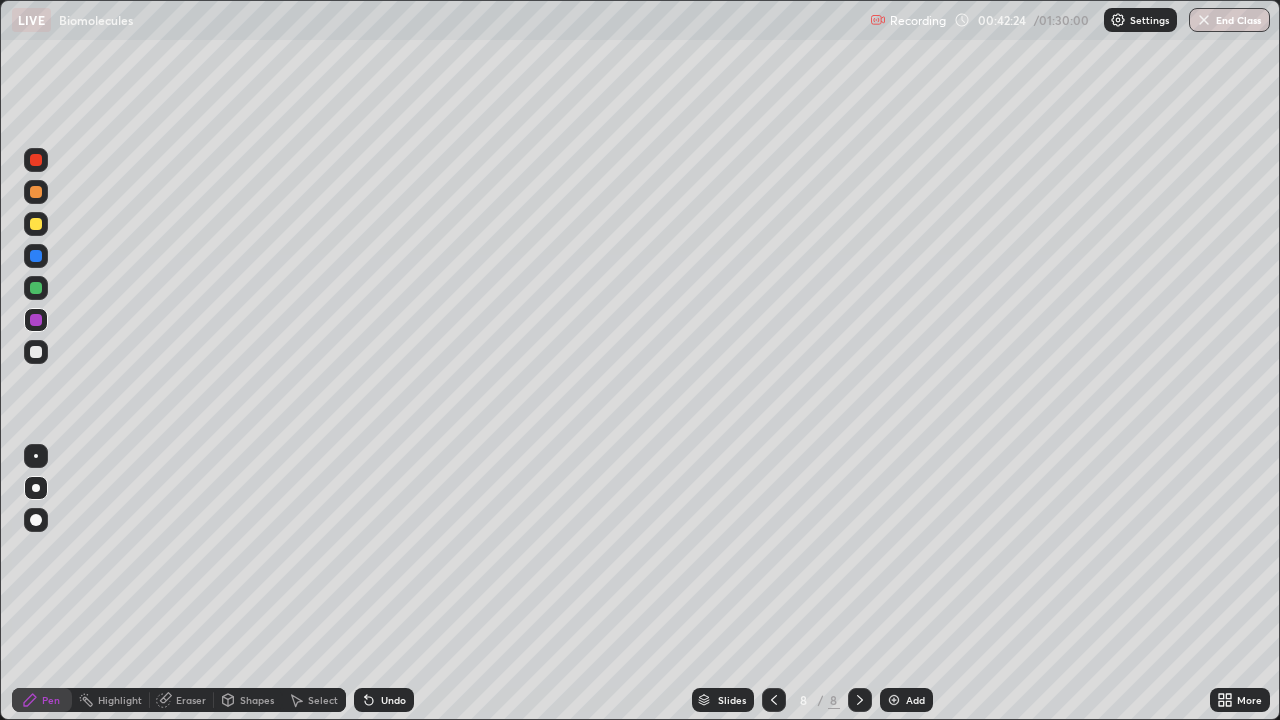 click on "Undo" at bounding box center (393, 700) 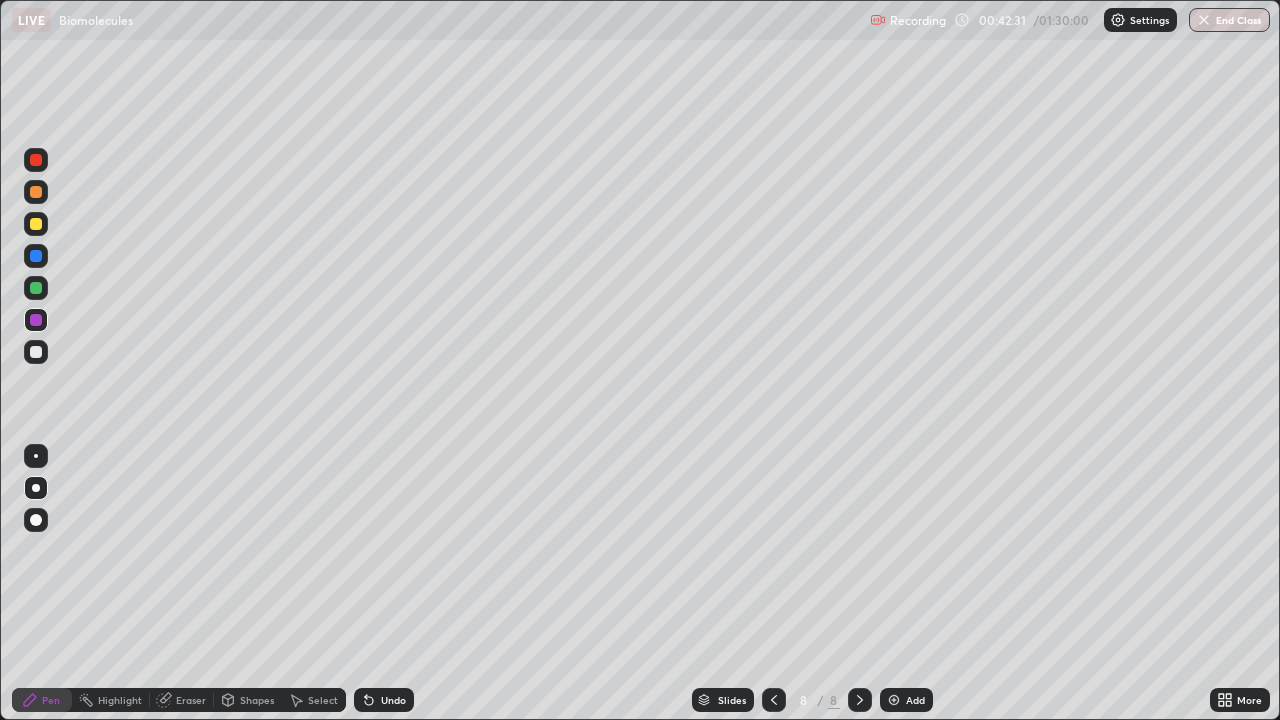 click on "Undo" at bounding box center (384, 700) 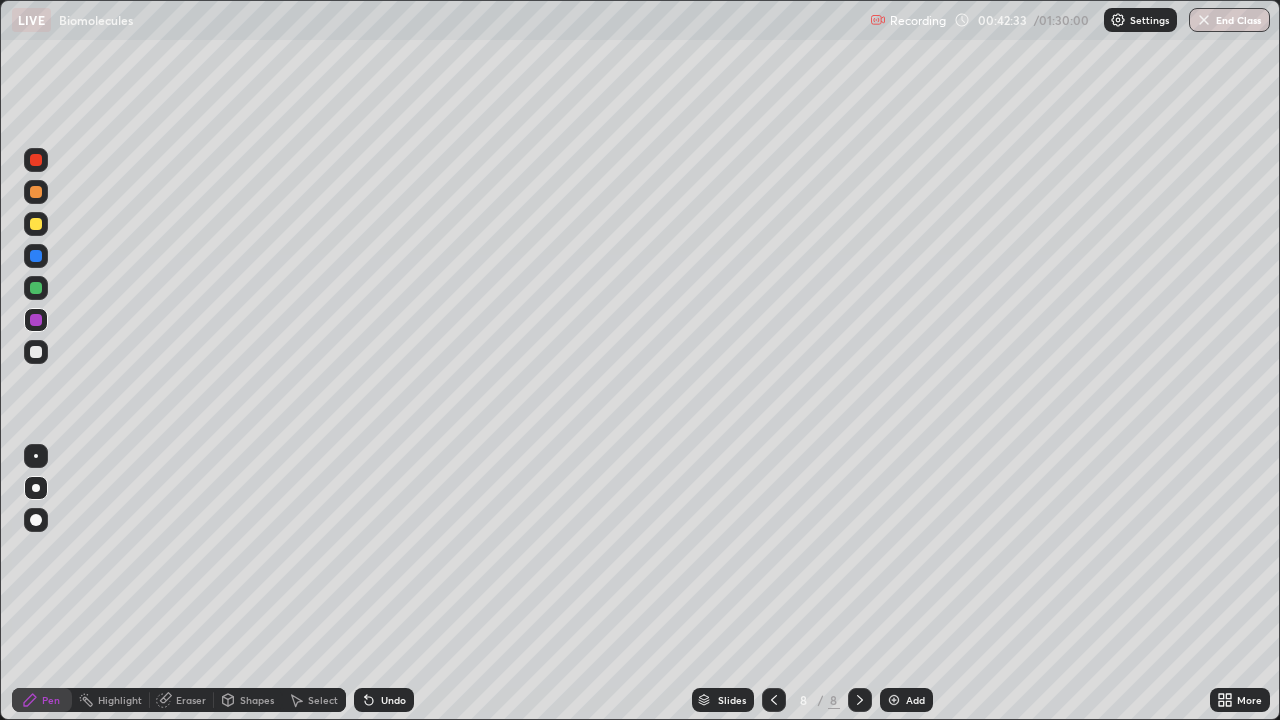 click on "Undo" at bounding box center [384, 700] 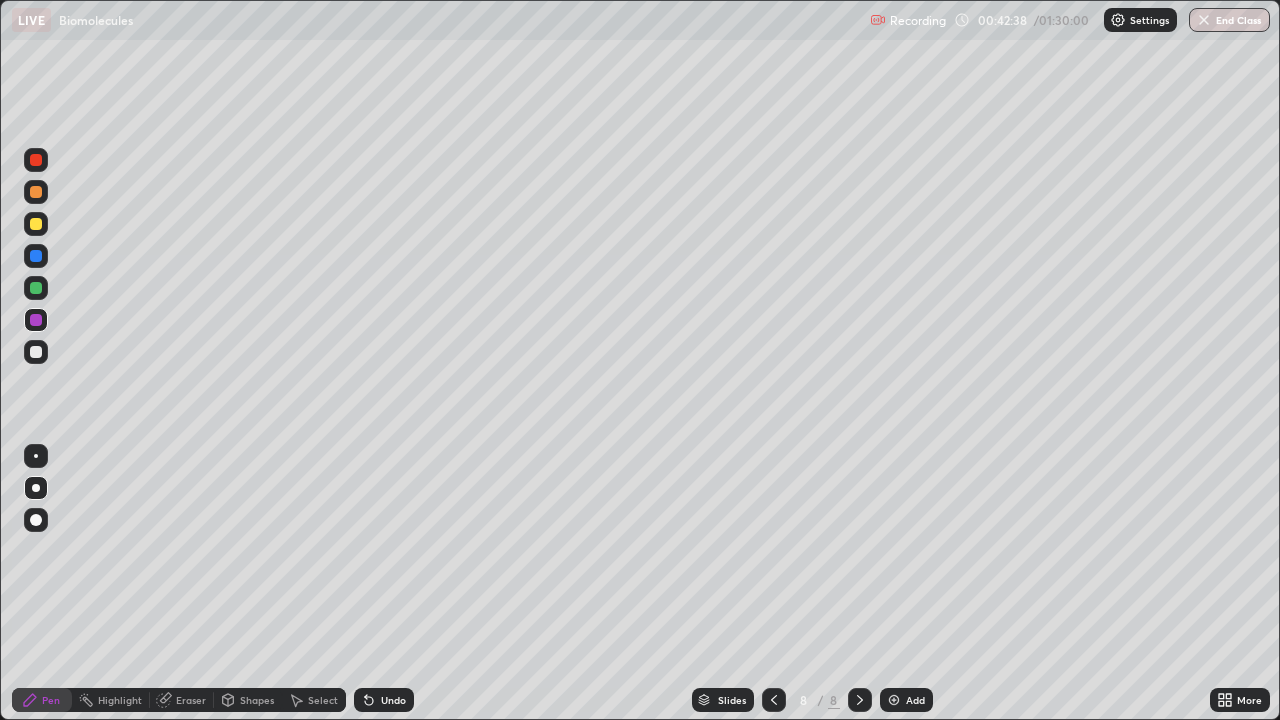 click on "Undo" at bounding box center [393, 700] 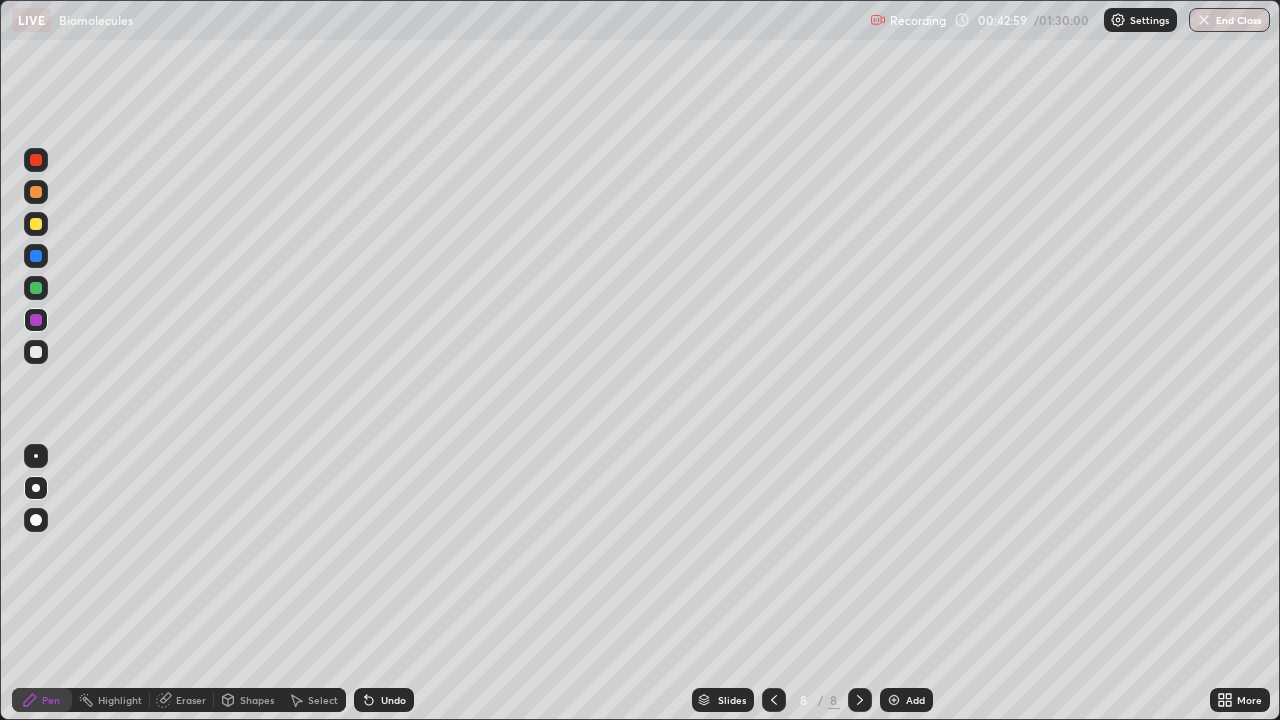 click at bounding box center [36, 256] 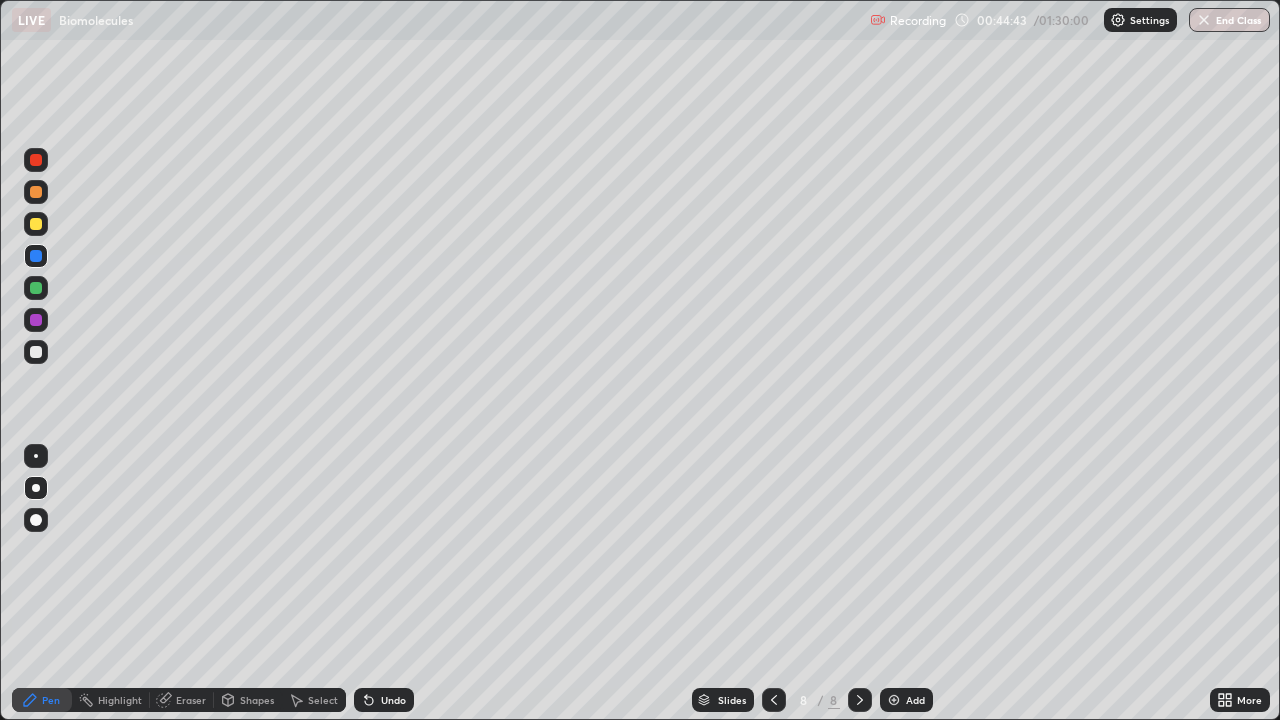 click at bounding box center [36, 224] 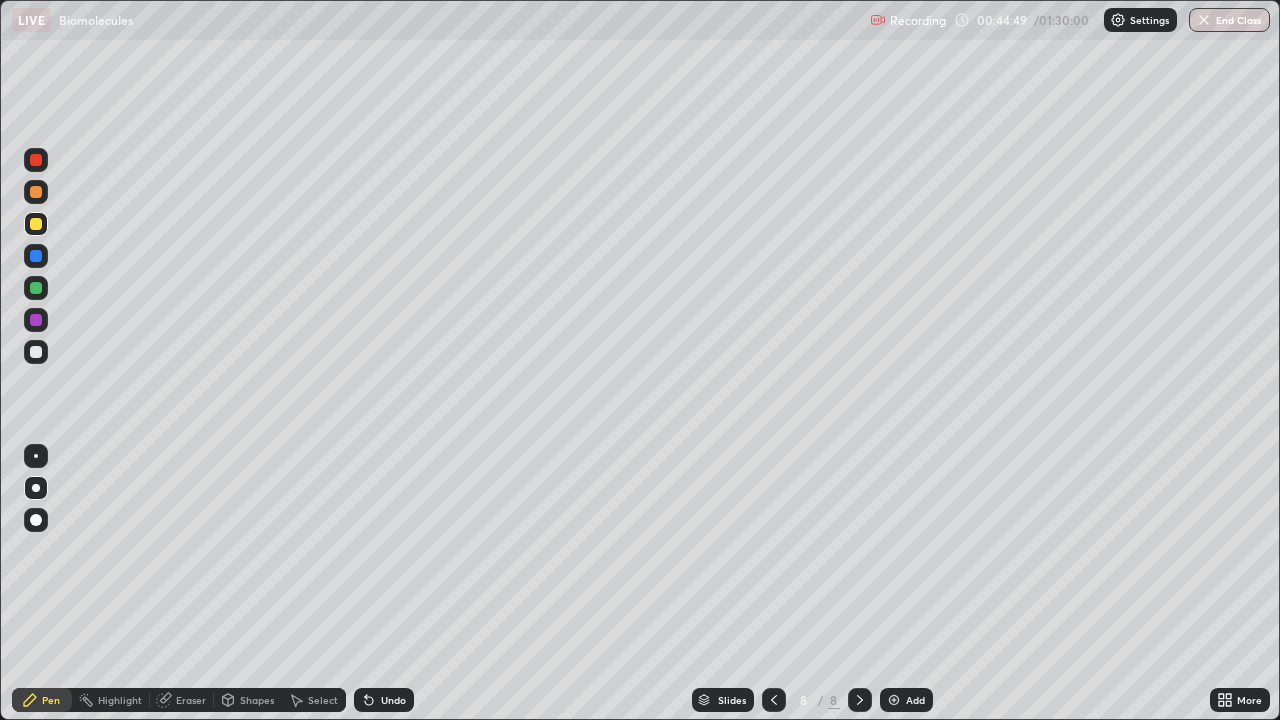 click on "Undo" at bounding box center (393, 700) 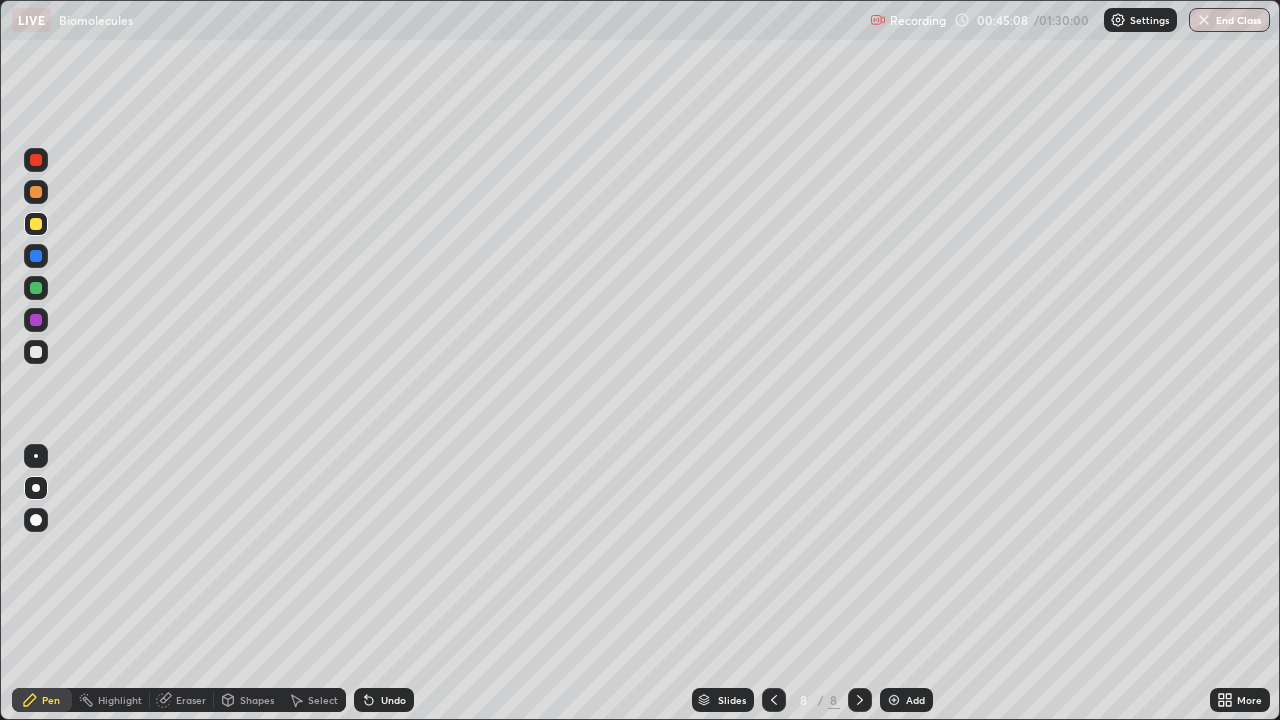 click on "Undo" at bounding box center [384, 700] 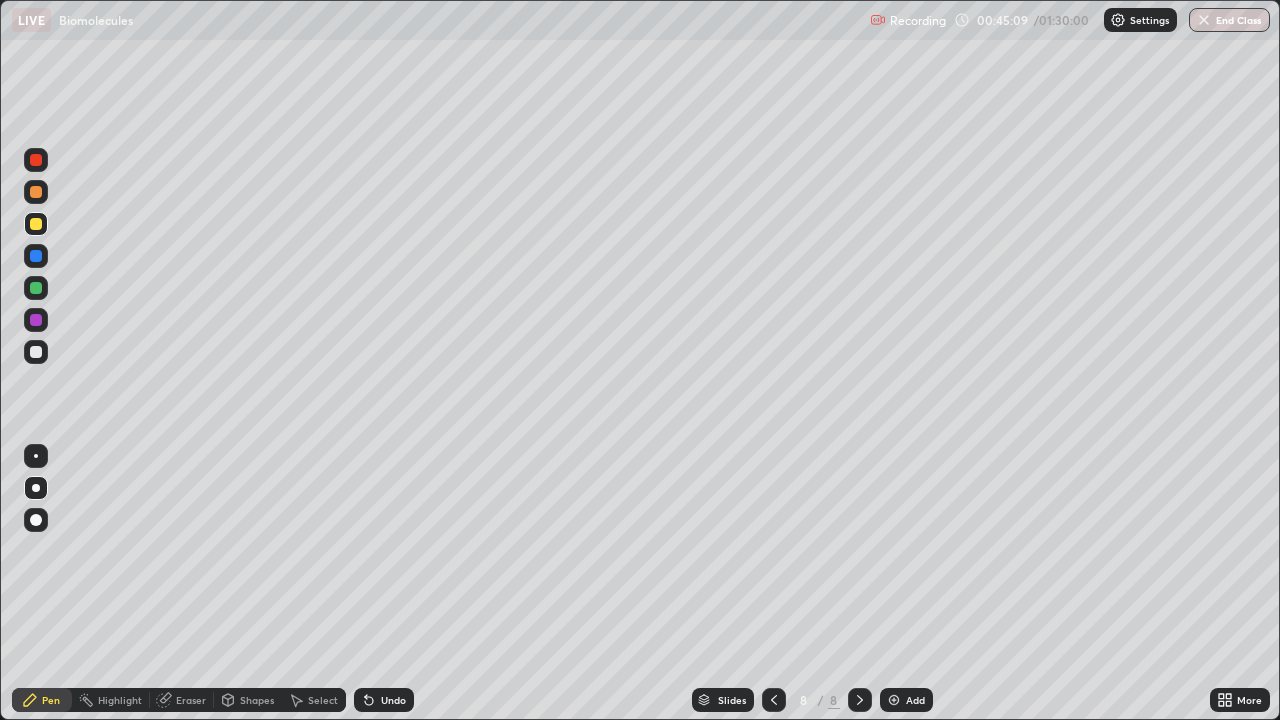 click on "Undo" at bounding box center (393, 700) 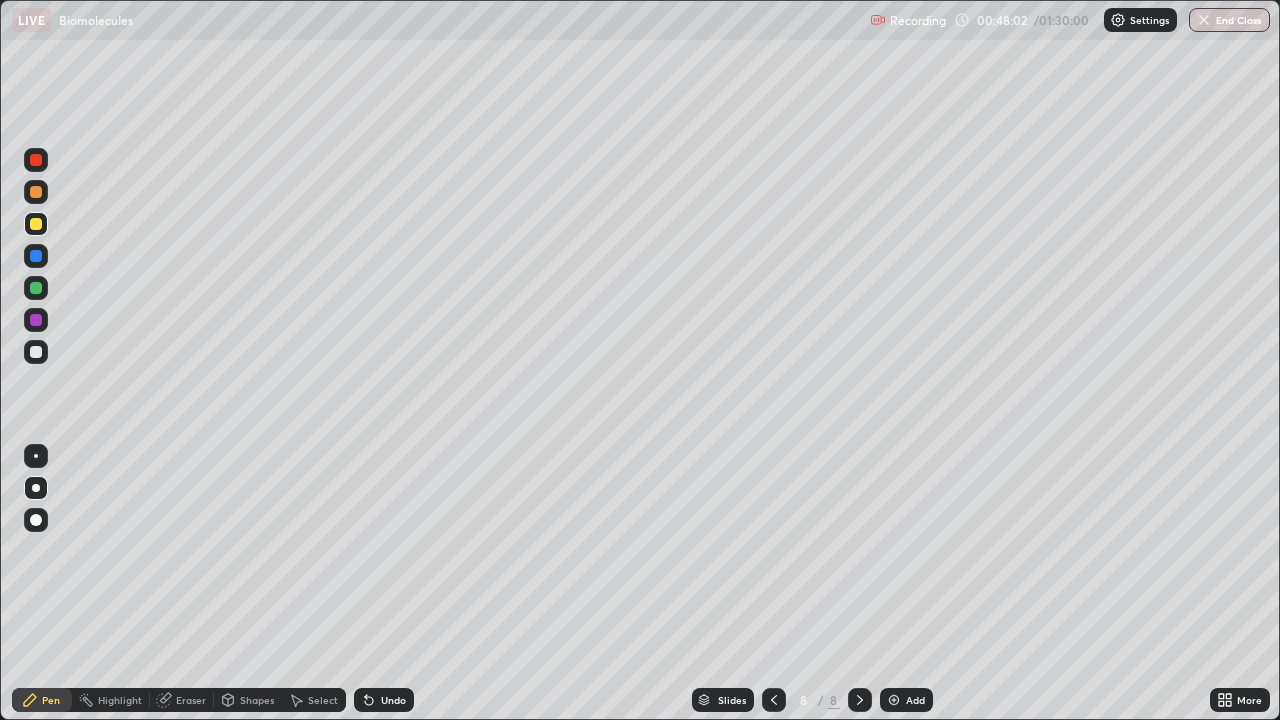 click at bounding box center (894, 700) 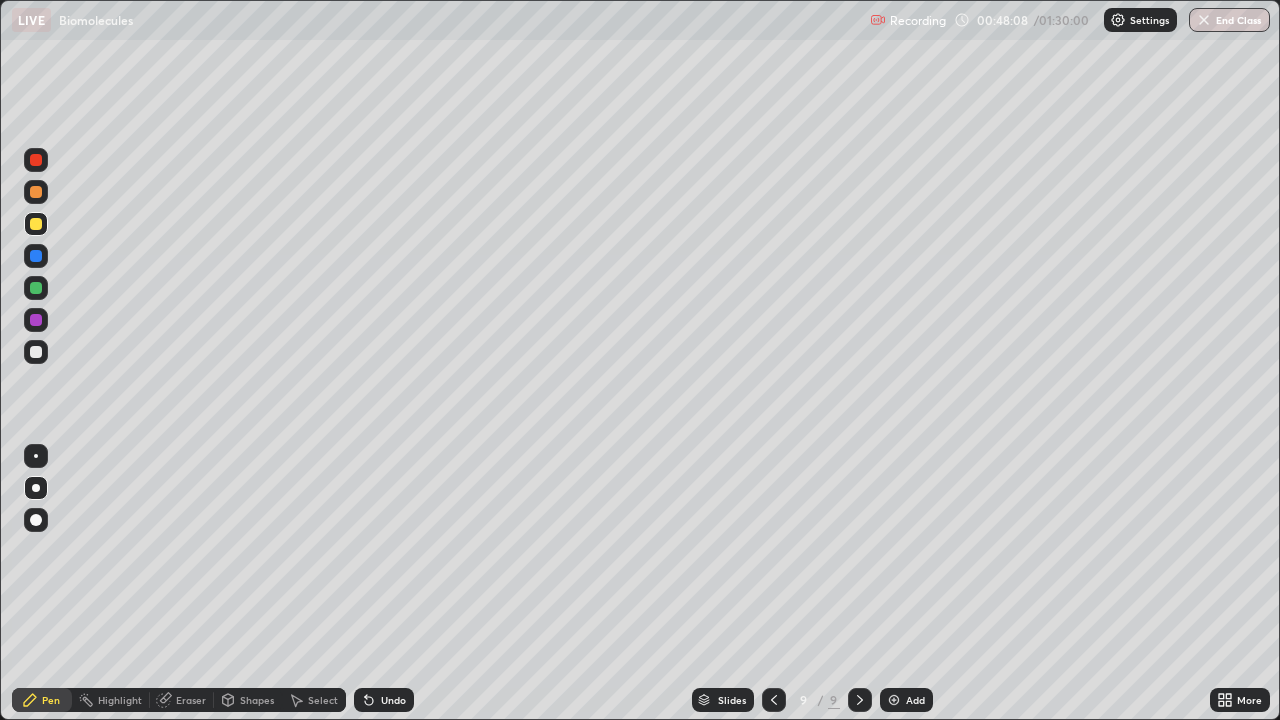 click at bounding box center [774, 700] 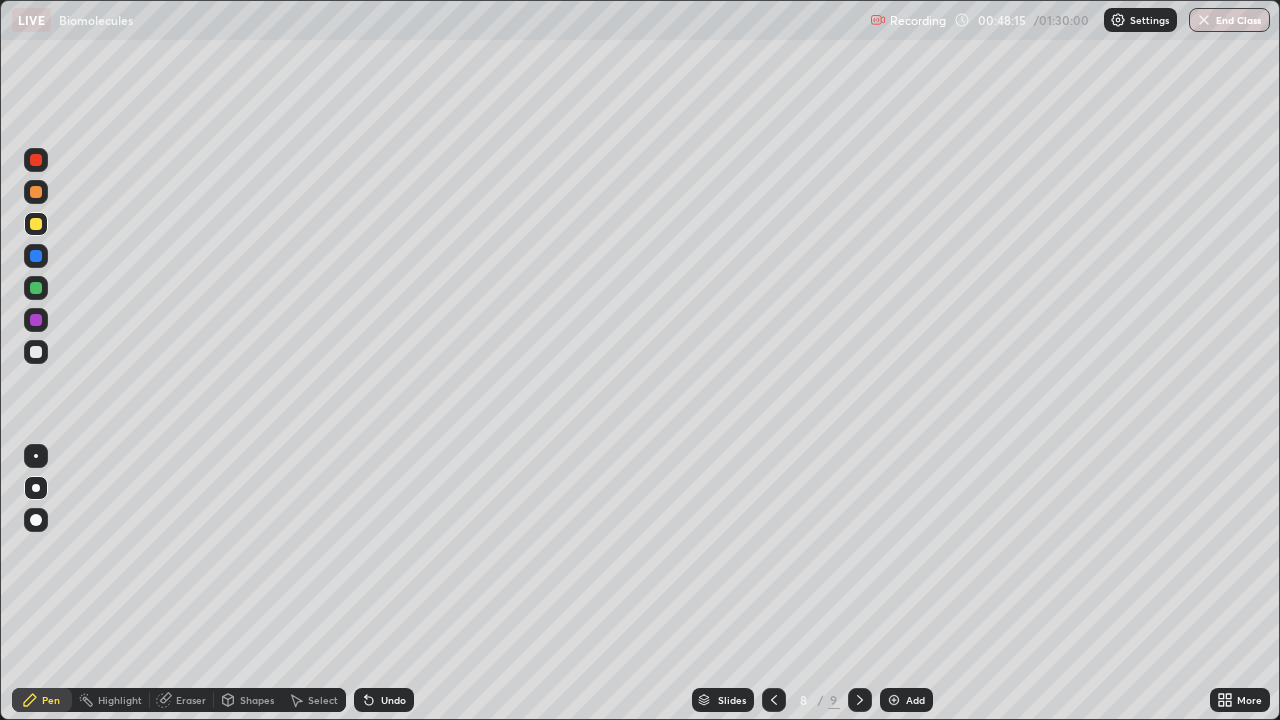 click 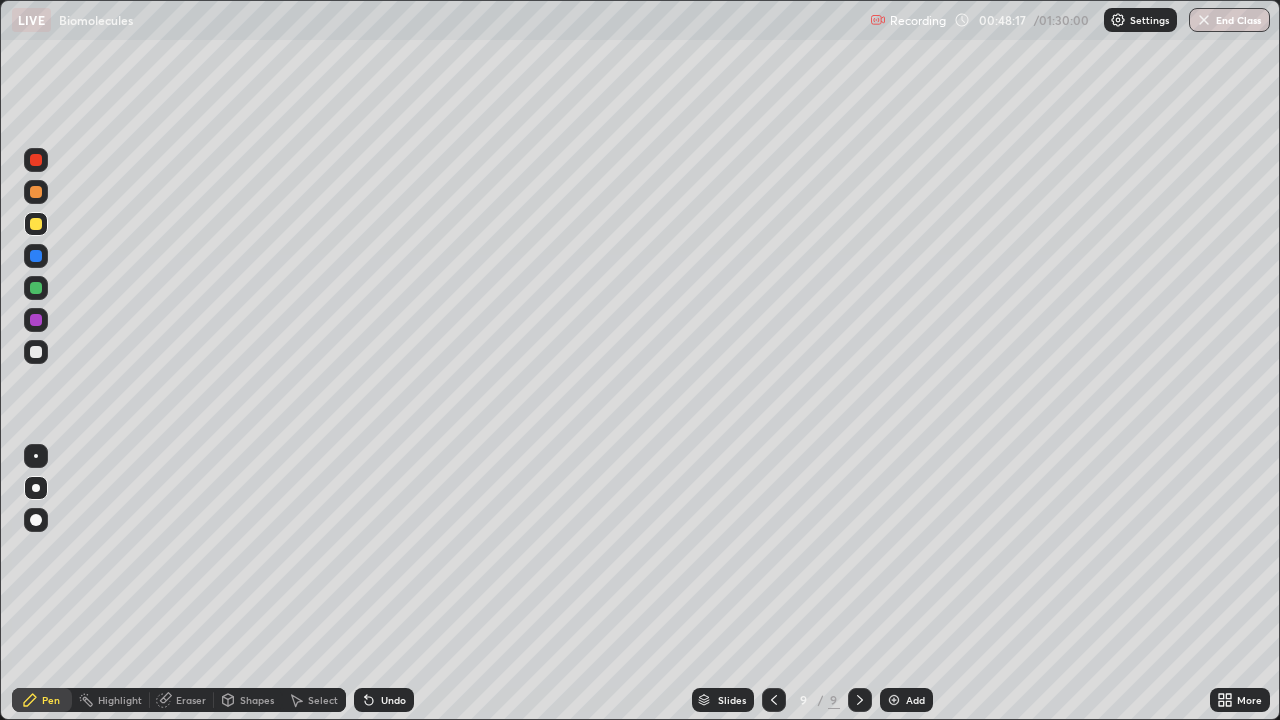 click at bounding box center [36, 224] 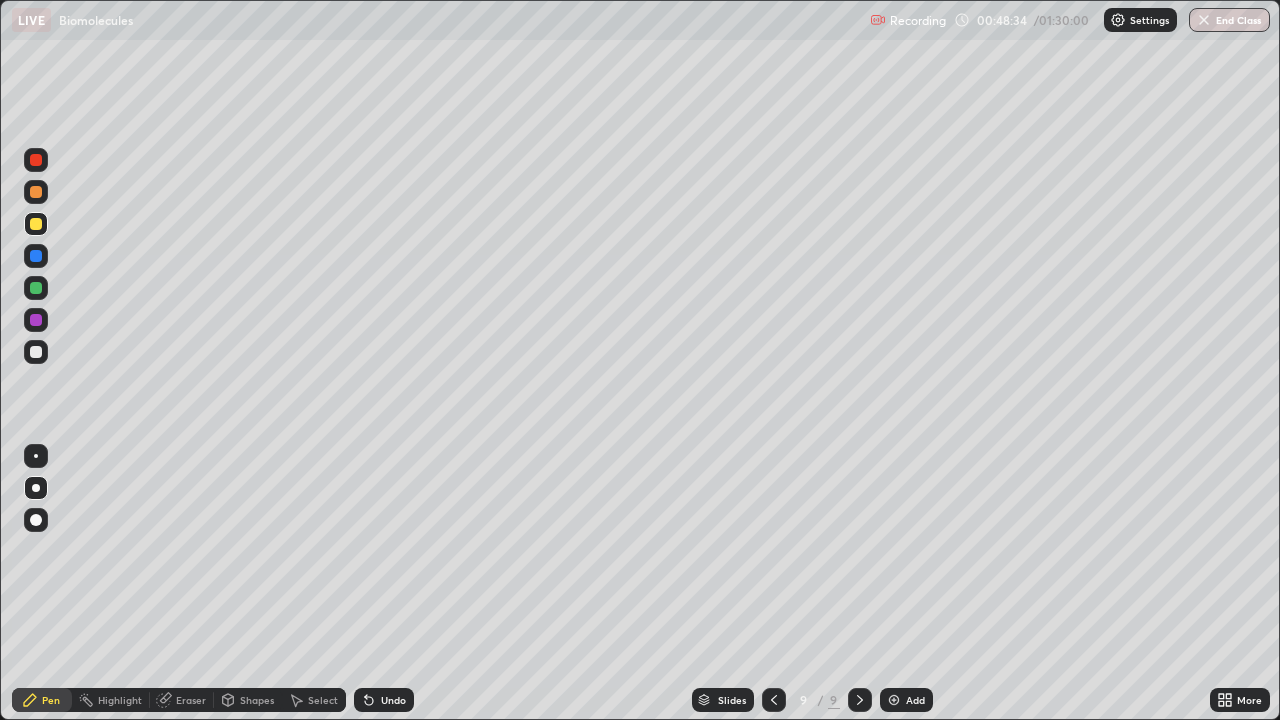 click on "Undo" at bounding box center (384, 700) 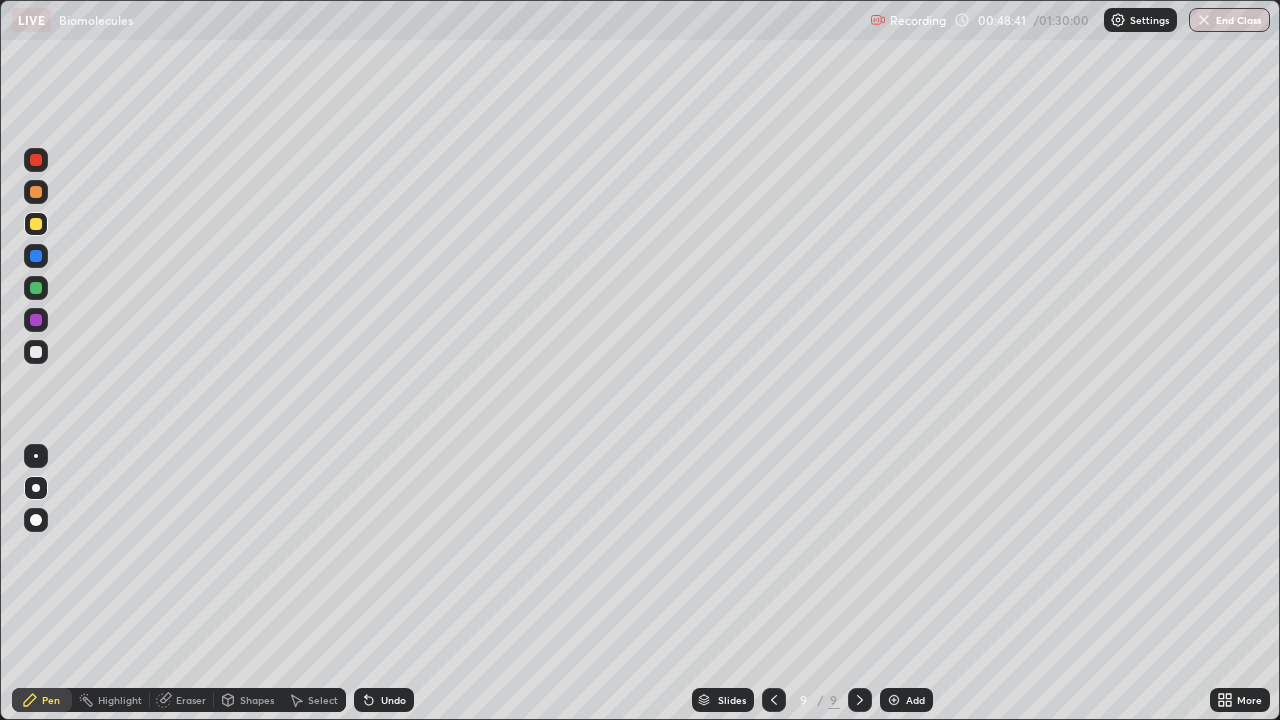 click at bounding box center [36, 352] 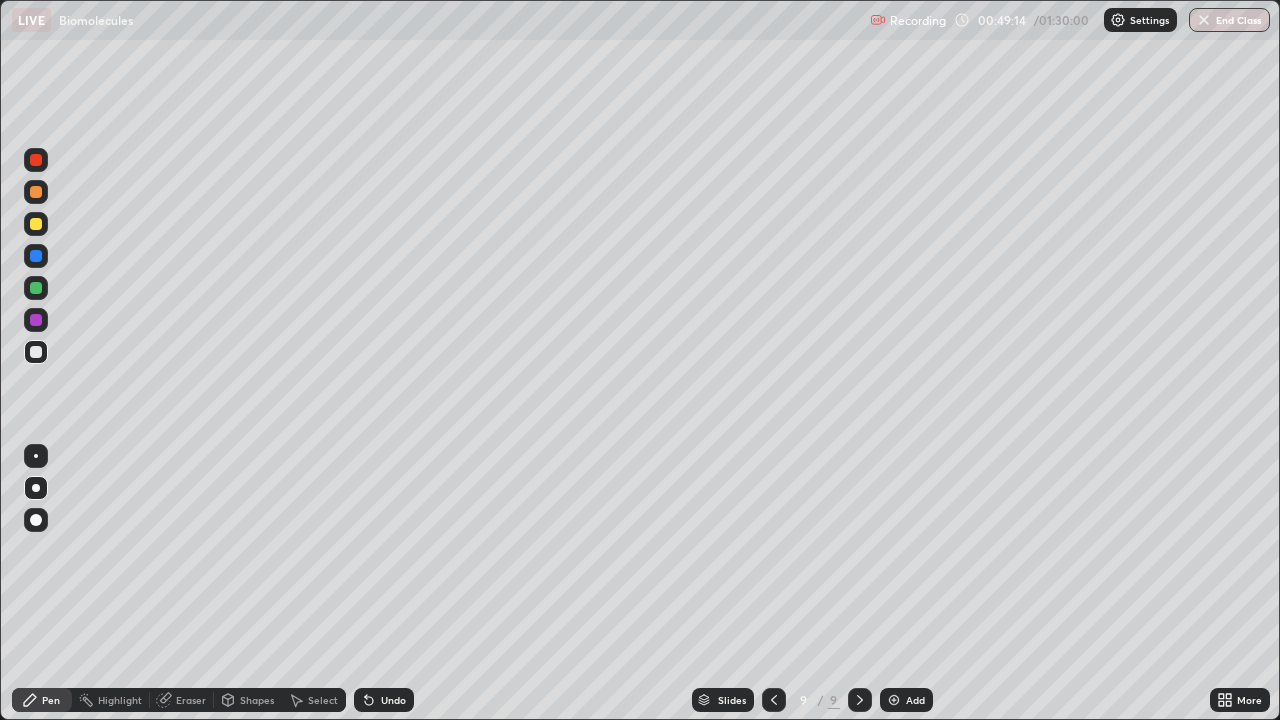 click at bounding box center [36, 320] 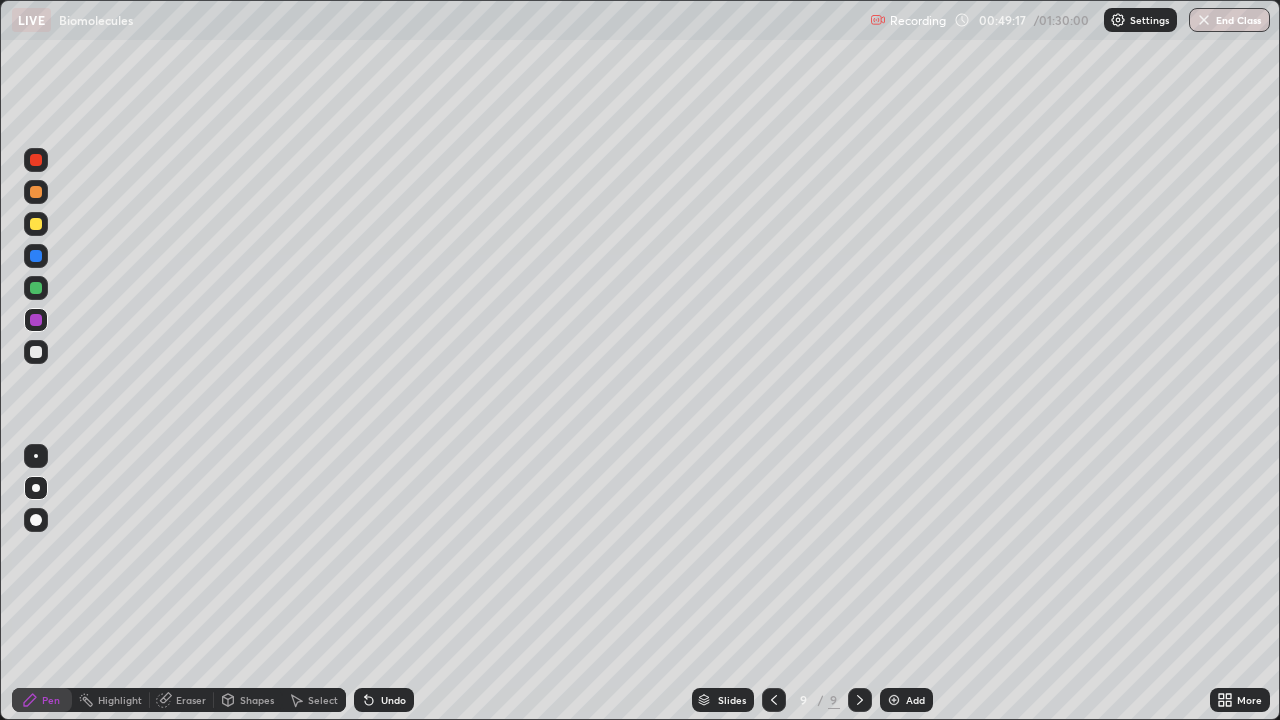 click at bounding box center [36, 352] 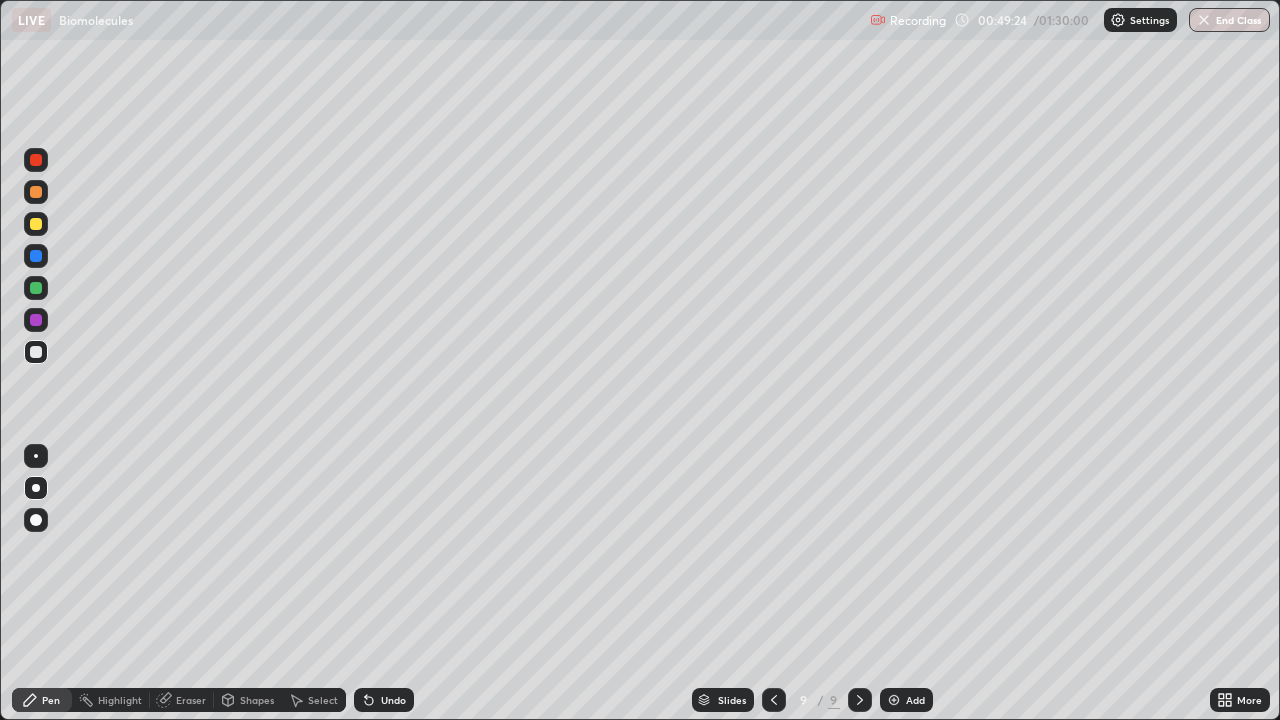 click at bounding box center (36, 288) 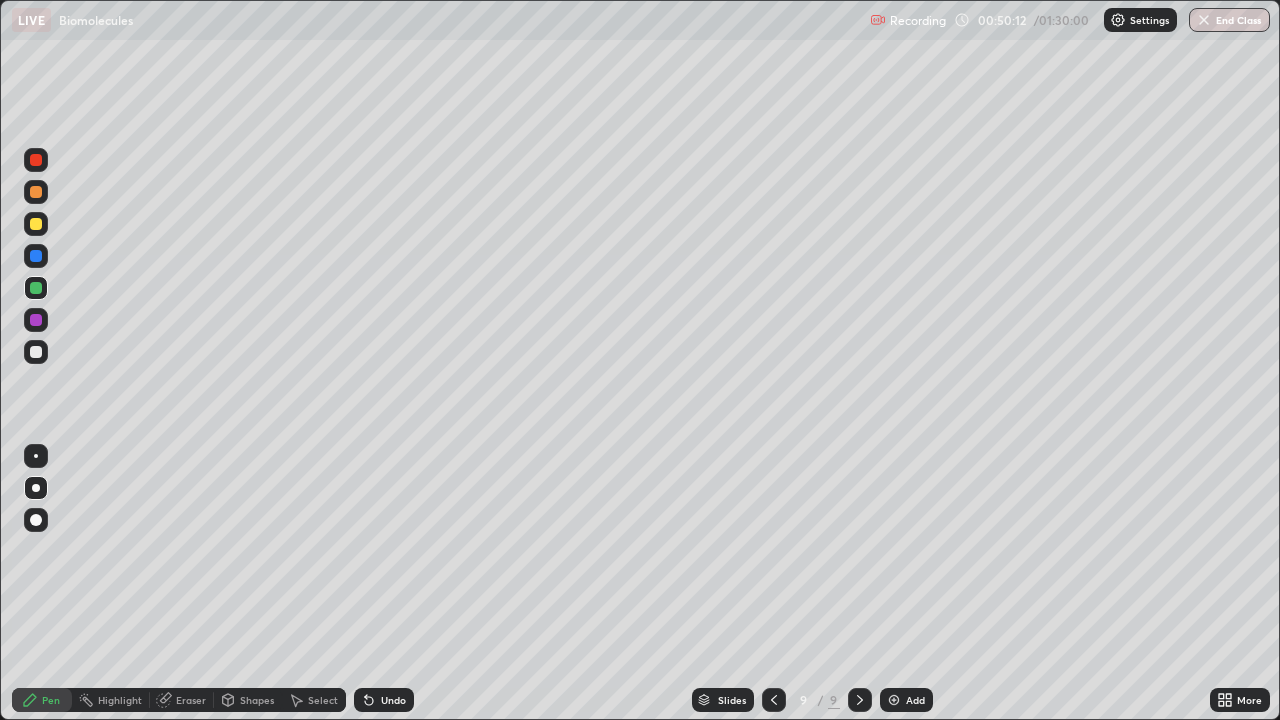 click on "Undo" at bounding box center [393, 700] 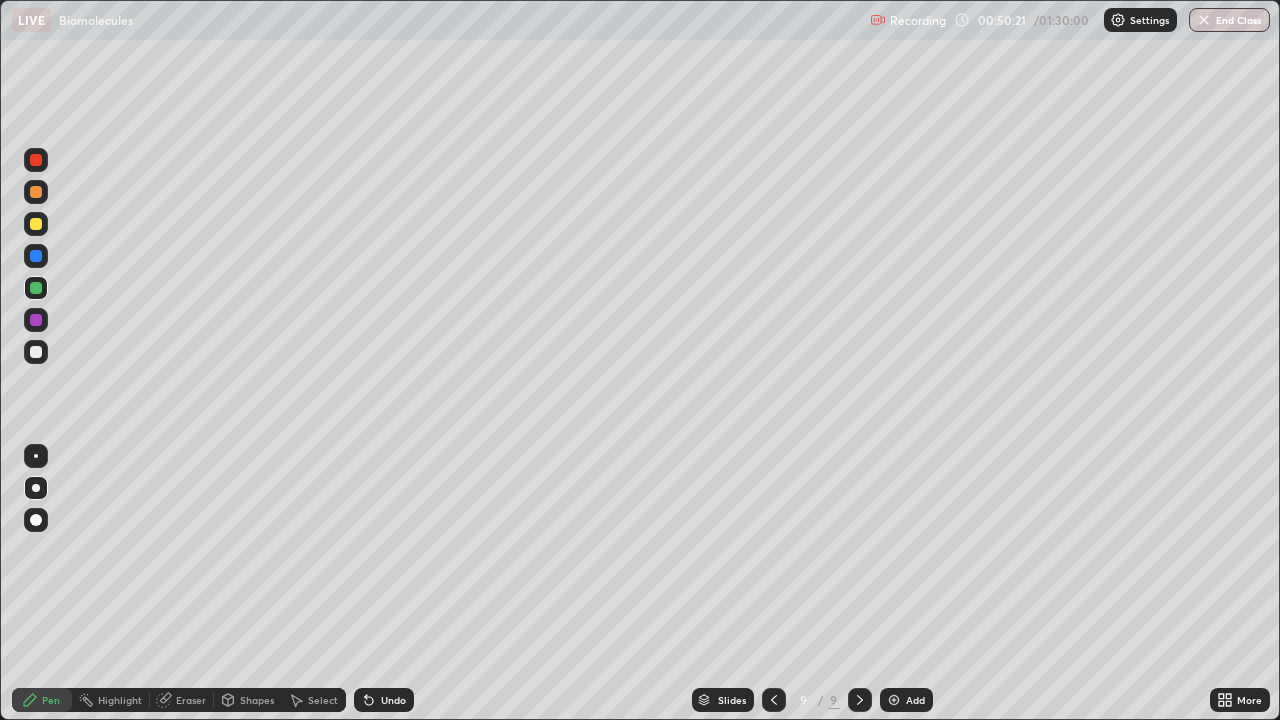 click at bounding box center [36, 352] 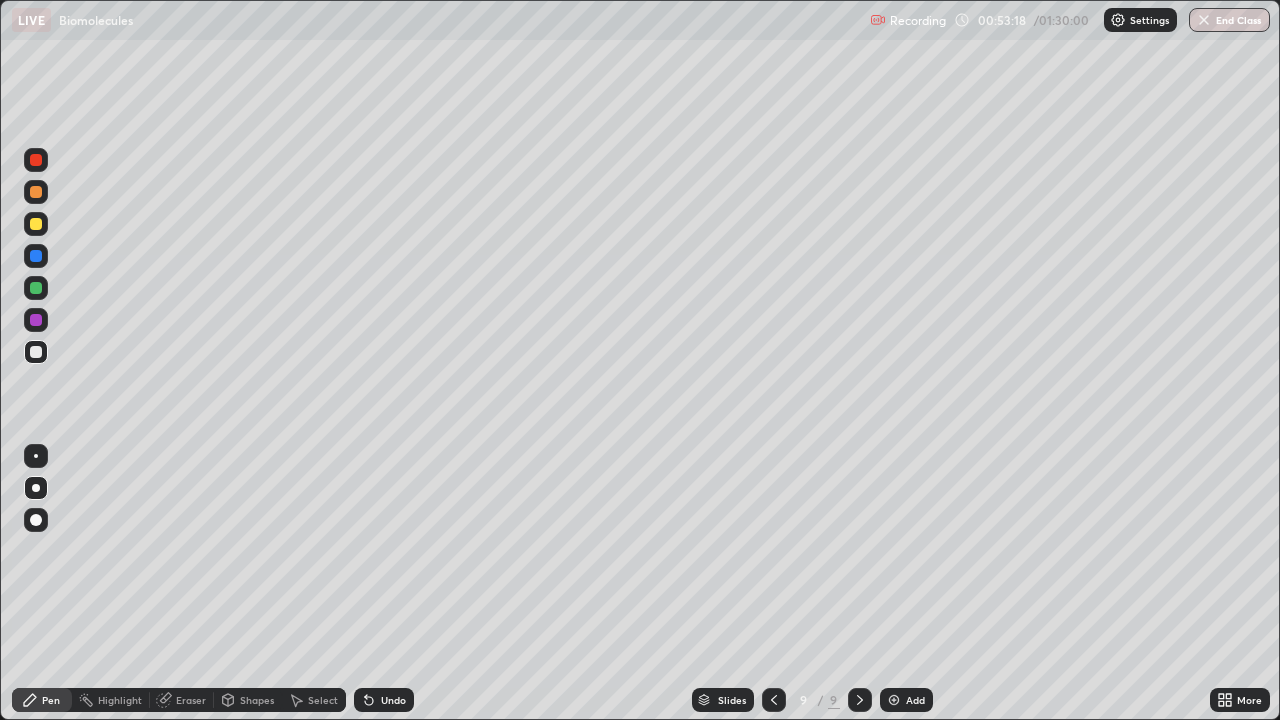 click at bounding box center [36, 192] 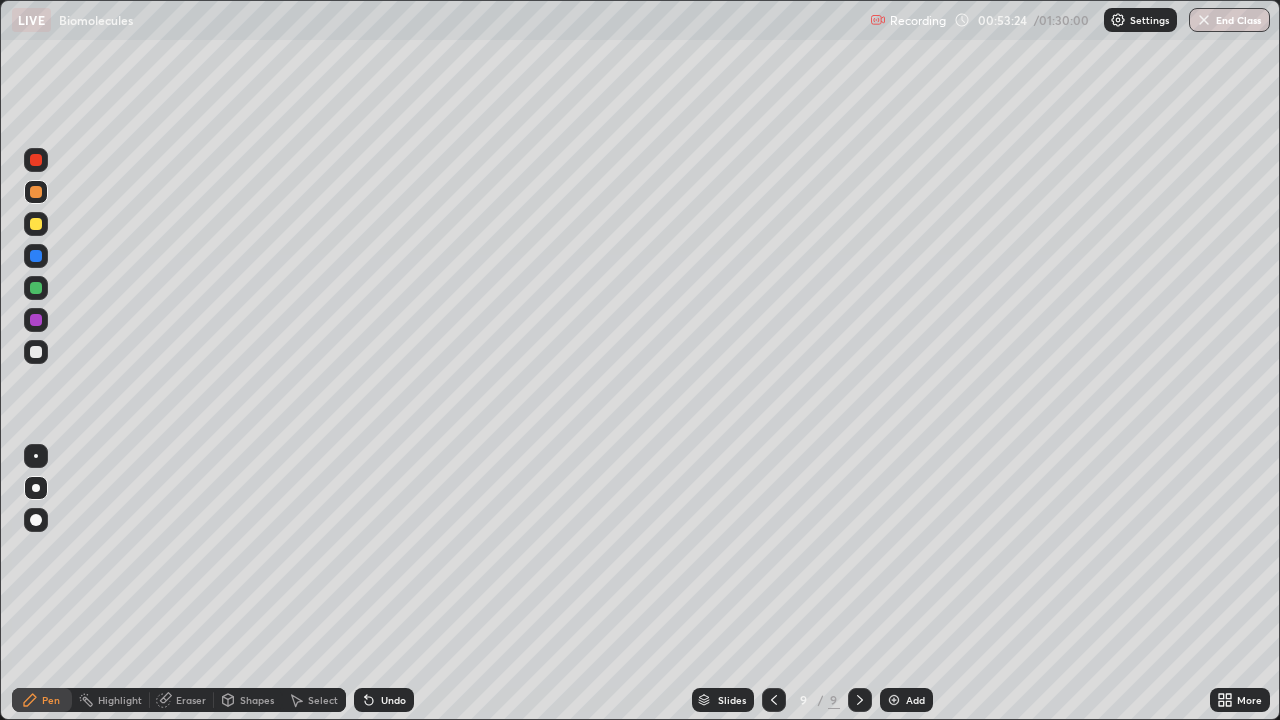 click on "Eraser" at bounding box center [191, 700] 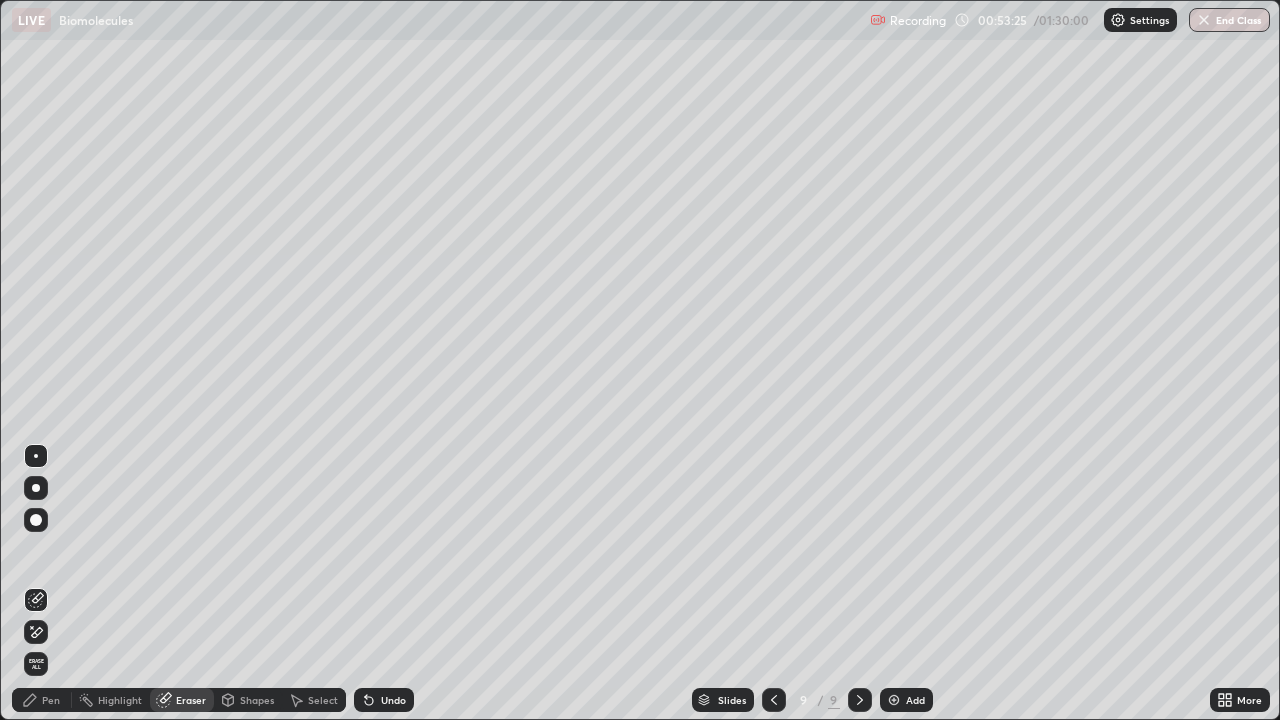click at bounding box center (36, 488) 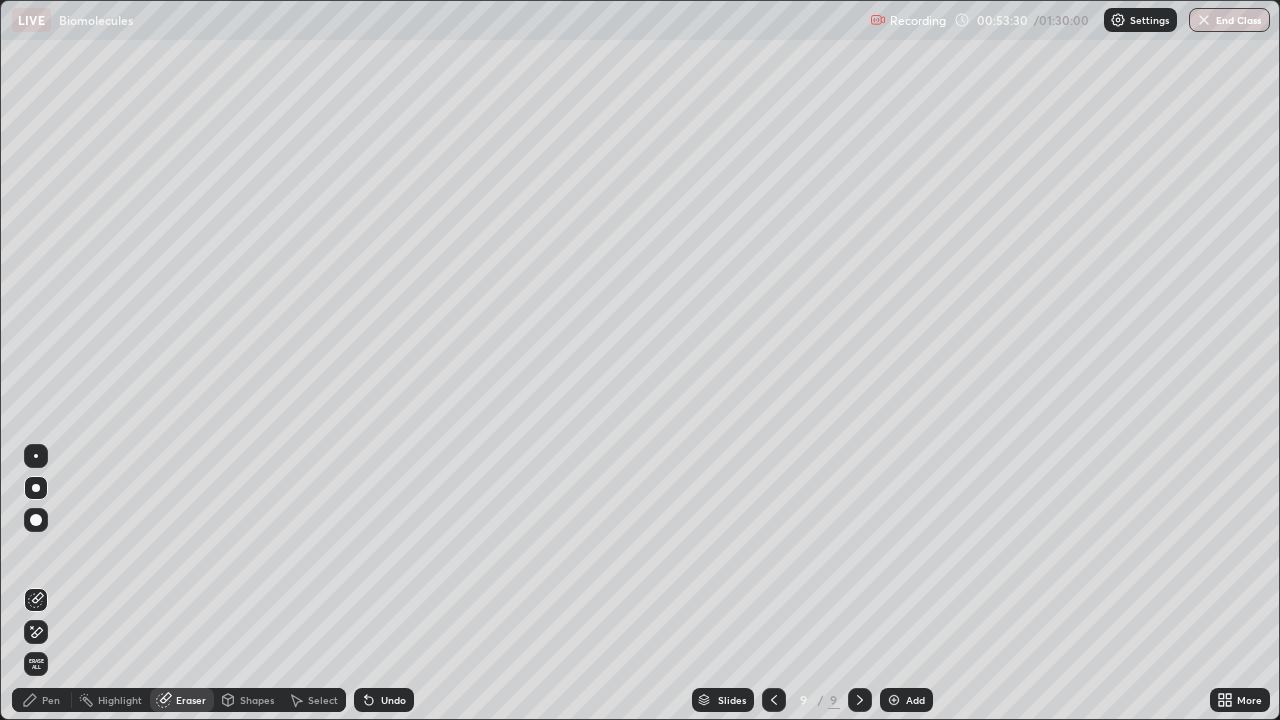 click on "Pen" at bounding box center (51, 700) 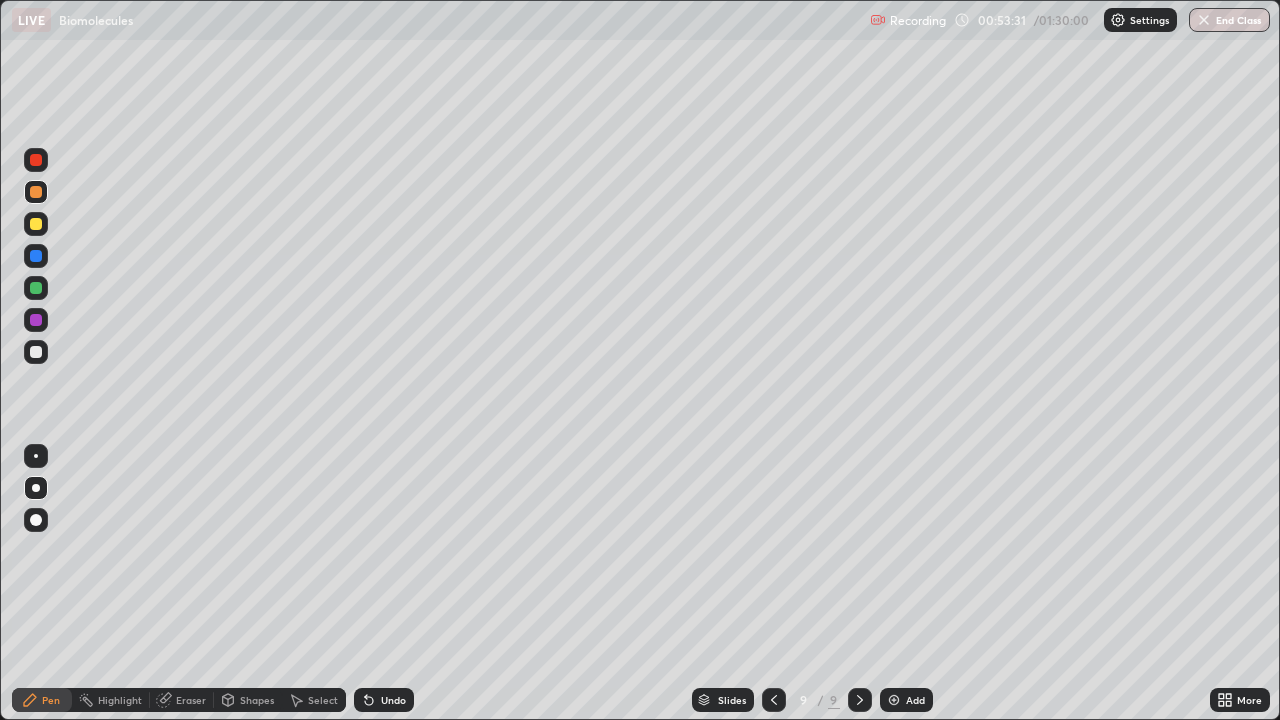 click at bounding box center [36, 256] 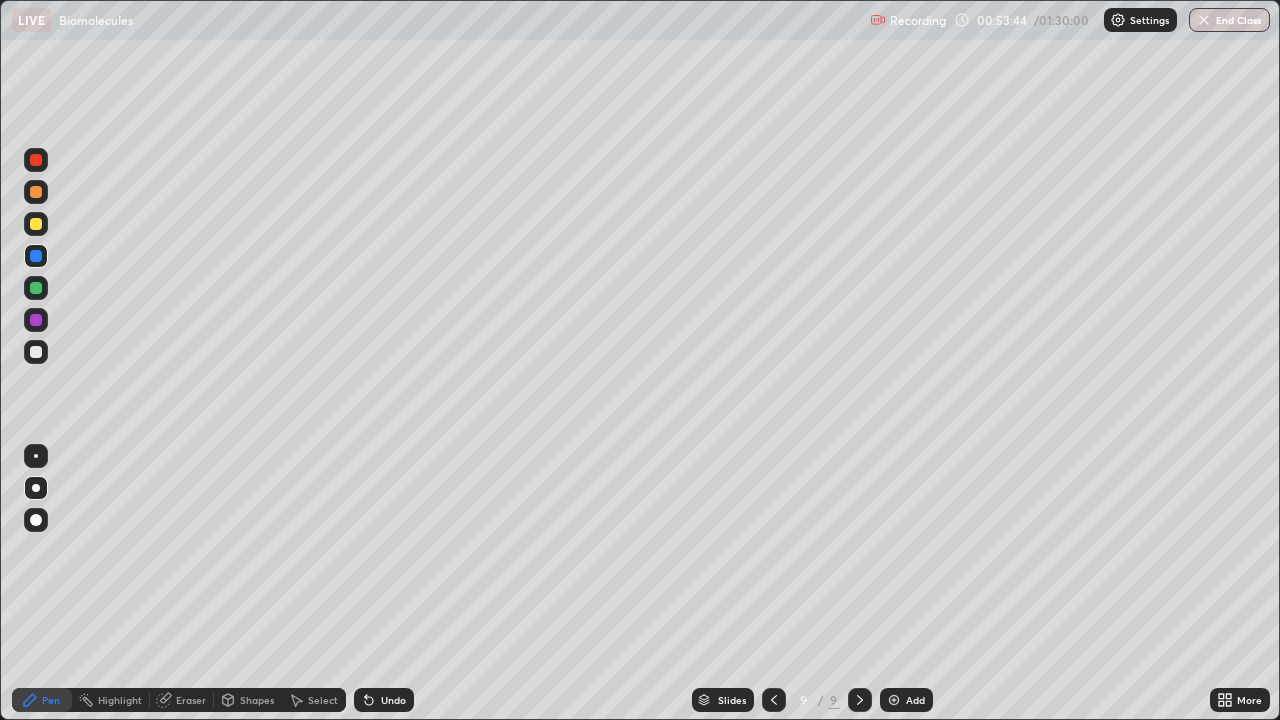 click at bounding box center [36, 320] 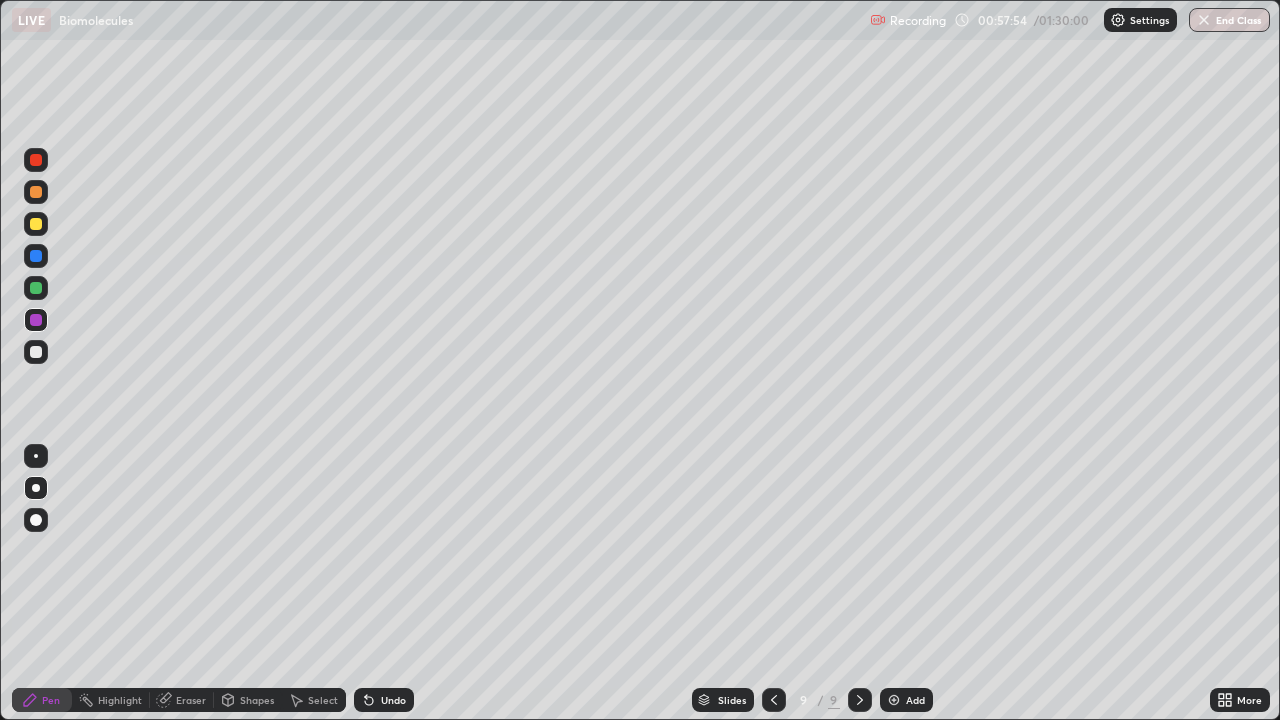 click on "Add" at bounding box center (915, 700) 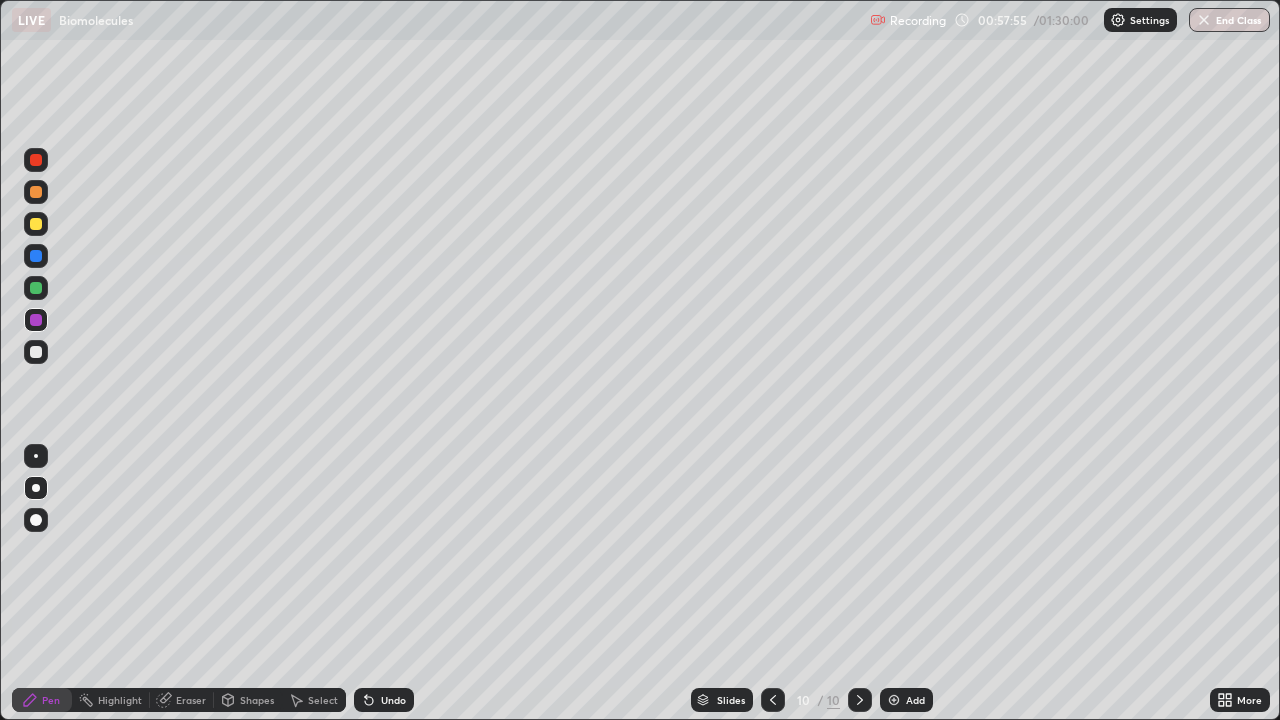 click at bounding box center [36, 288] 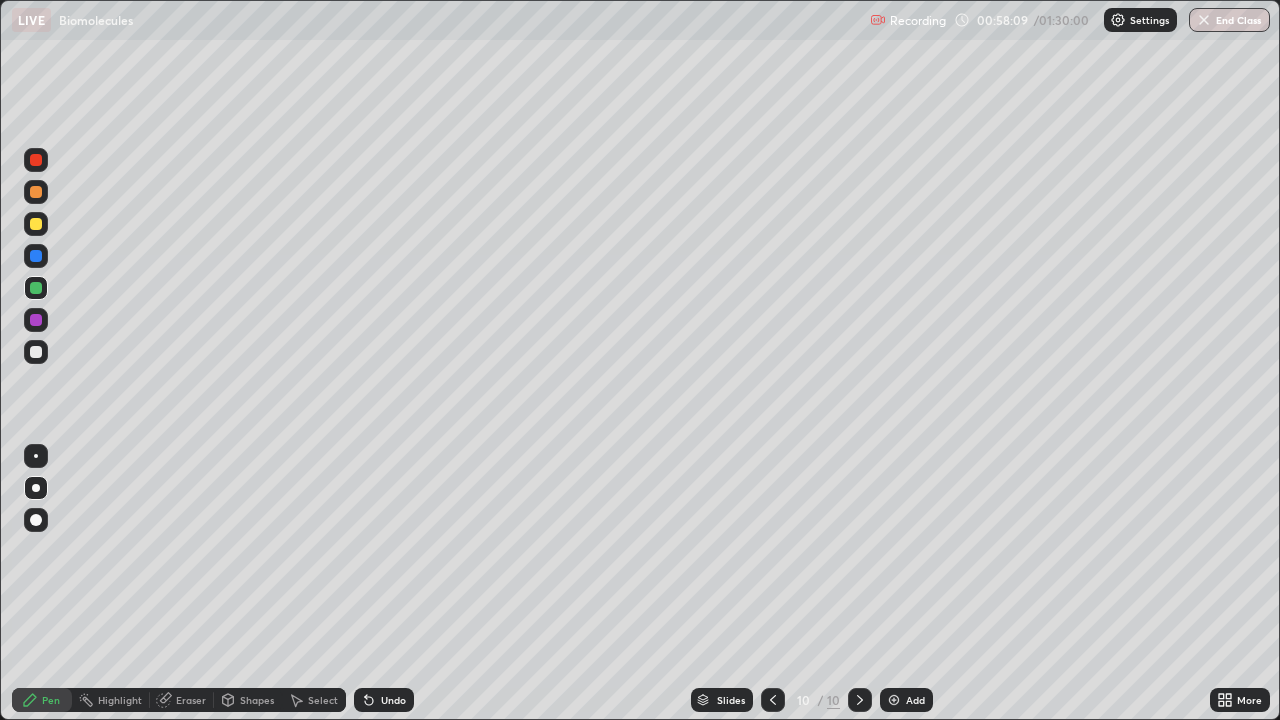 click at bounding box center [36, 352] 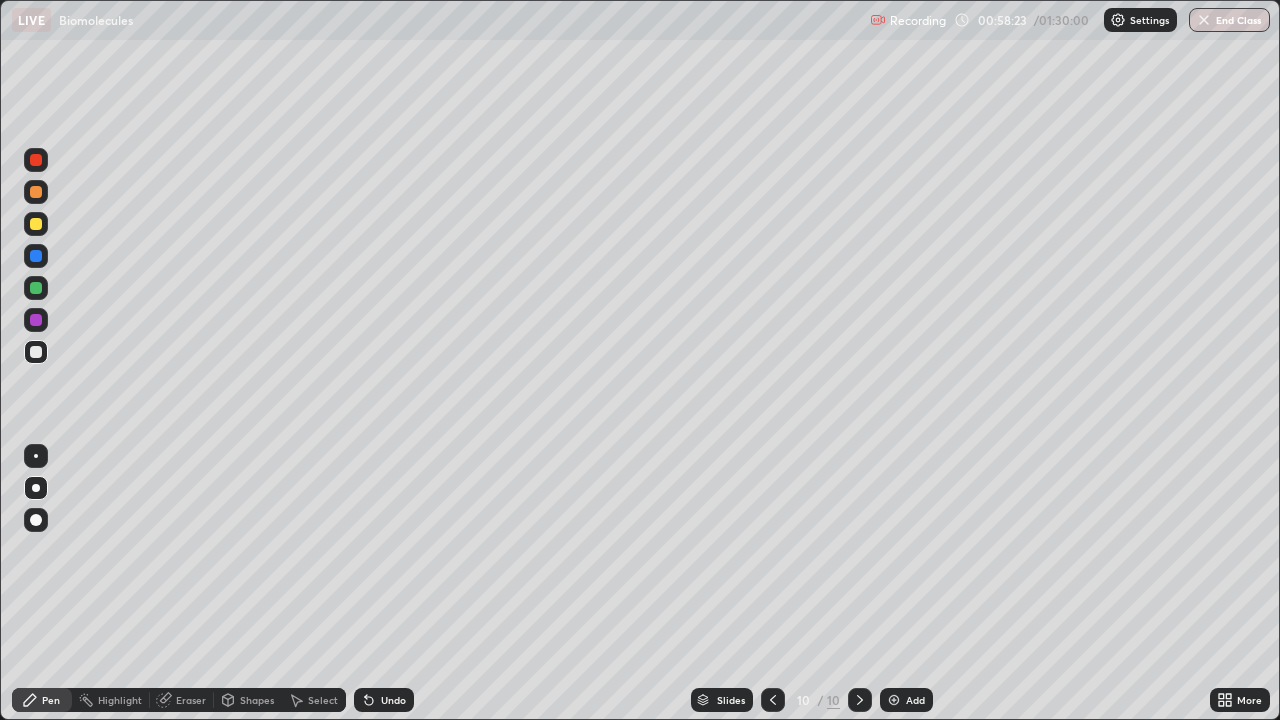 click at bounding box center [36, 256] 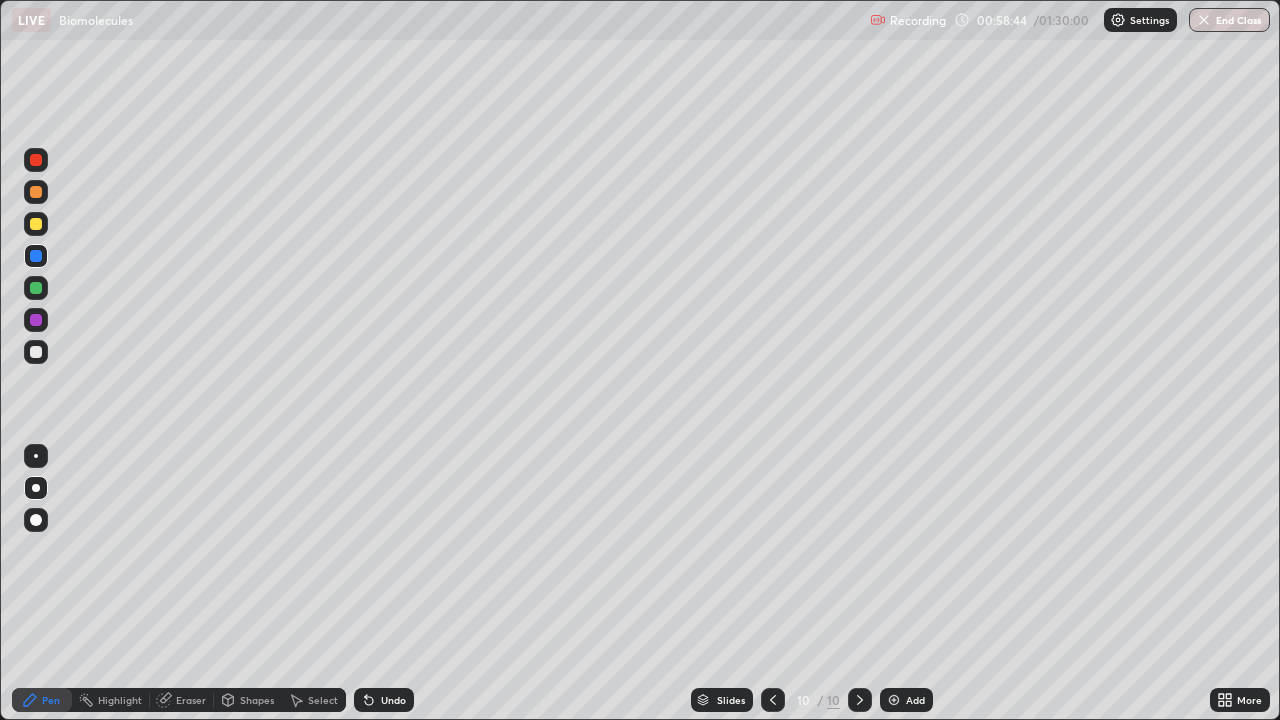 click at bounding box center (36, 352) 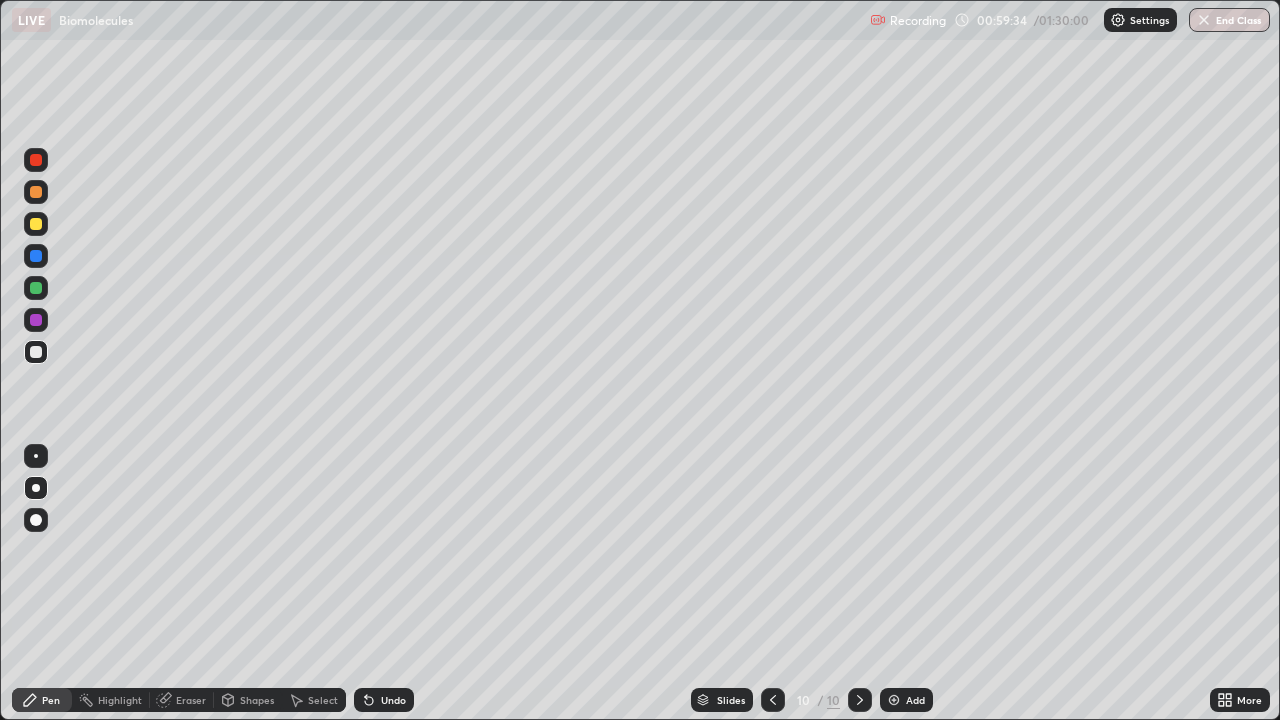 click at bounding box center (36, 224) 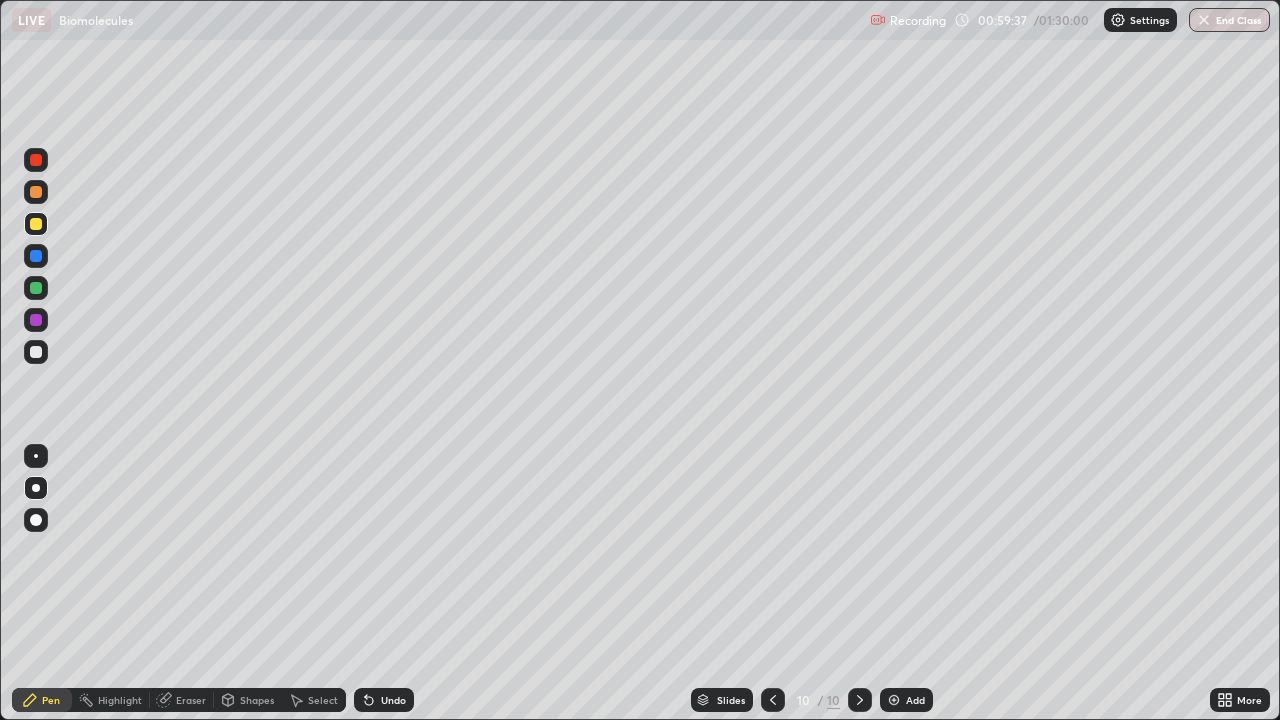 click at bounding box center [36, 352] 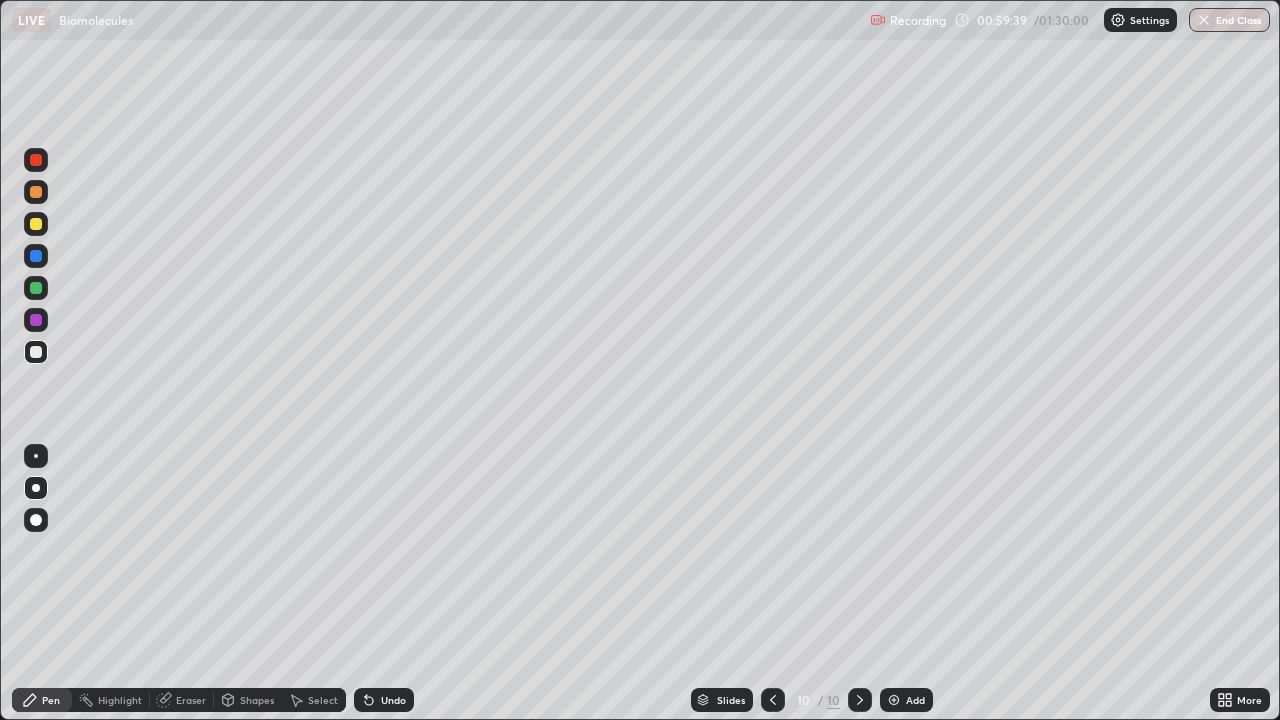 click at bounding box center [36, 320] 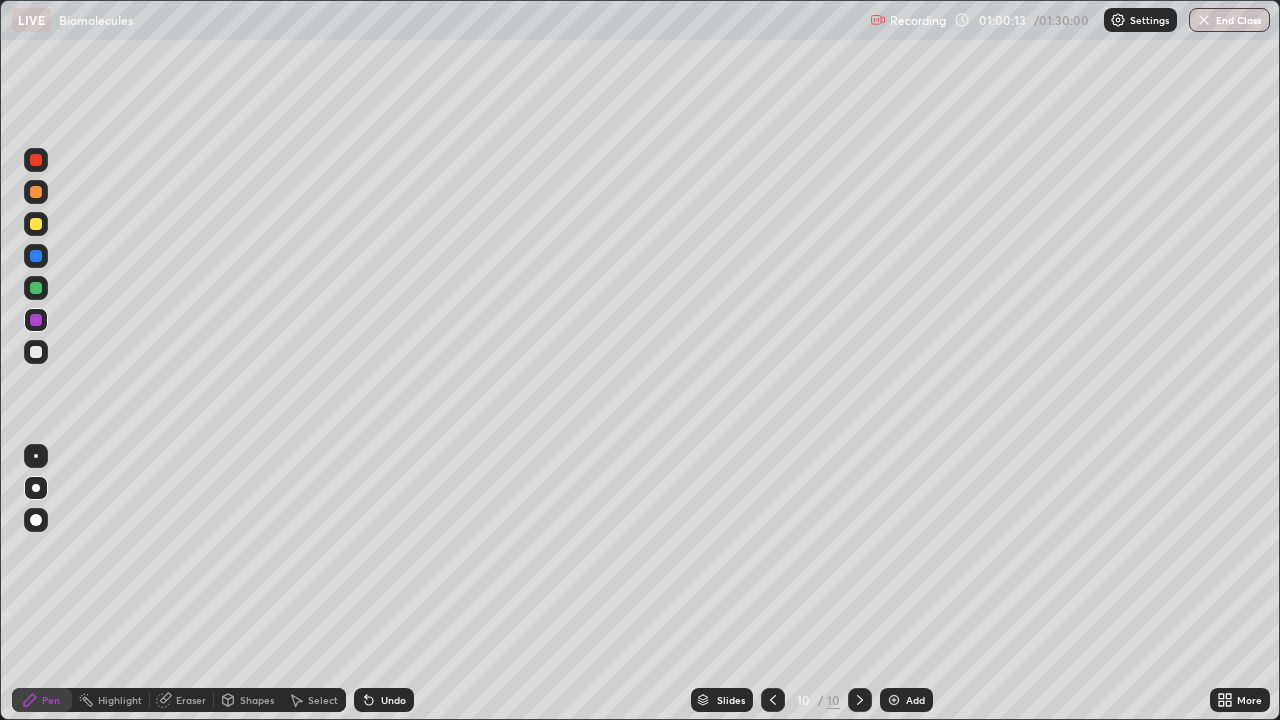 click at bounding box center [36, 288] 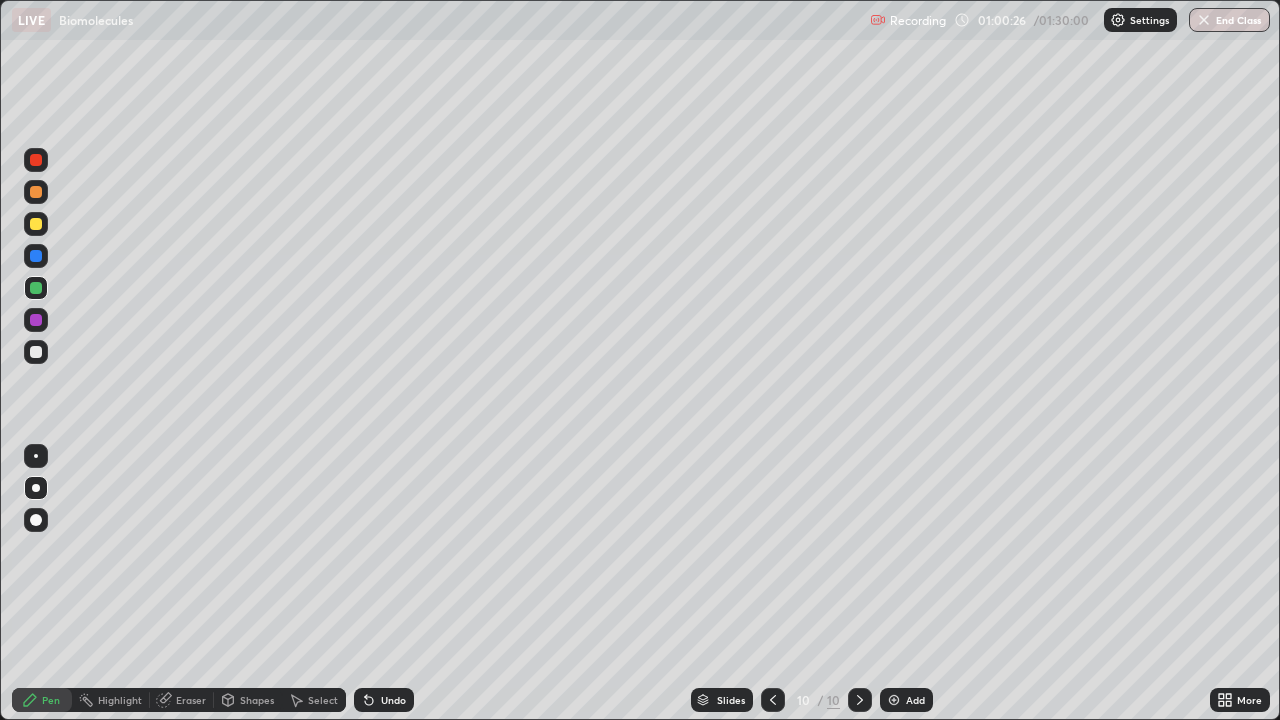 click at bounding box center (36, 352) 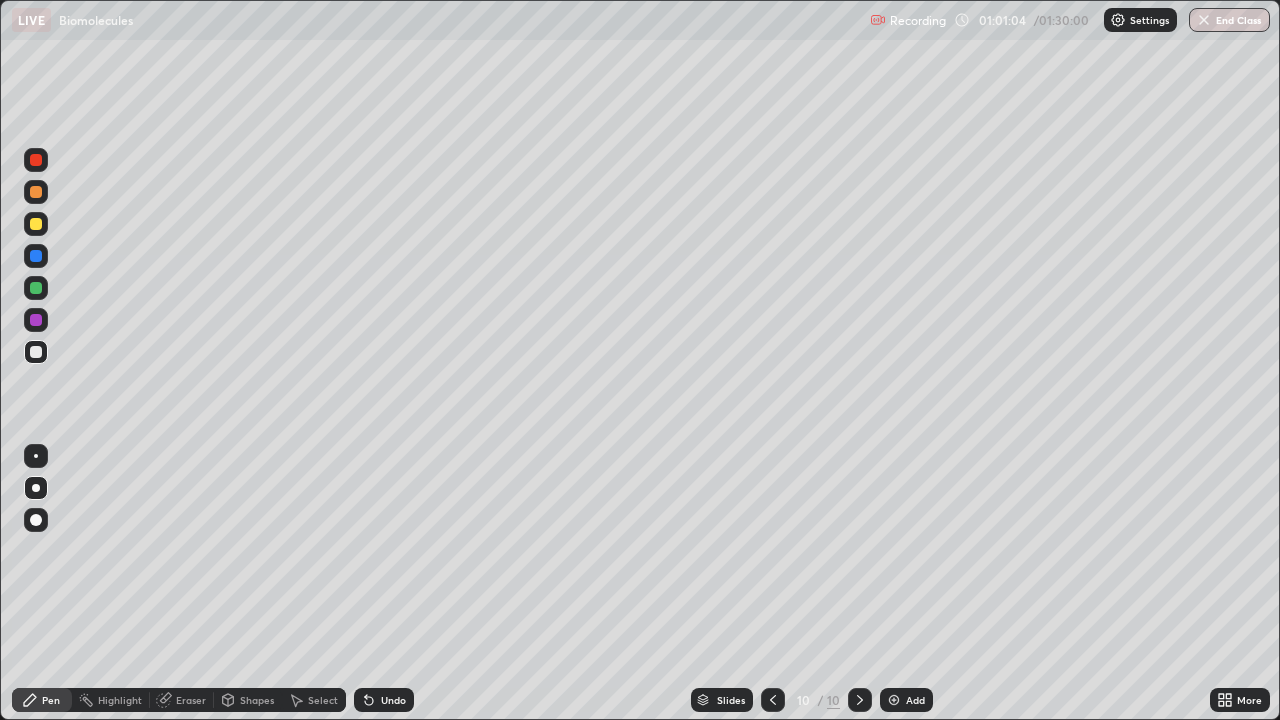 click on "Undo" at bounding box center [393, 700] 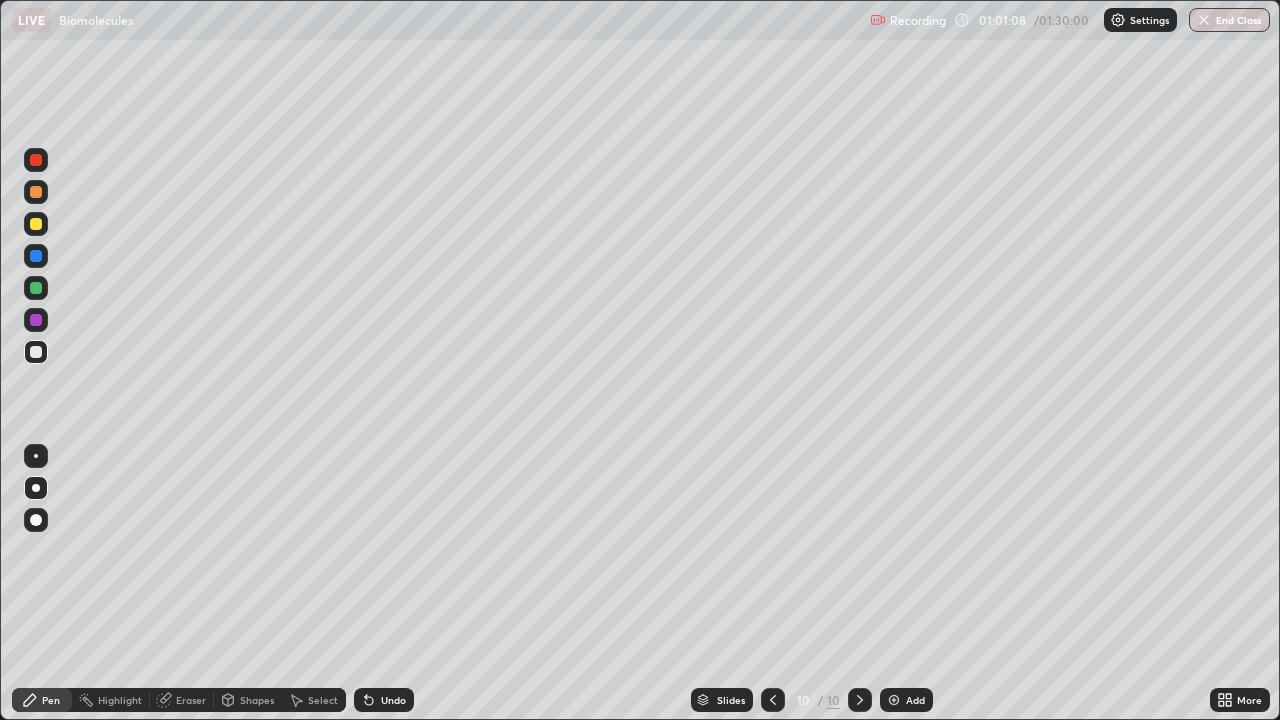 click at bounding box center (36, 224) 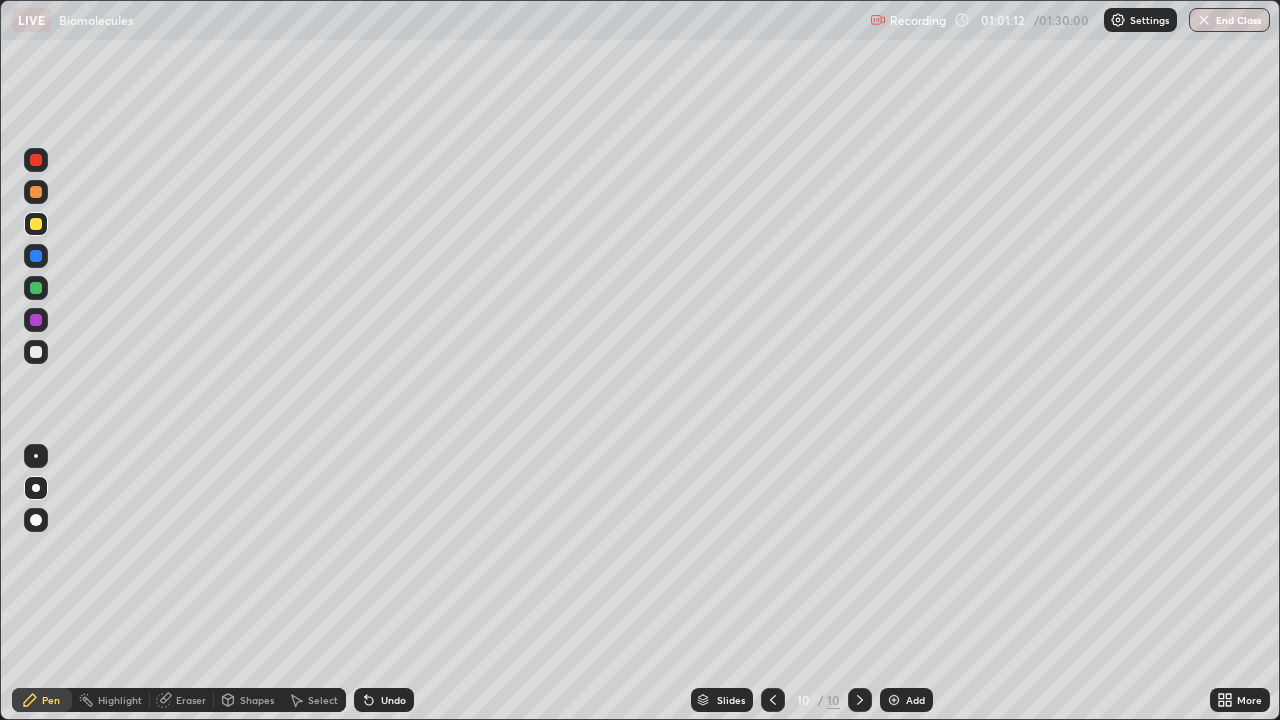 click at bounding box center [36, 352] 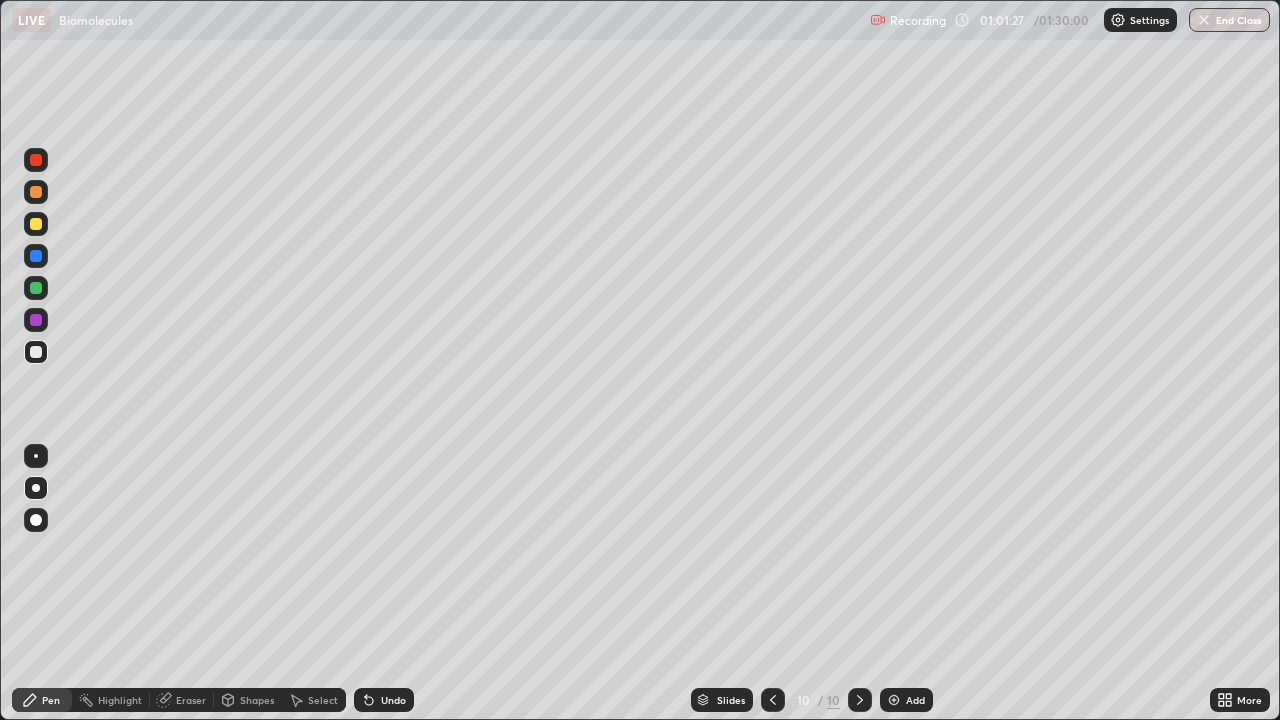 click at bounding box center (36, 320) 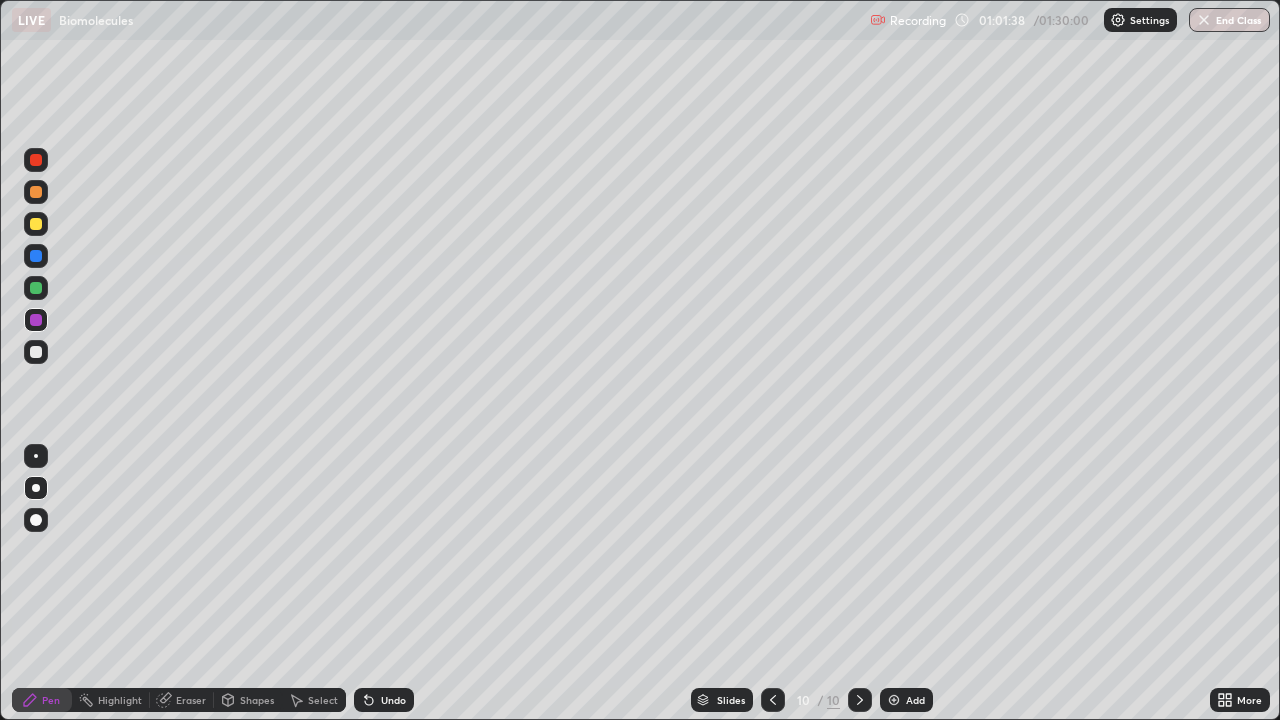 click at bounding box center [36, 160] 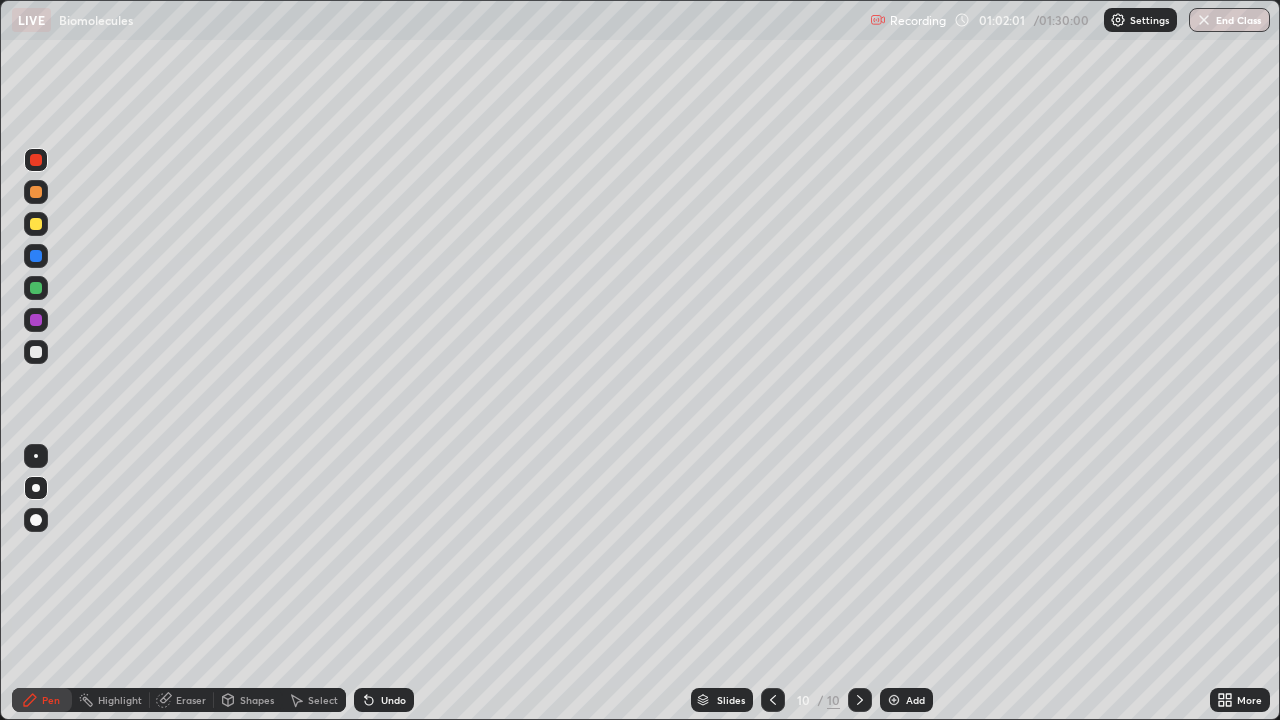 click on "Undo" at bounding box center (384, 700) 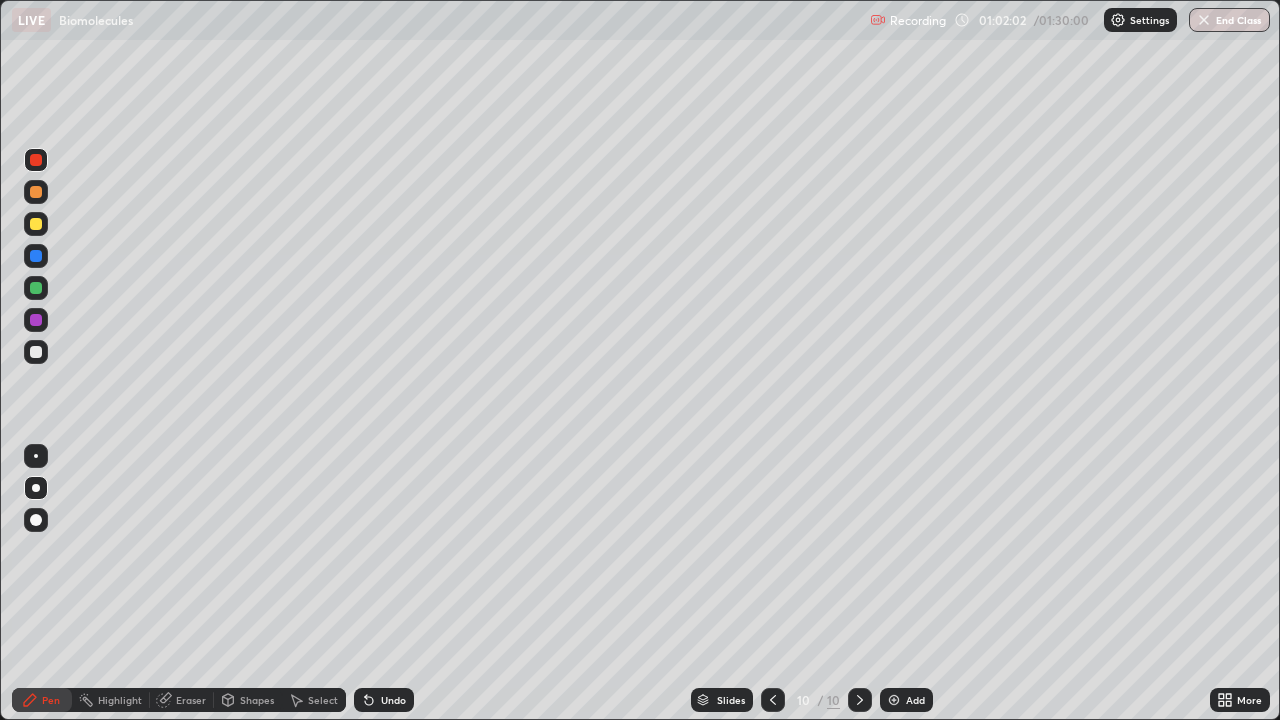 click on "Undo" at bounding box center (384, 700) 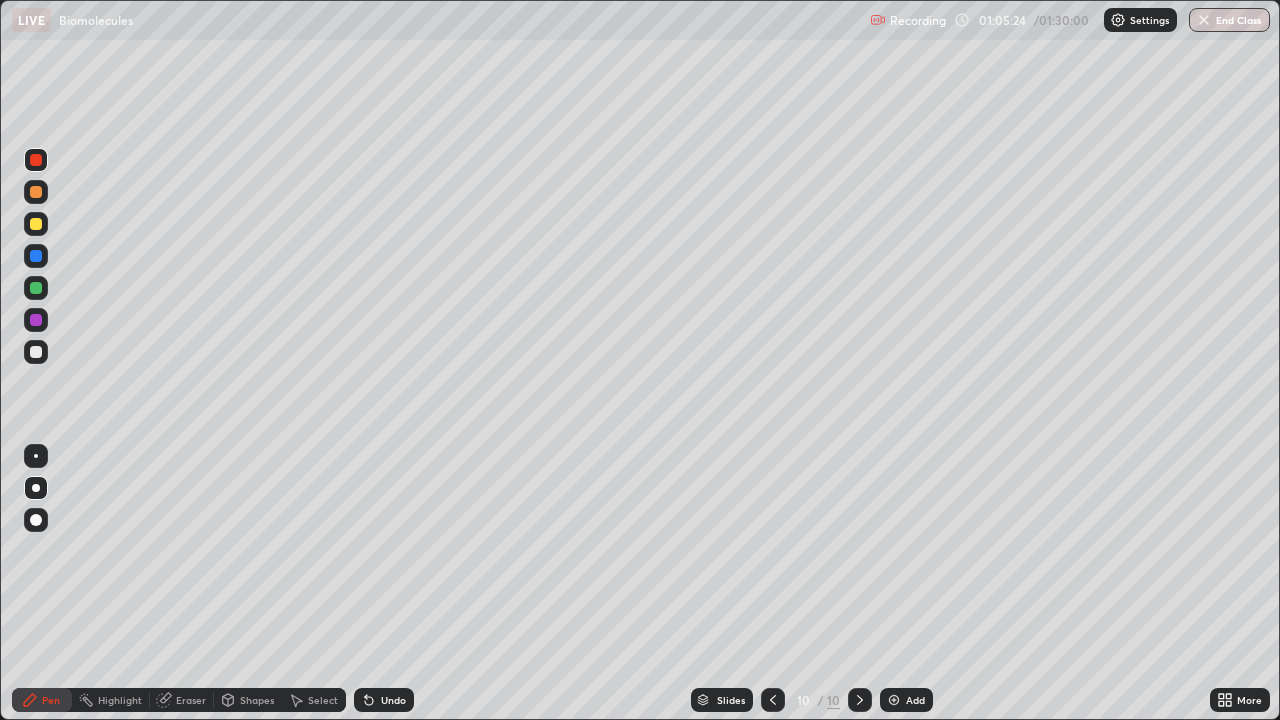 click on "Add" at bounding box center (915, 700) 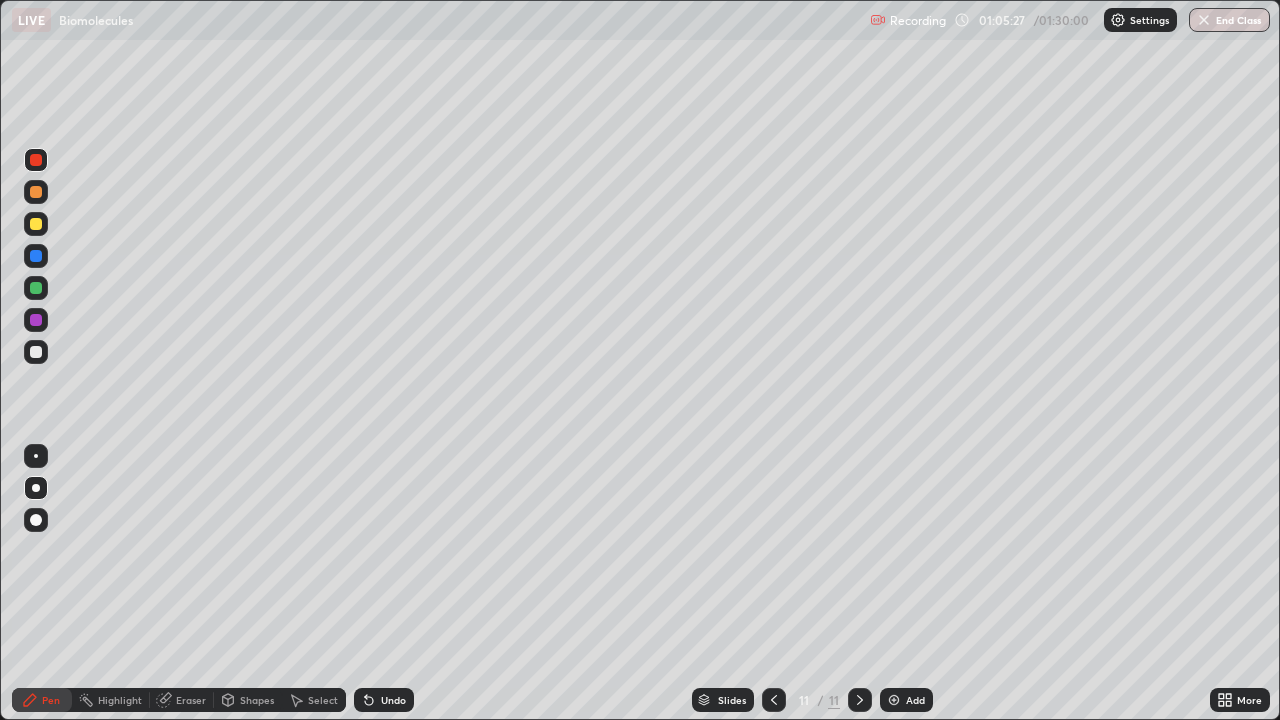 click at bounding box center (36, 224) 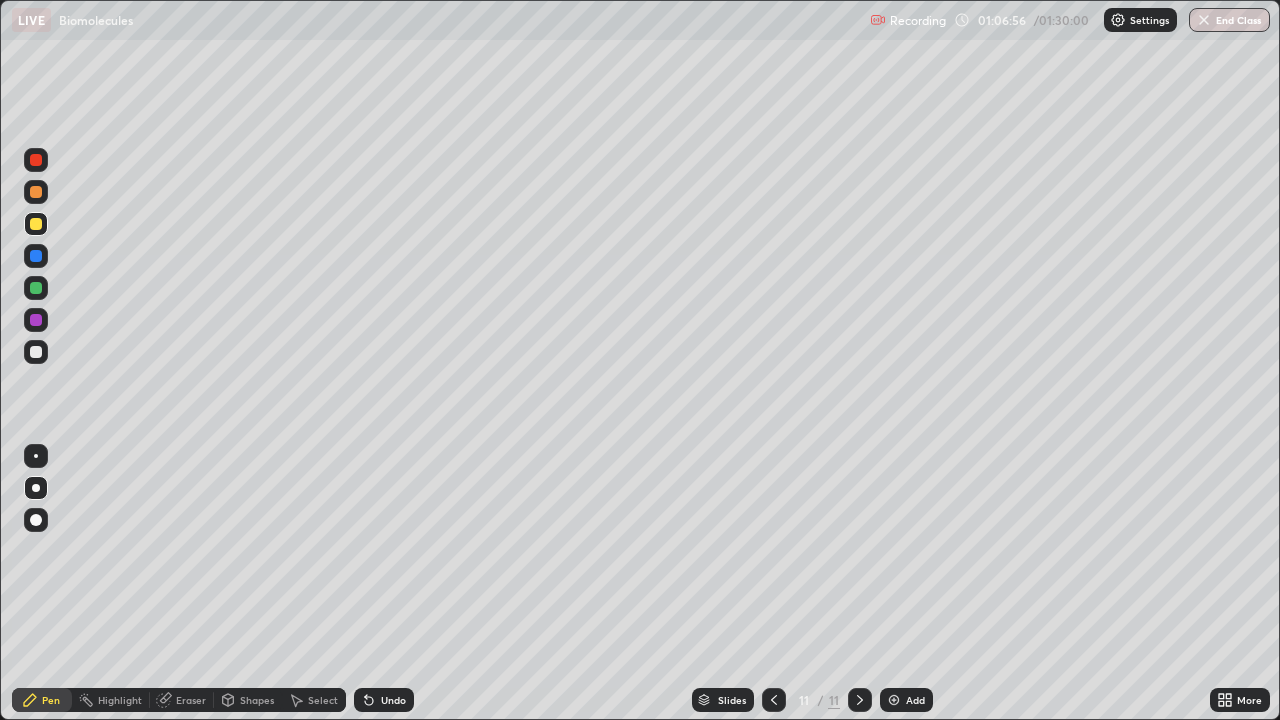 click at bounding box center (36, 352) 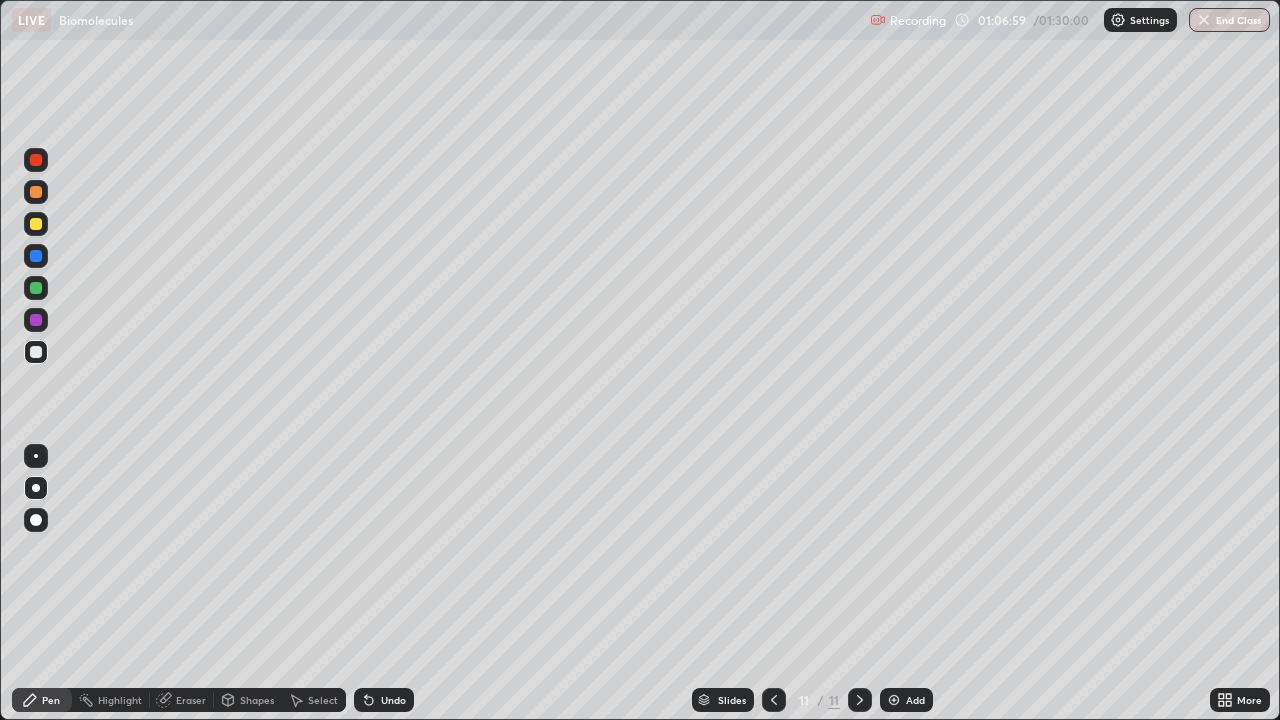 click at bounding box center [774, 700] 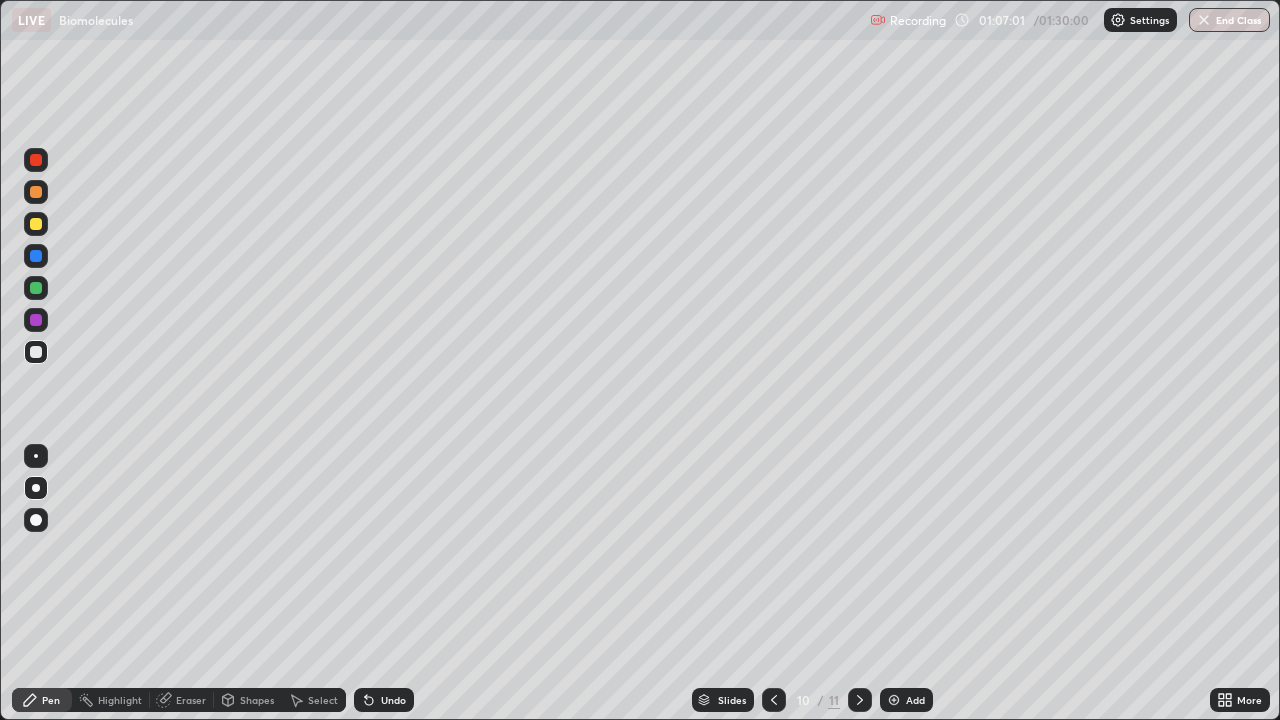 click 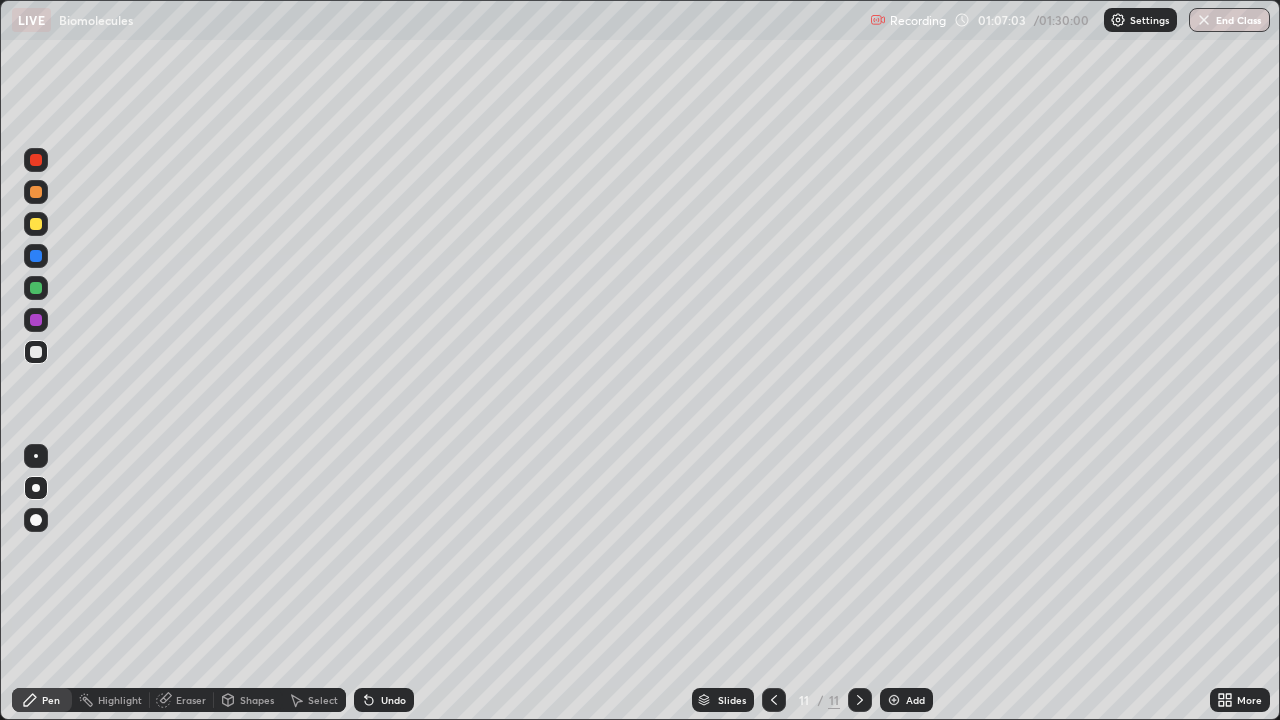 click at bounding box center [36, 224] 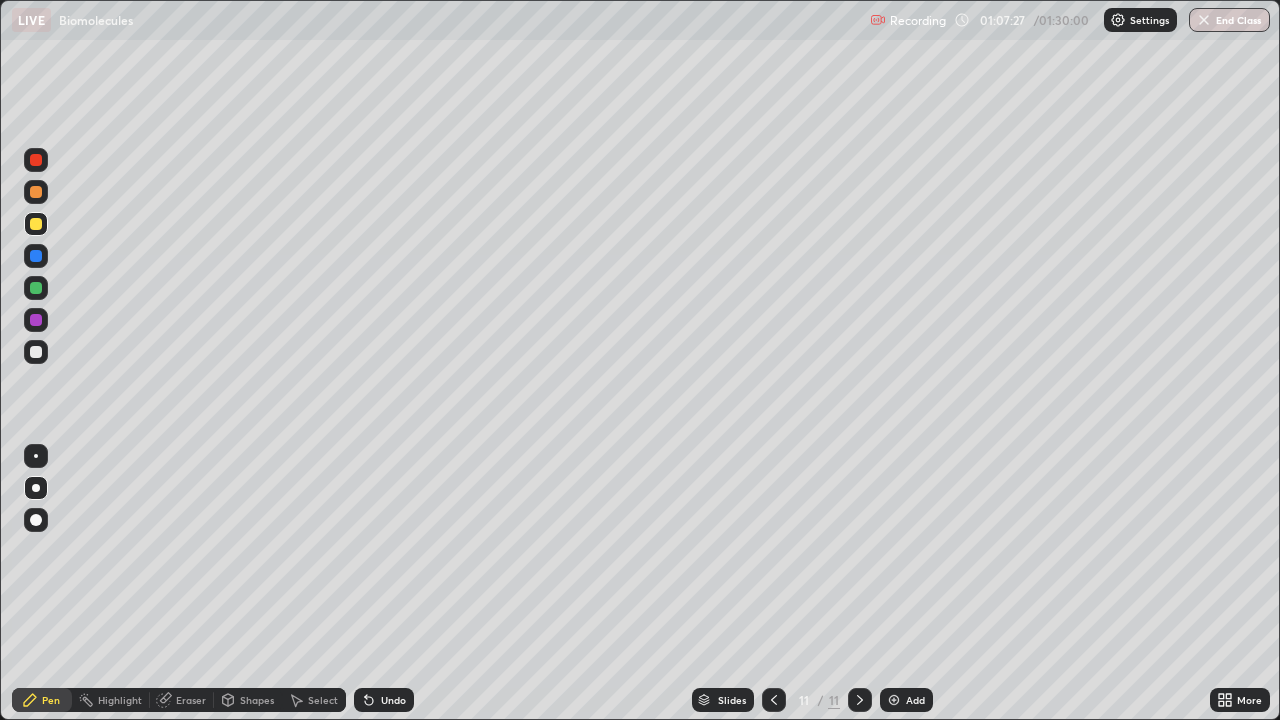 click at bounding box center [36, 352] 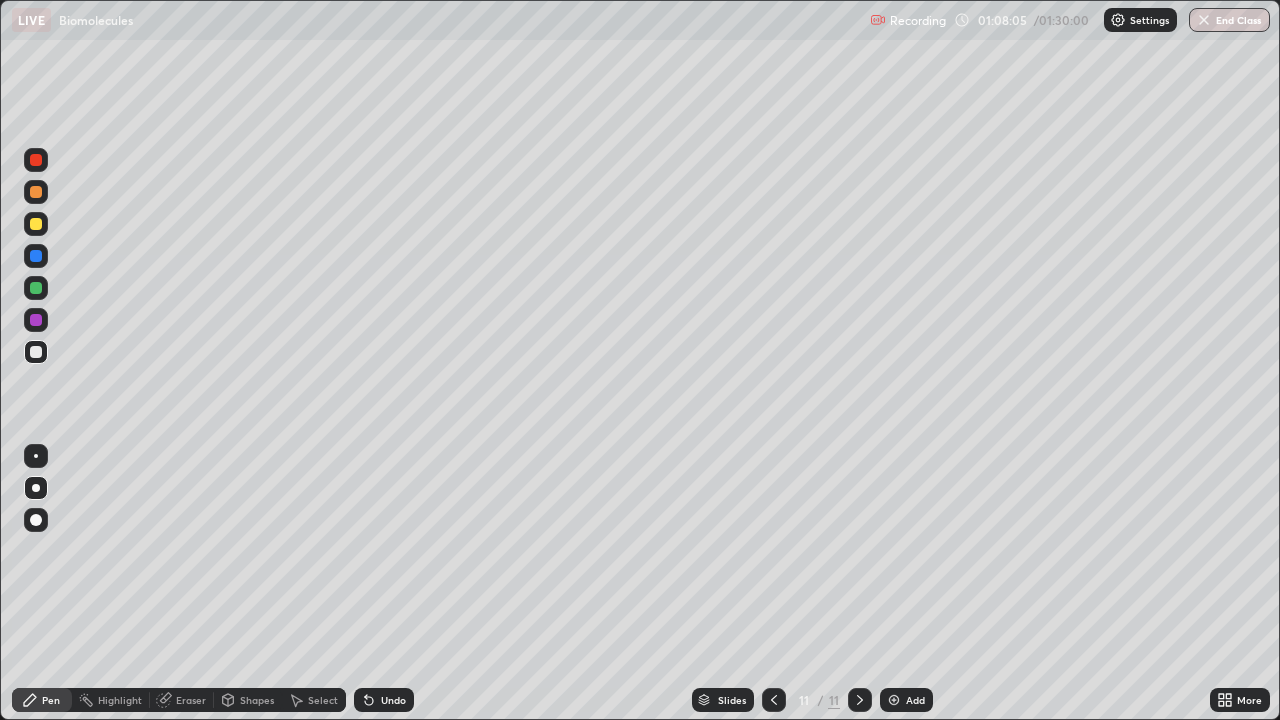 click at bounding box center (36, 288) 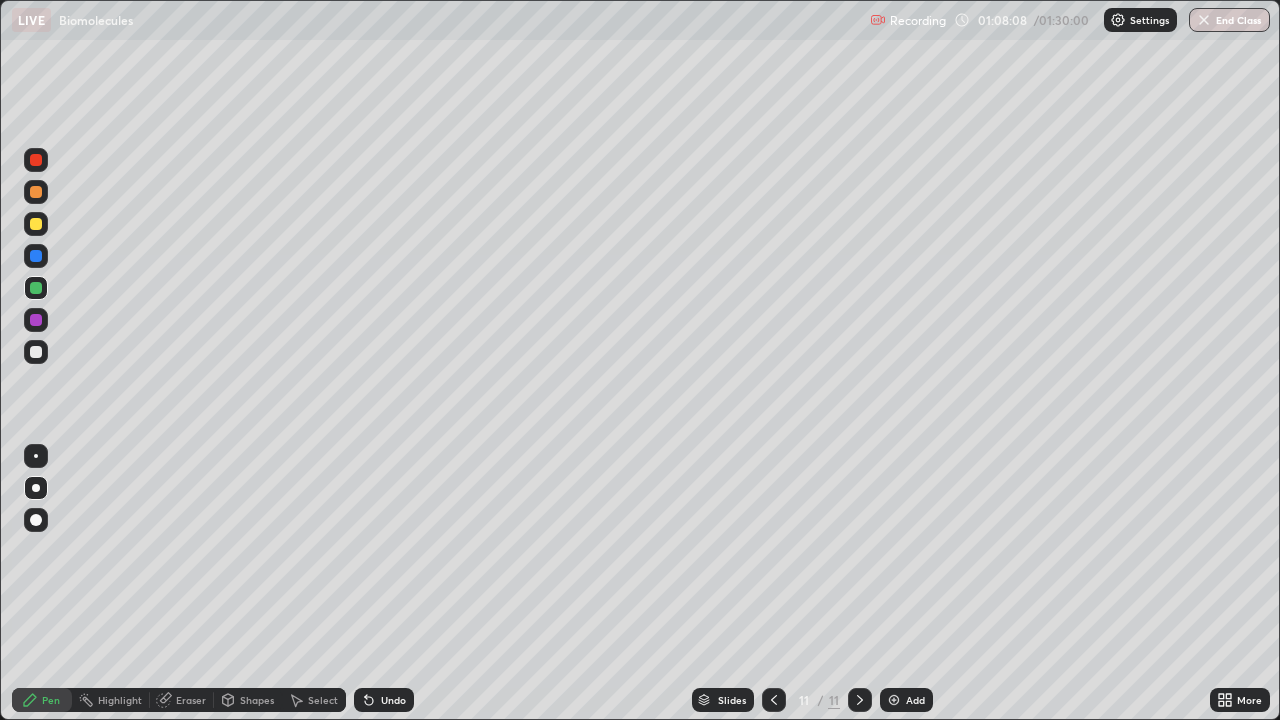 click at bounding box center (36, 352) 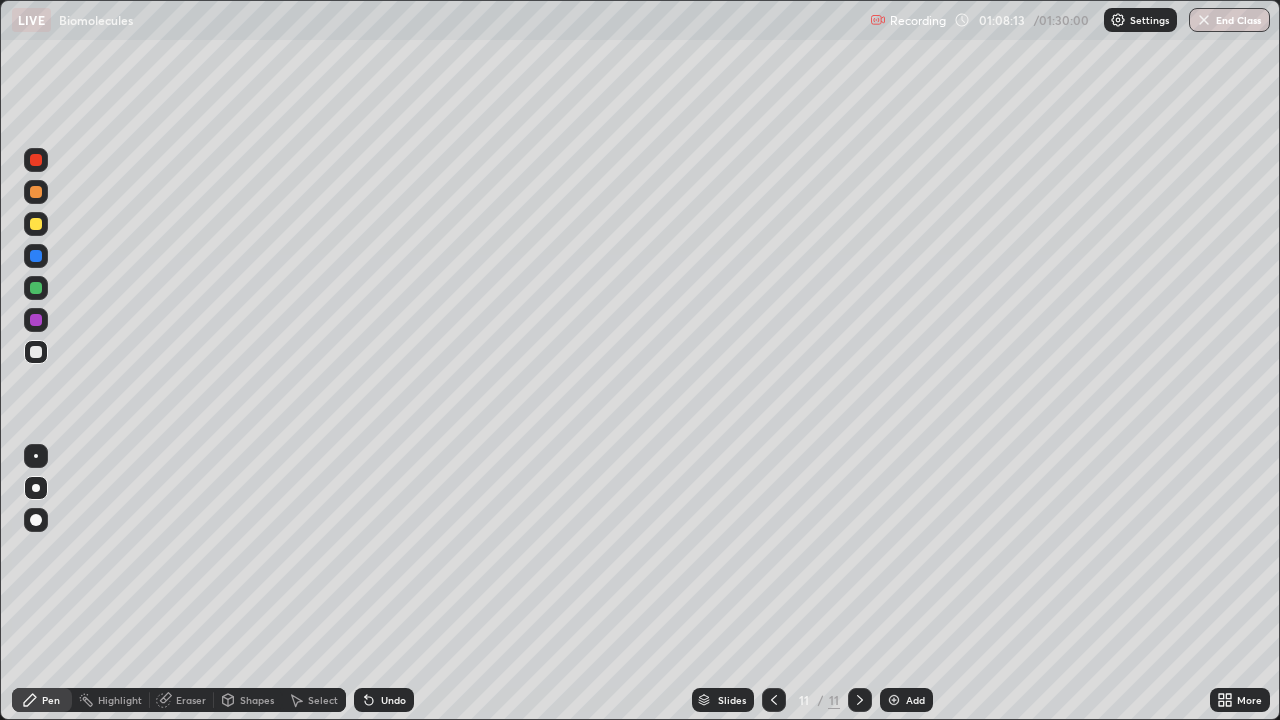 click on "Undo" at bounding box center (384, 700) 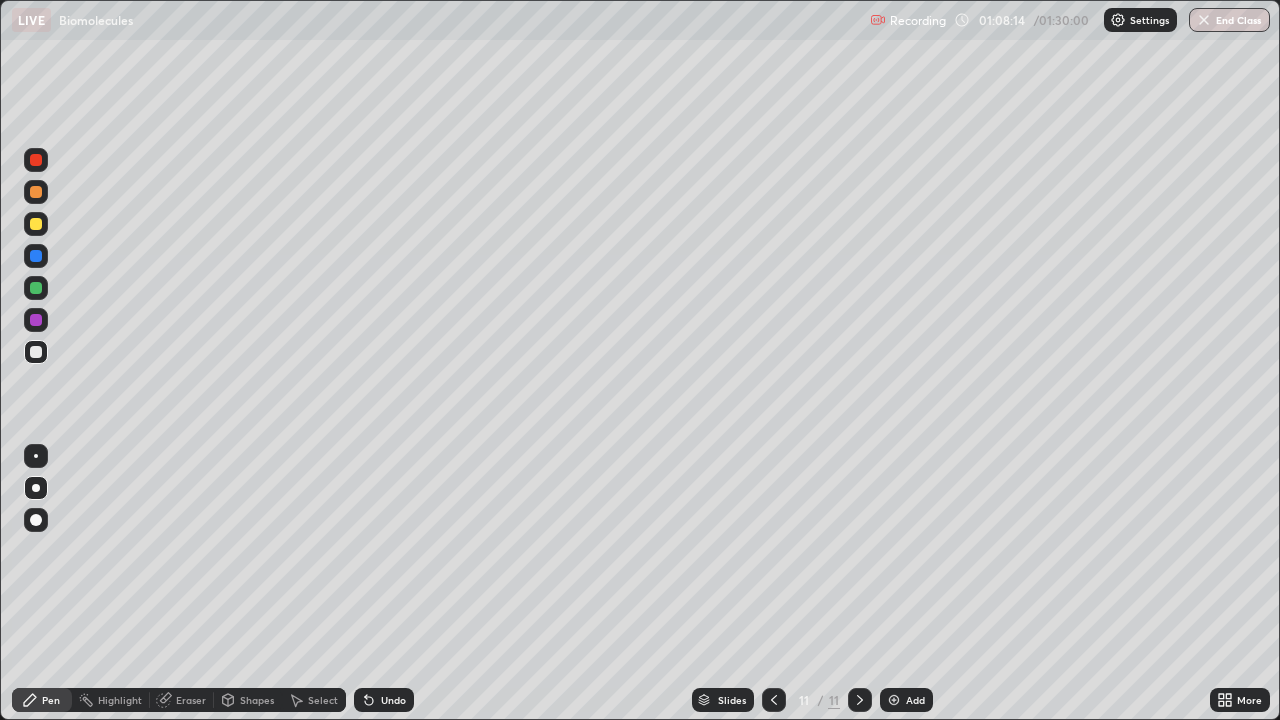 click on "Undo" at bounding box center [384, 700] 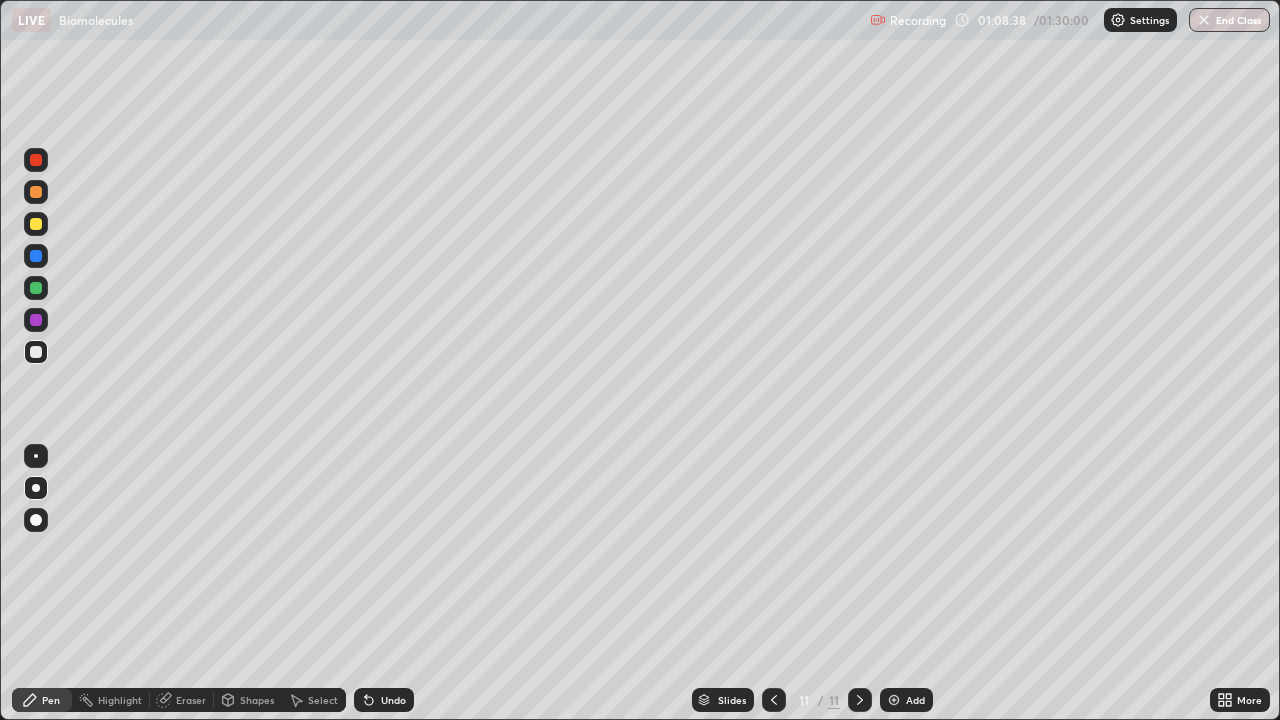 click at bounding box center (36, 320) 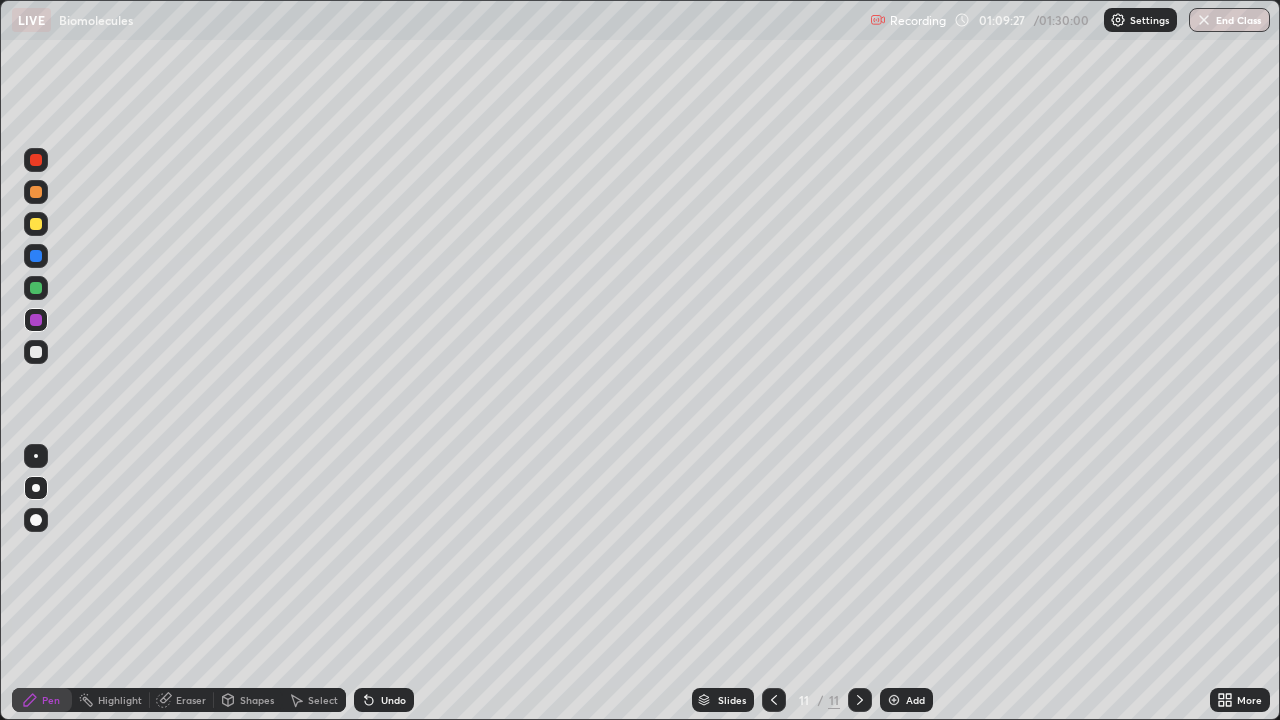 click at bounding box center (36, 288) 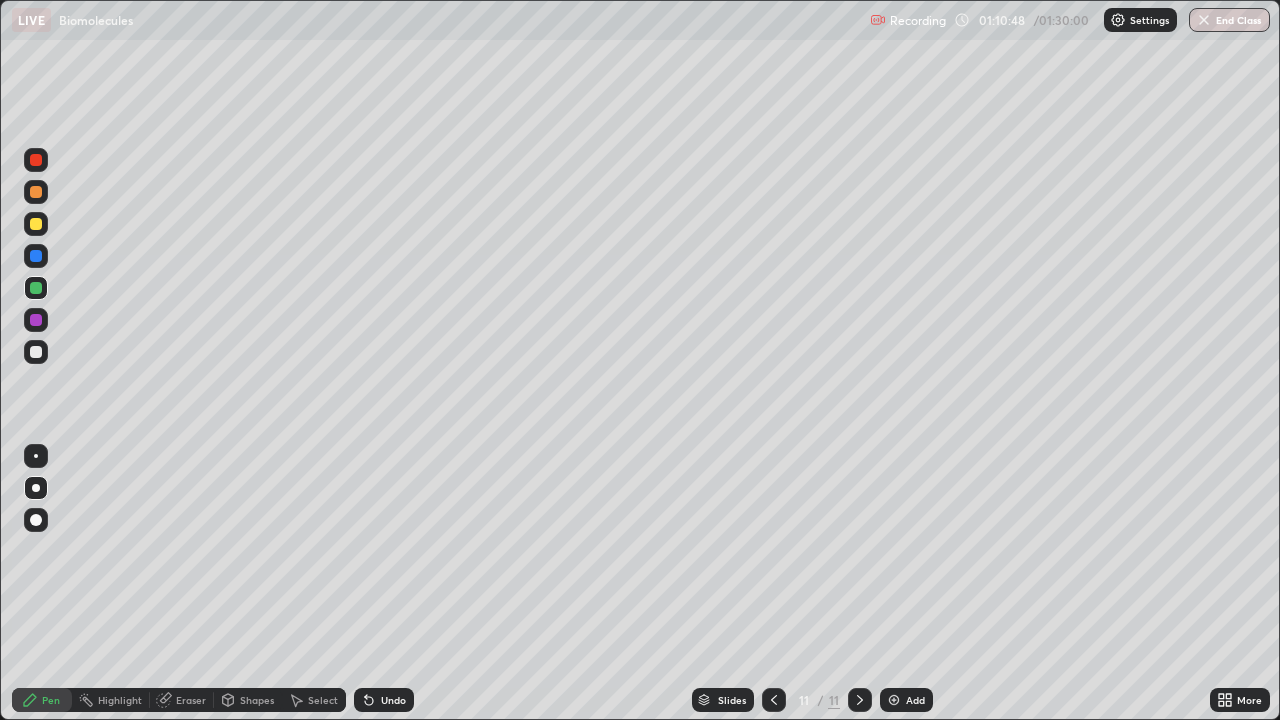click at bounding box center [36, 160] 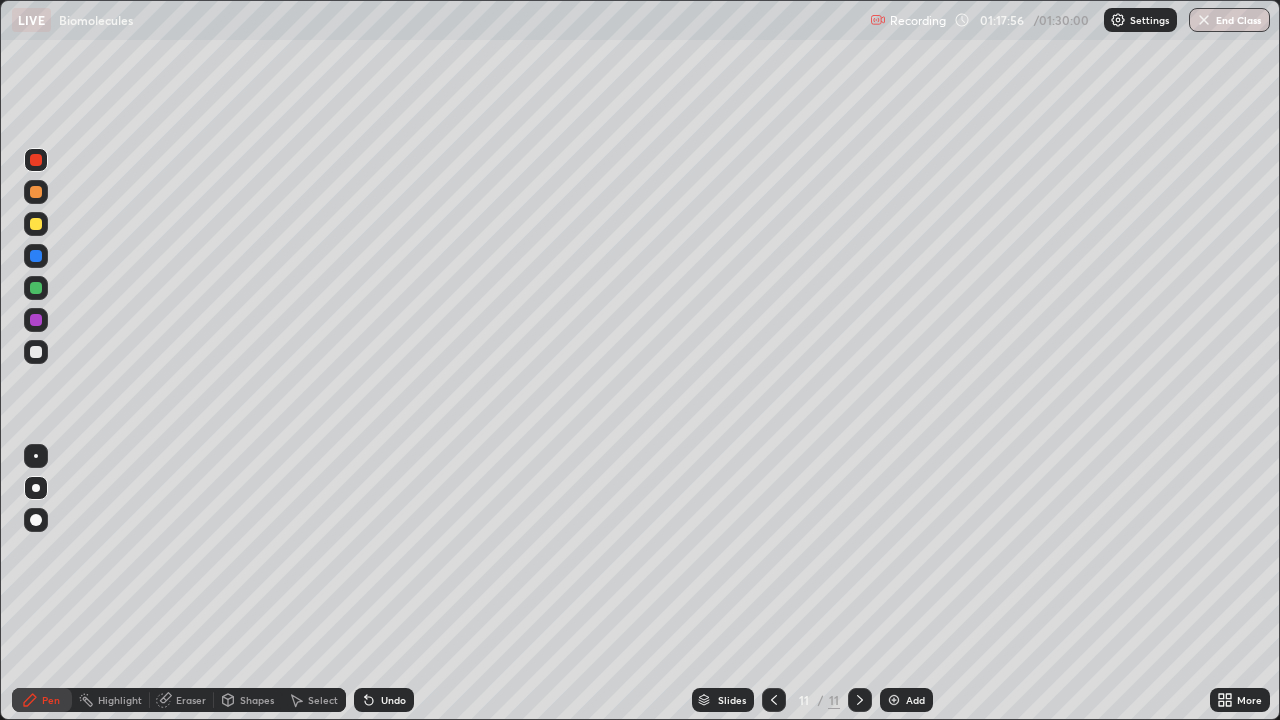 click on "End Class" at bounding box center [1229, 20] 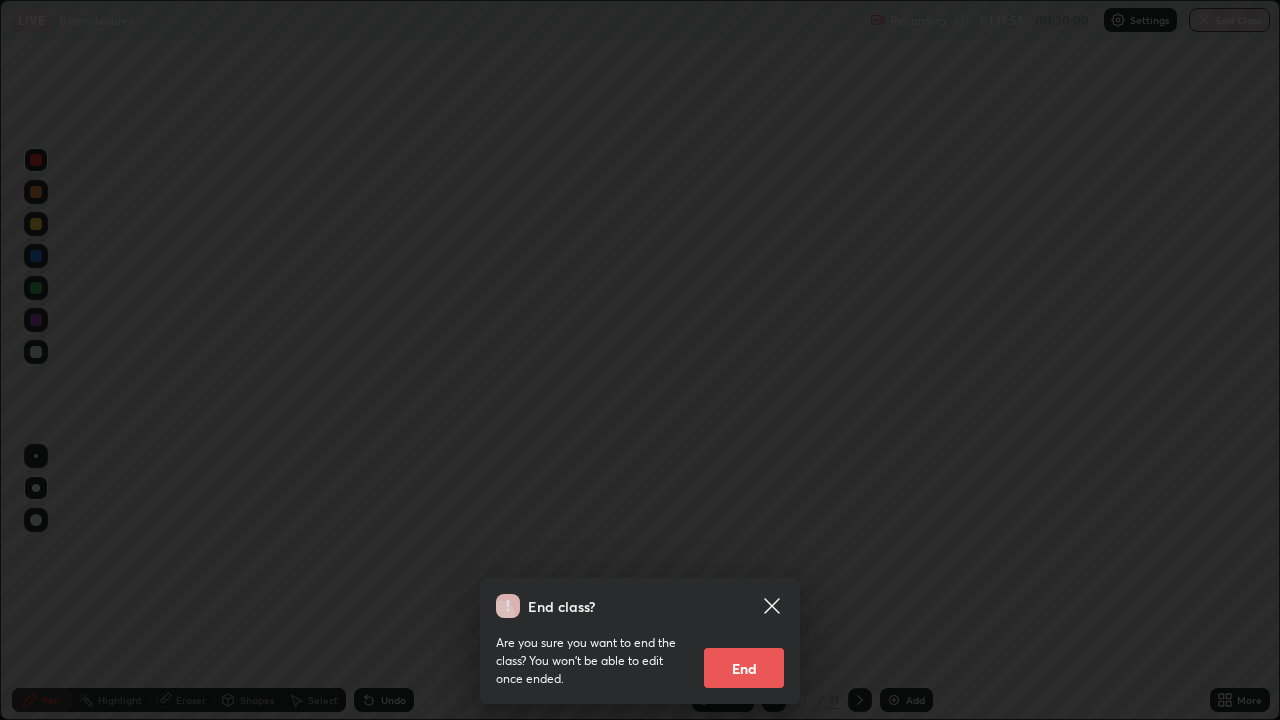 click on "End" at bounding box center [744, 668] 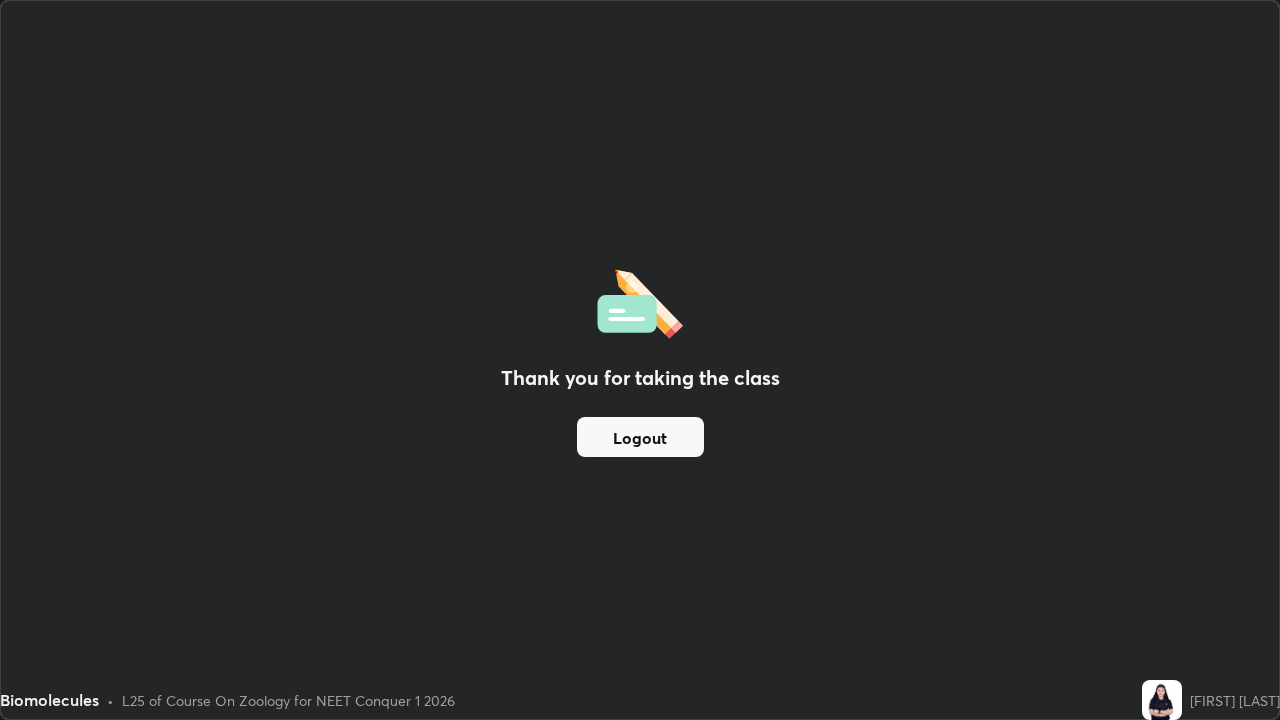 click on "Thank you for taking the class Logout" at bounding box center (640, 360) 